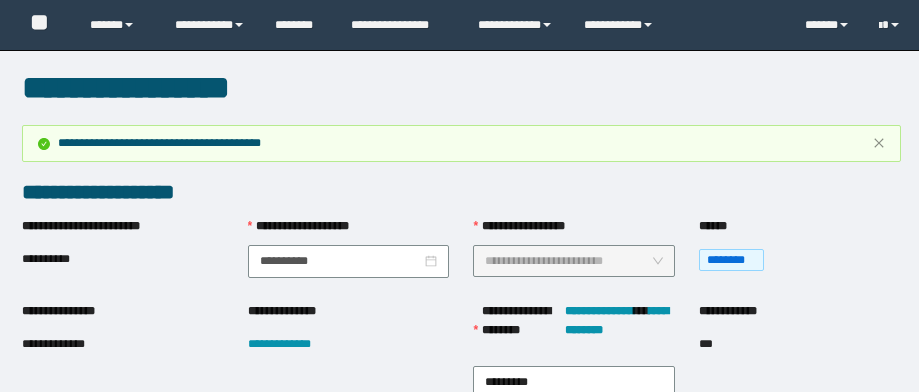 scroll, scrollTop: 0, scrollLeft: 0, axis: both 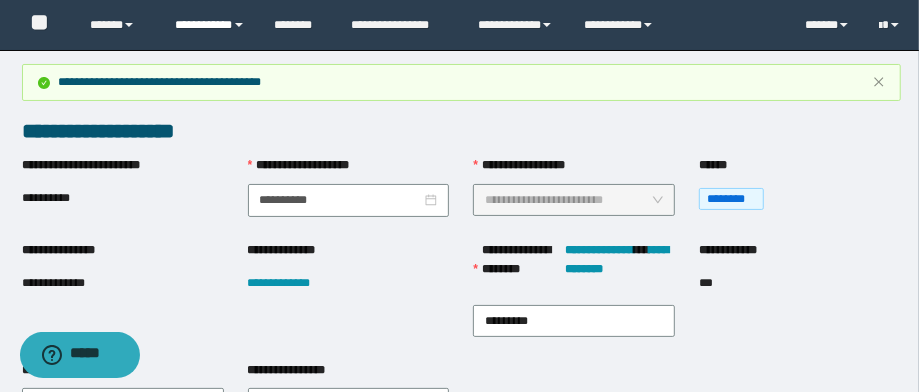 click on "**********" at bounding box center (210, 25) 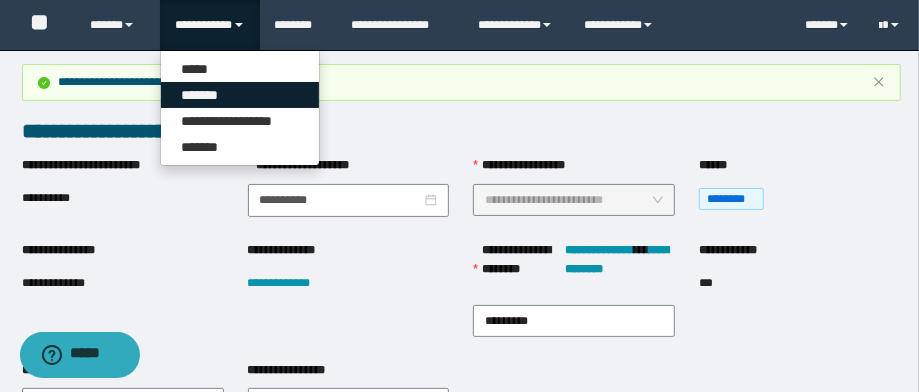 click on "*******" at bounding box center [240, 95] 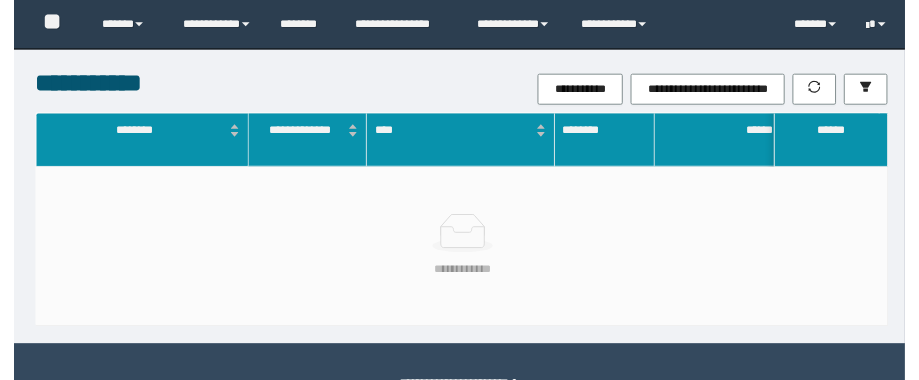scroll, scrollTop: 0, scrollLeft: 0, axis: both 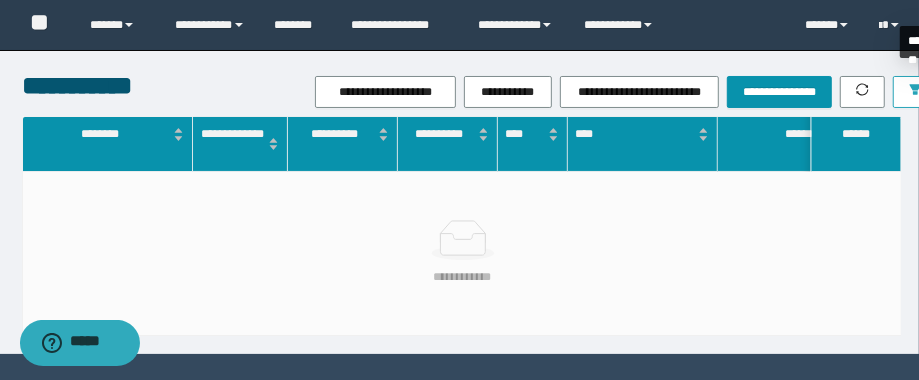click at bounding box center (915, 92) 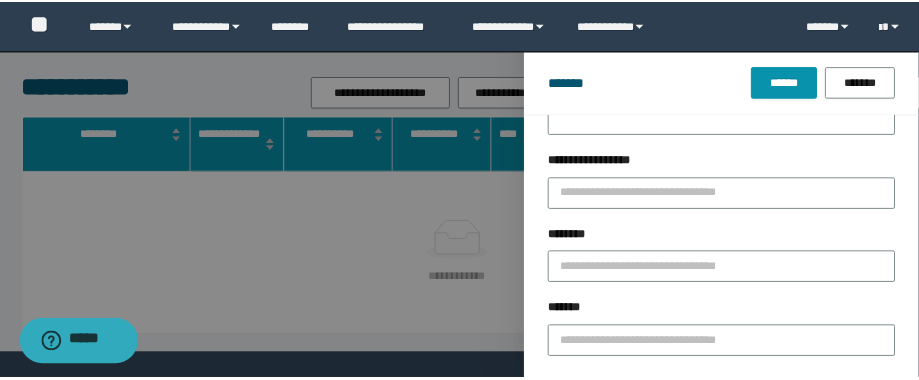 scroll, scrollTop: 160, scrollLeft: 0, axis: vertical 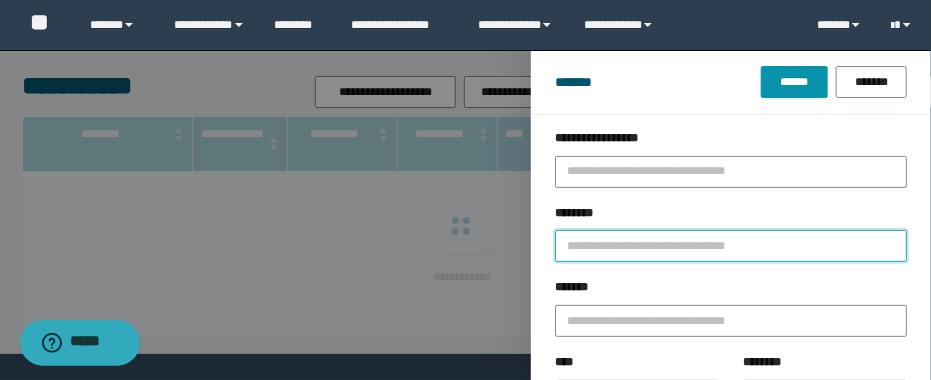 click on "********" at bounding box center [731, 246] 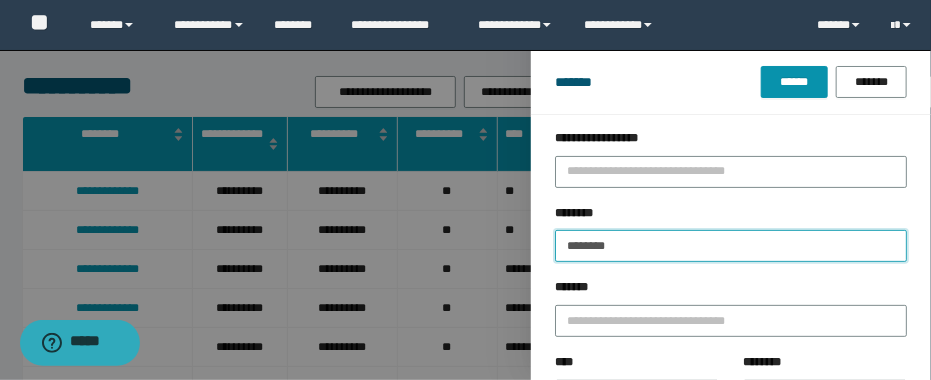 type 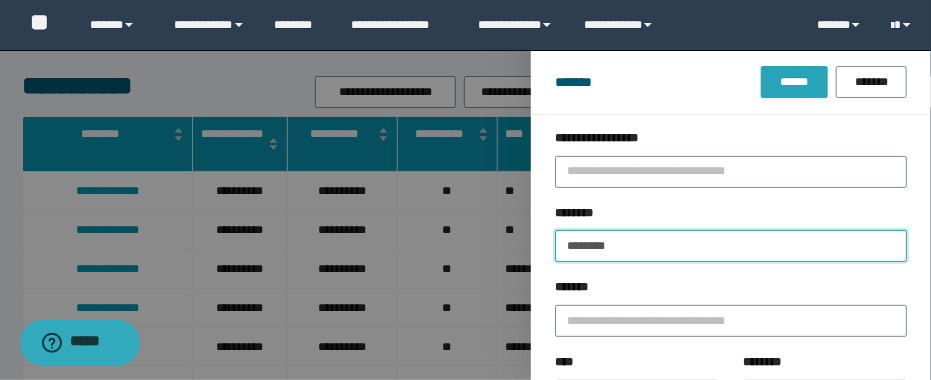 type on "********" 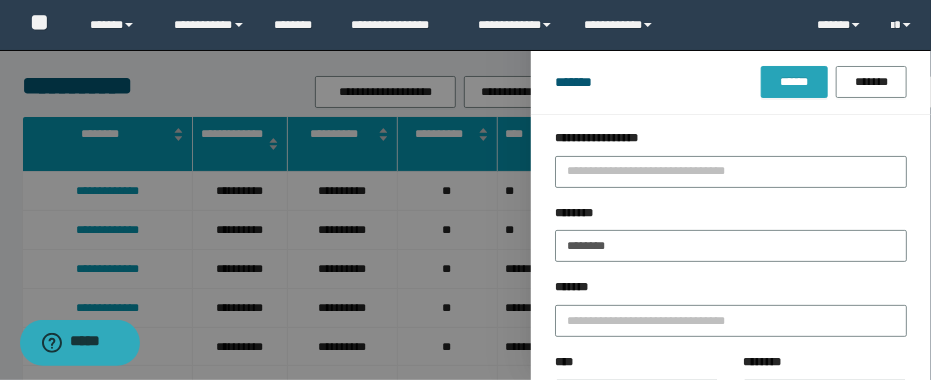 click on "******" at bounding box center [794, 82] 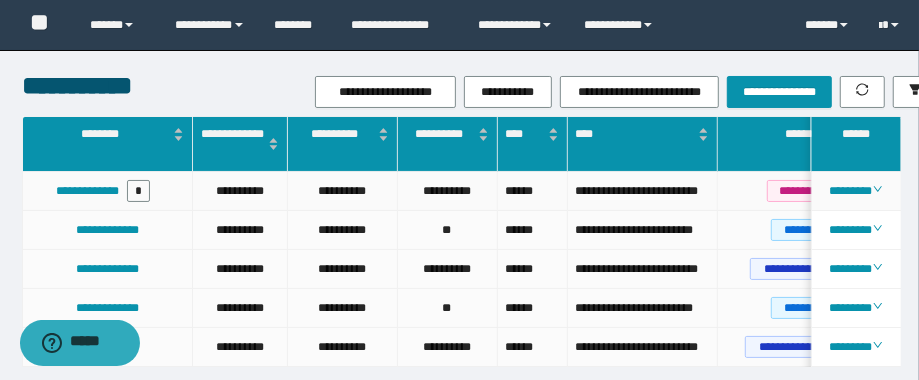click on "**********" at bounding box center (642, 191) 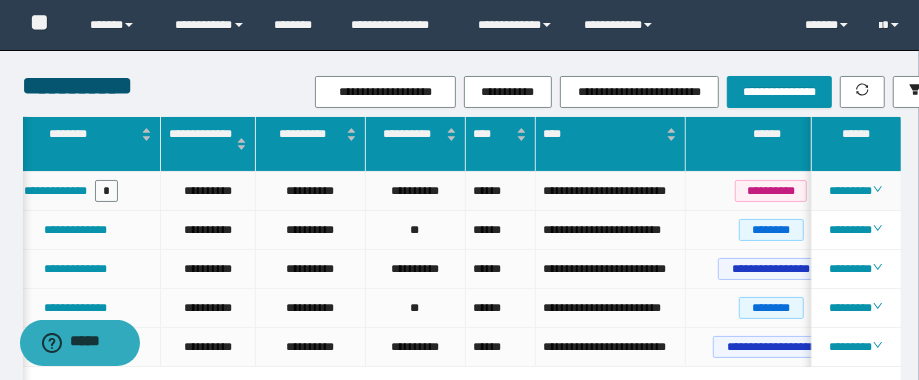 scroll, scrollTop: 0, scrollLeft: 61, axis: horizontal 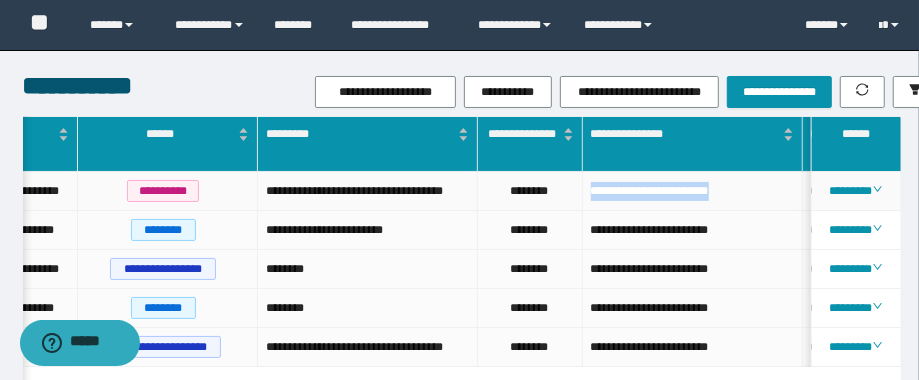 drag, startPoint x: 760, startPoint y: 190, endPoint x: 563, endPoint y: 194, distance: 197.0406 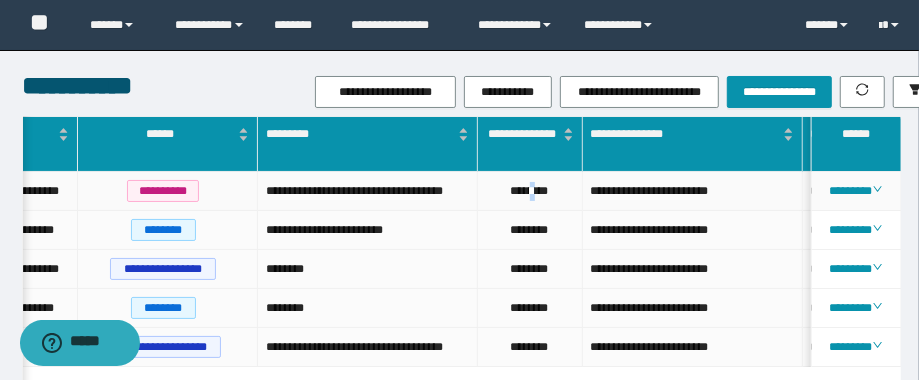 click on "********" at bounding box center [530, 191] 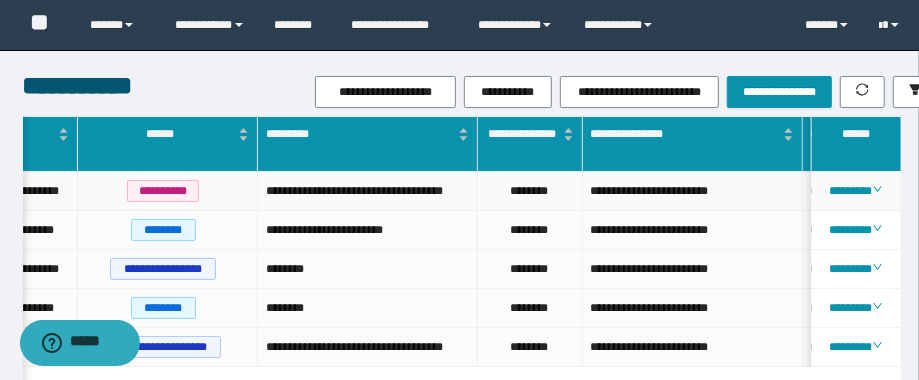 click on "********" at bounding box center [530, 191] 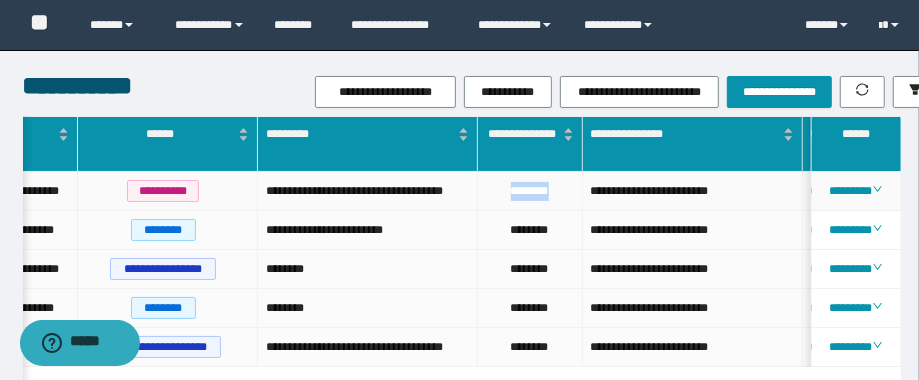 click on "********" at bounding box center [530, 191] 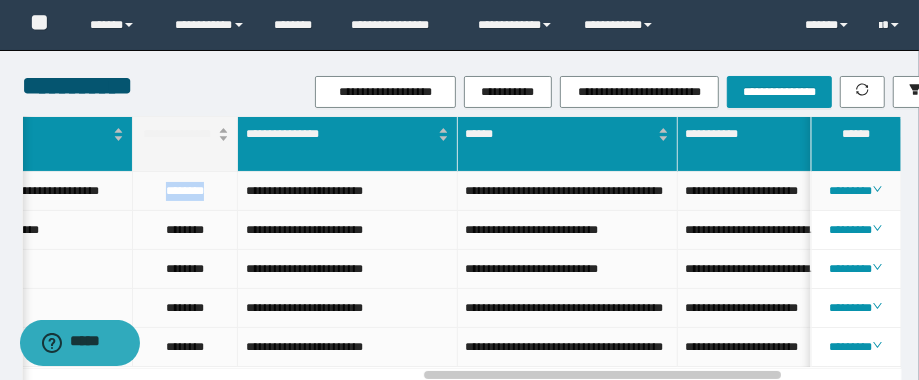 drag, startPoint x: 189, startPoint y: 186, endPoint x: 196, endPoint y: 165, distance: 22.135944 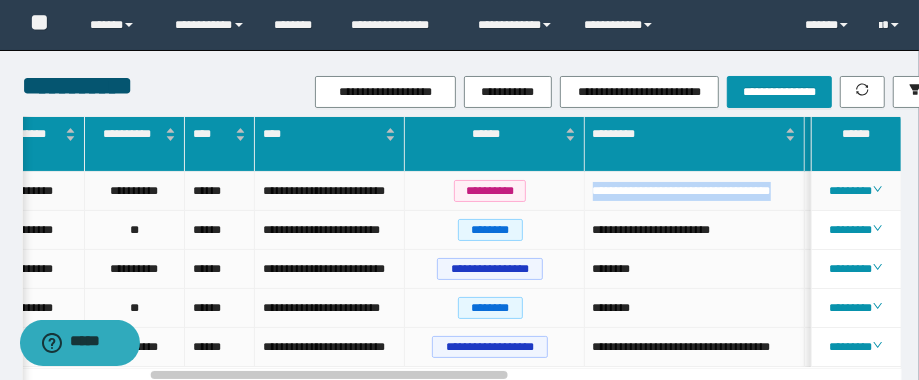 drag, startPoint x: 661, startPoint y: 202, endPoint x: 583, endPoint y: 189, distance: 79.07591 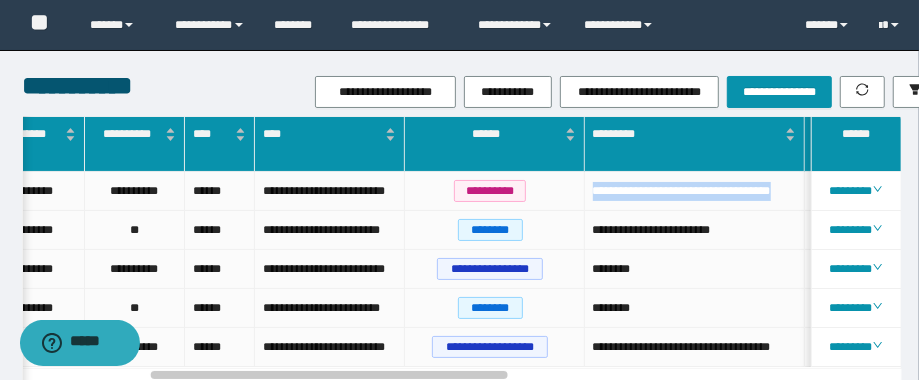 copy on "**********" 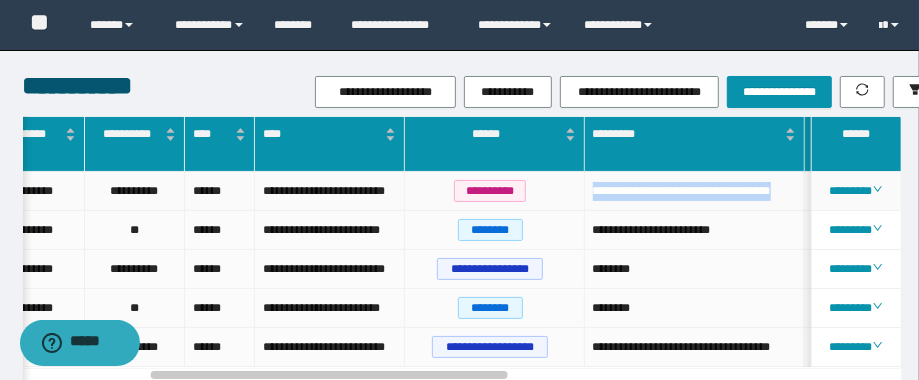 click on "**********" at bounding box center [695, 191] 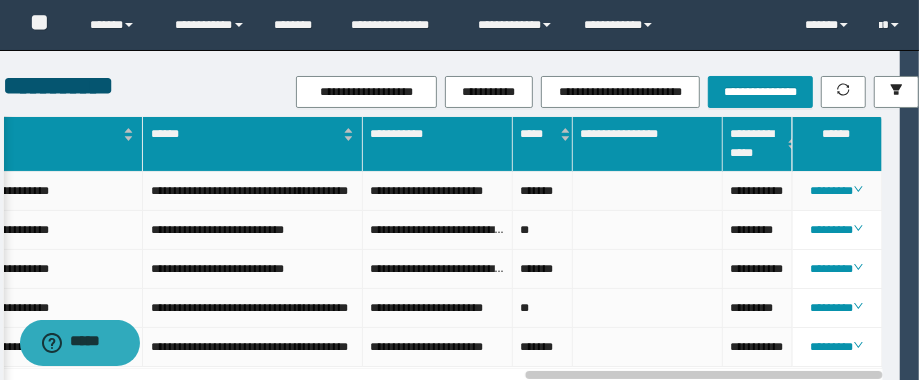 click on "**********" at bounding box center (758, 191) 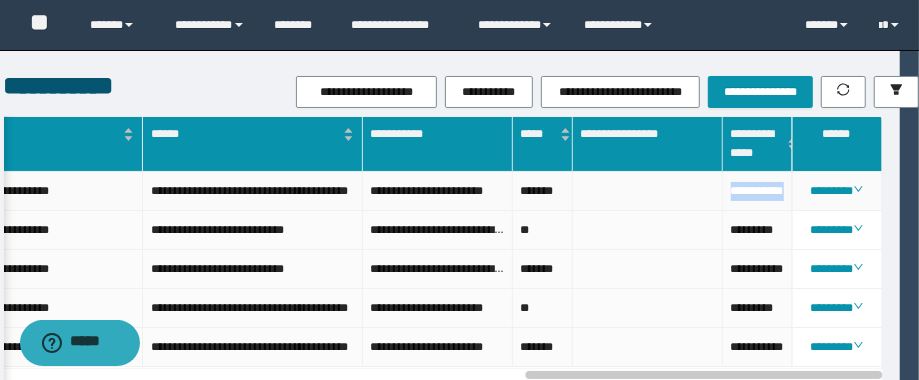 click on "**********" at bounding box center (758, 191) 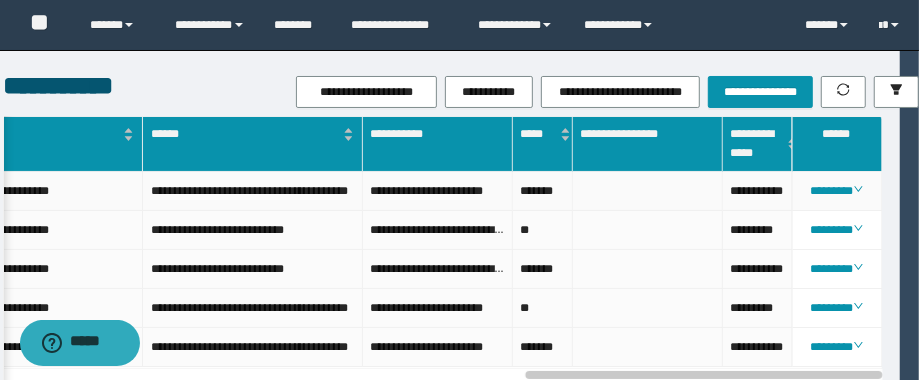 click on "**********" at bounding box center [253, 191] 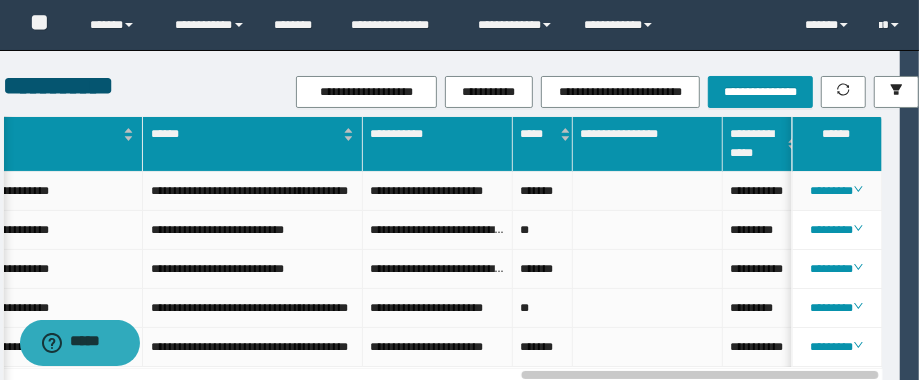 scroll, scrollTop: 0, scrollLeft: 1249, axis: horizontal 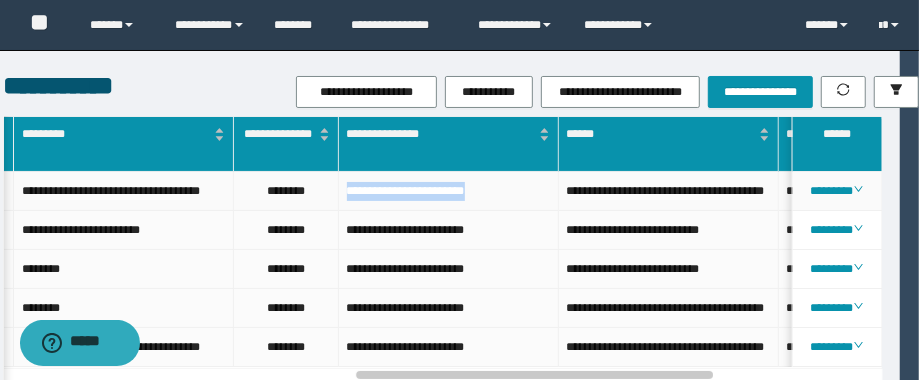 drag, startPoint x: 488, startPoint y: 197, endPoint x: 334, endPoint y: 206, distance: 154.26276 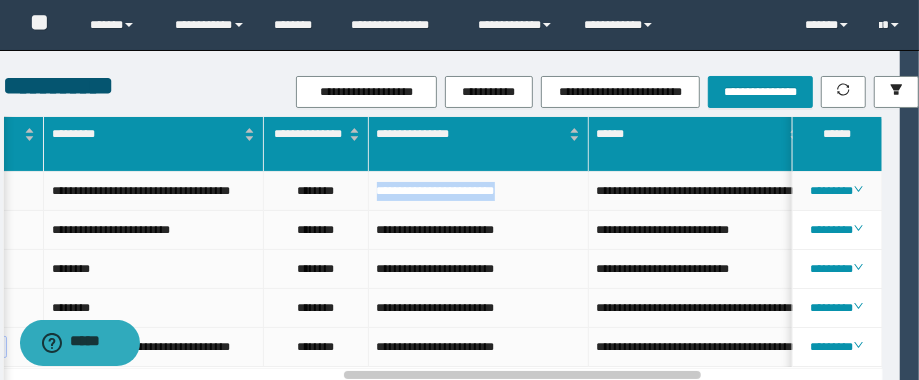 scroll, scrollTop: 0, scrollLeft: 833, axis: horizontal 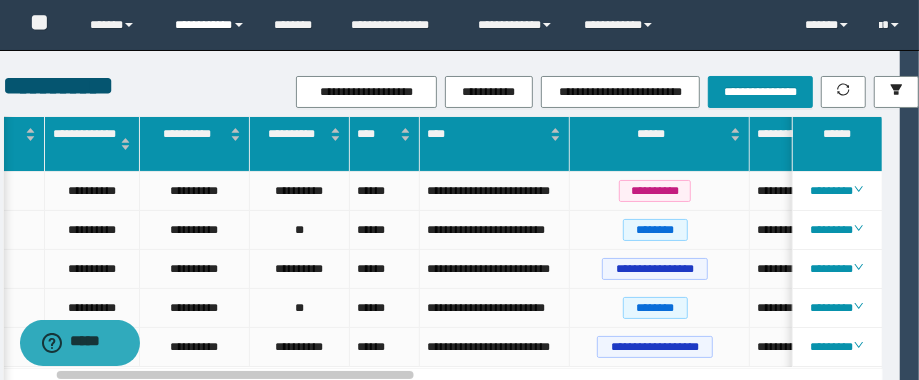 click on "**********" at bounding box center [210, 25] 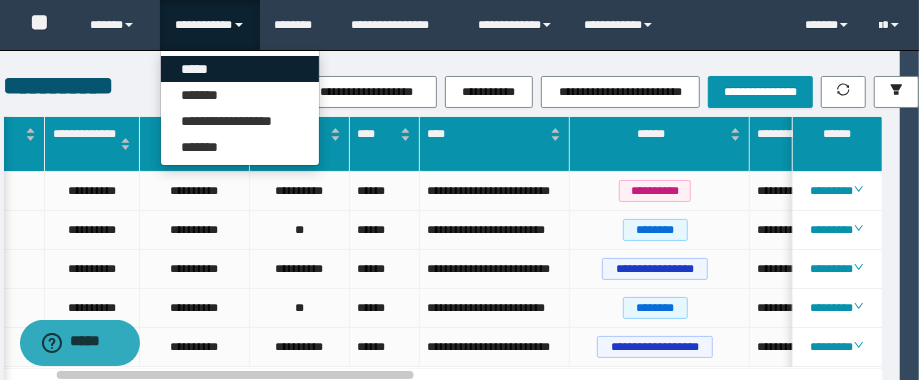 click on "*****" at bounding box center (240, 69) 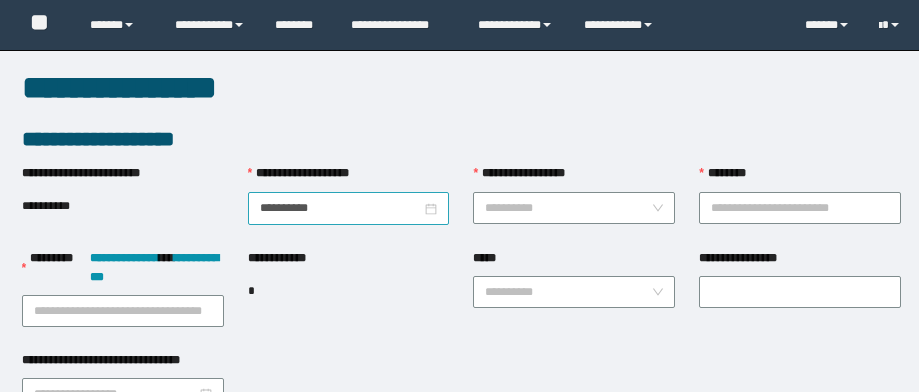 scroll, scrollTop: 0, scrollLeft: 0, axis: both 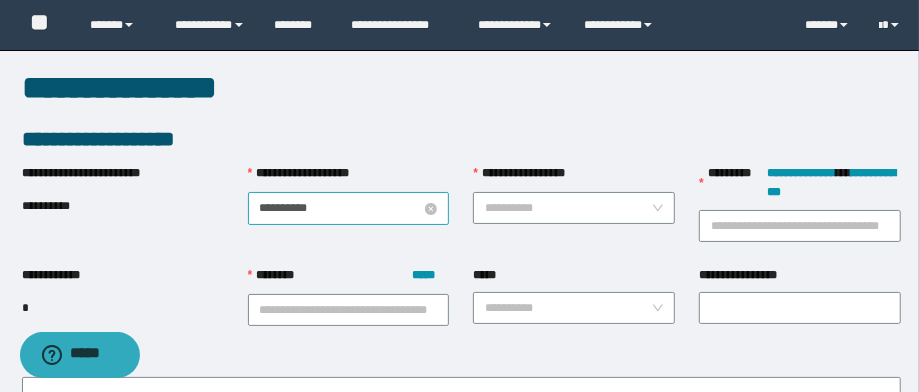 click on "**********" at bounding box center [341, 208] 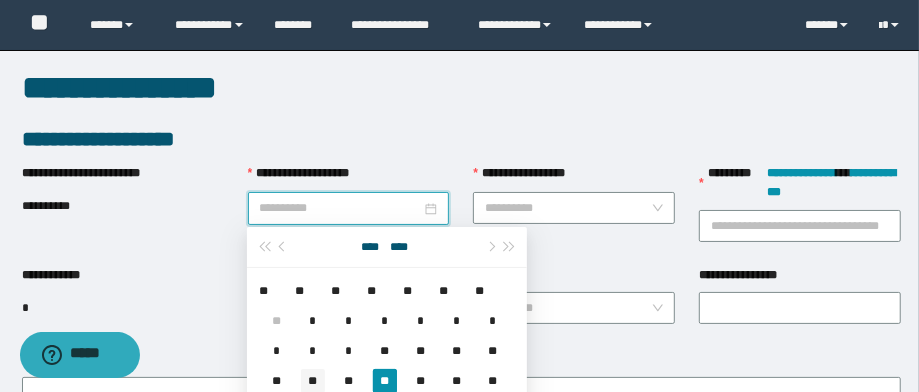 type on "**********" 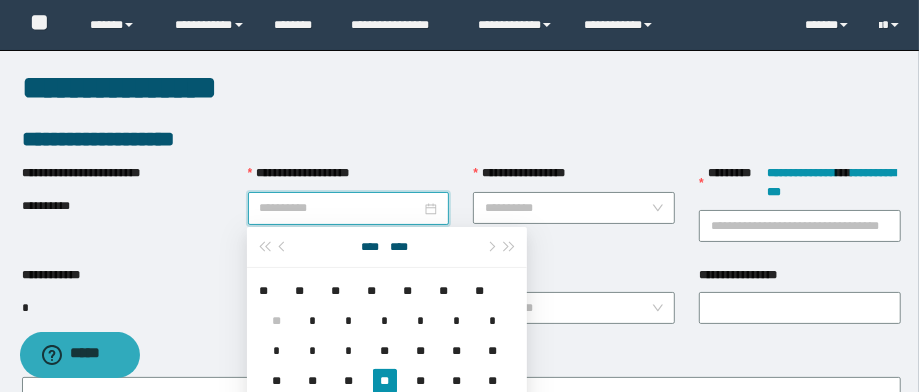 click on "**" at bounding box center [313, 381] 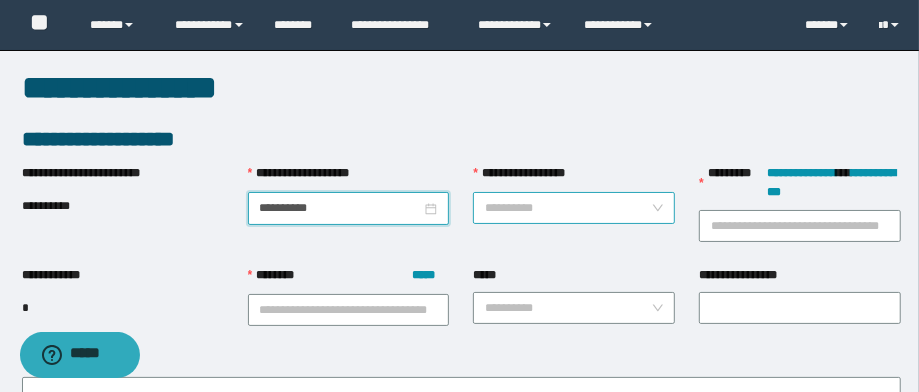 drag, startPoint x: 524, startPoint y: 213, endPoint x: 536, endPoint y: 221, distance: 14.422205 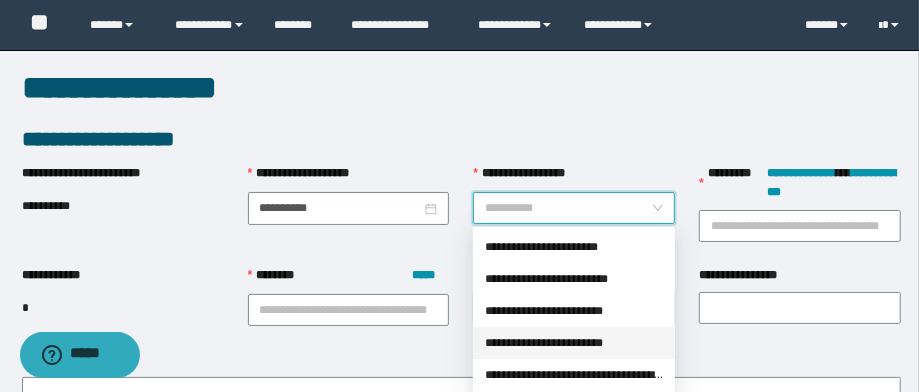 click on "**********" at bounding box center [574, 343] 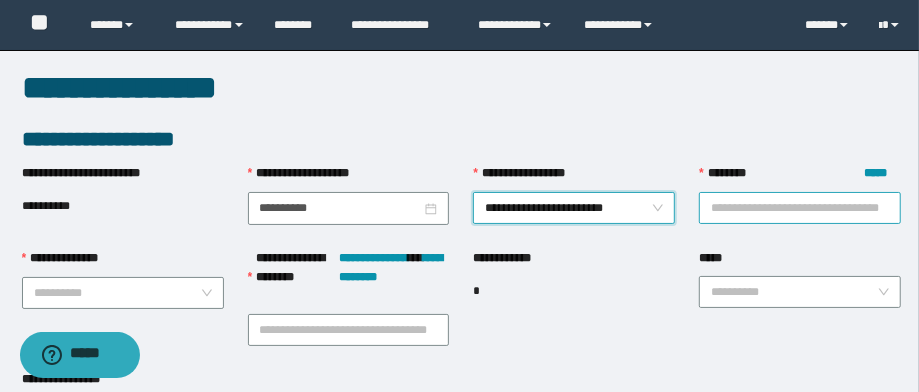 click on "******** *****" at bounding box center (800, 208) 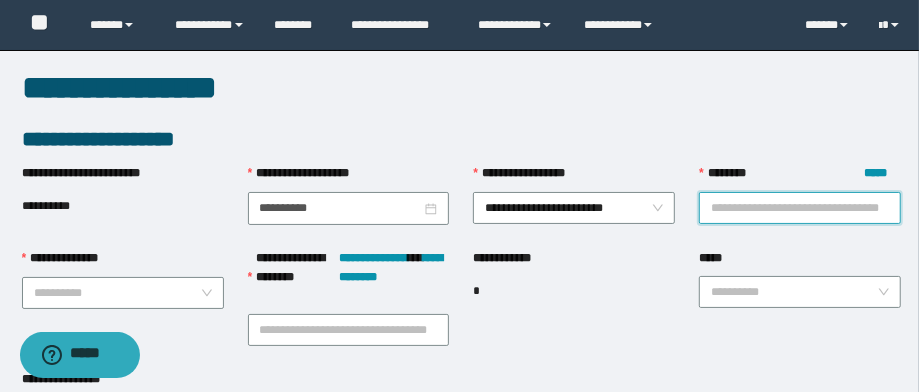 paste on "**********" 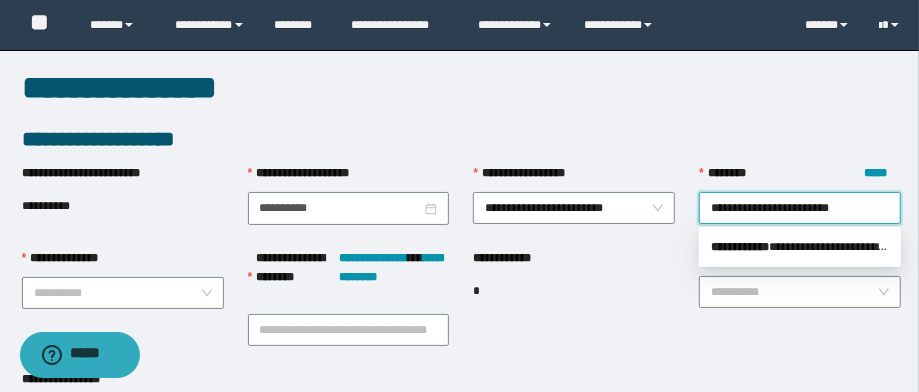 click on "** * ********" at bounding box center (740, 247) 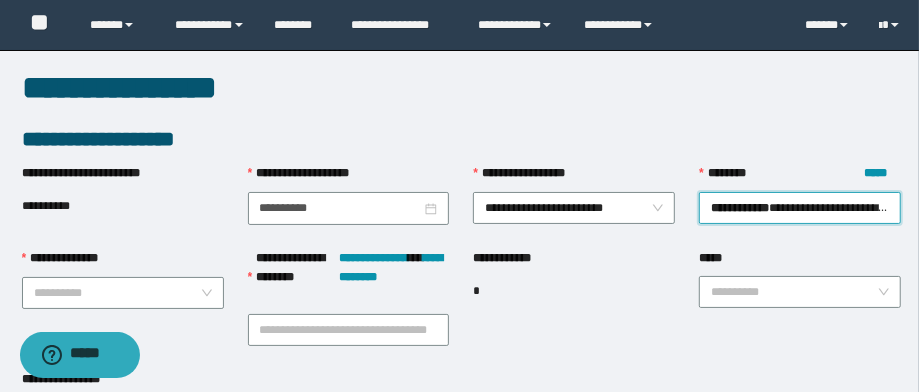 scroll, scrollTop: 80, scrollLeft: 0, axis: vertical 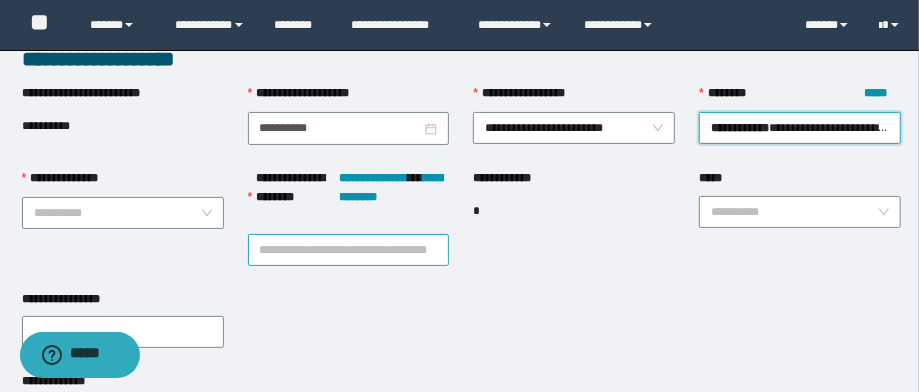 click on "**********" at bounding box center [349, 250] 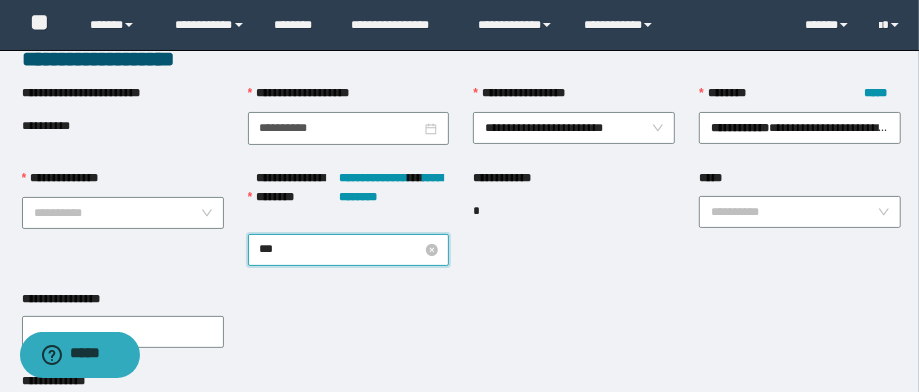type on "****" 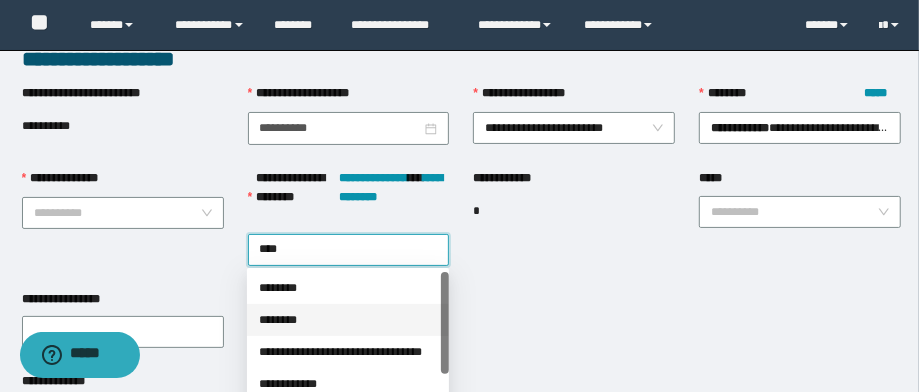 click on "********" at bounding box center (348, 320) 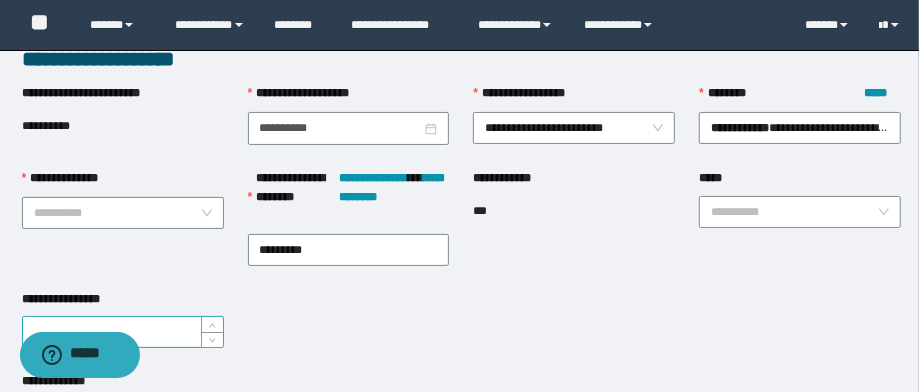 click on "**********" at bounding box center [123, 303] 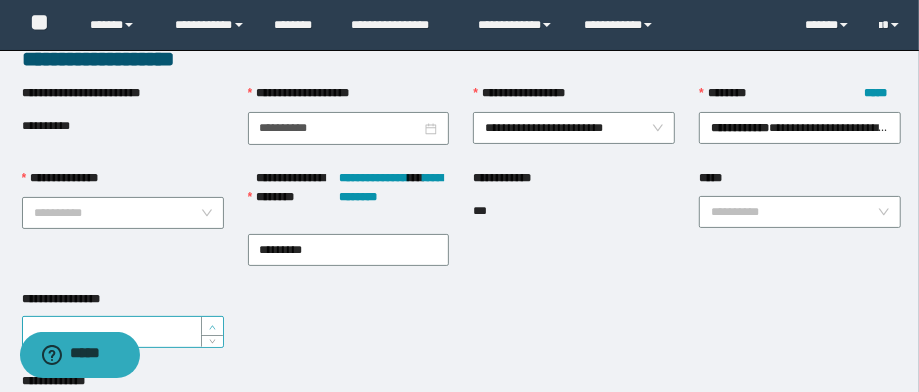 type on "*" 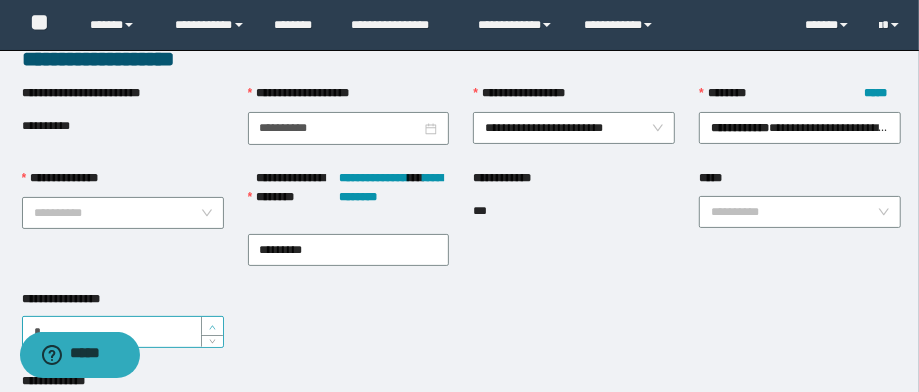 click 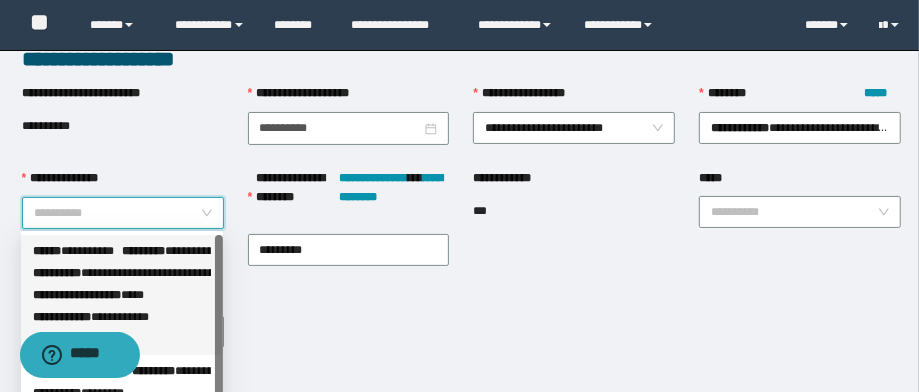 click on "**********" at bounding box center [117, 213] 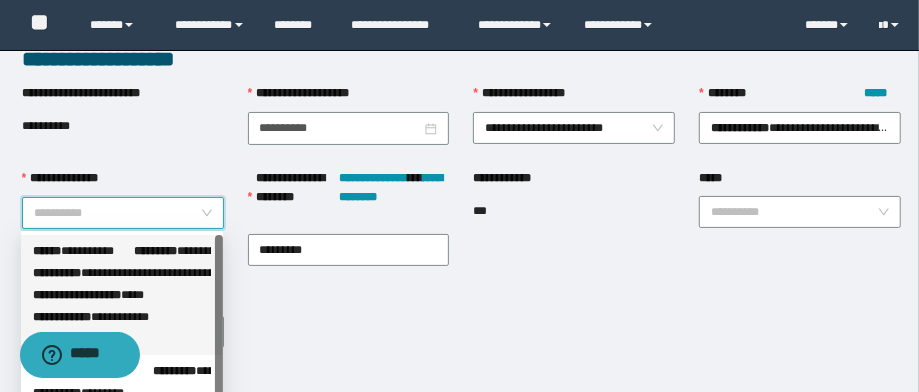 click on "**********" at bounding box center [122, 273] 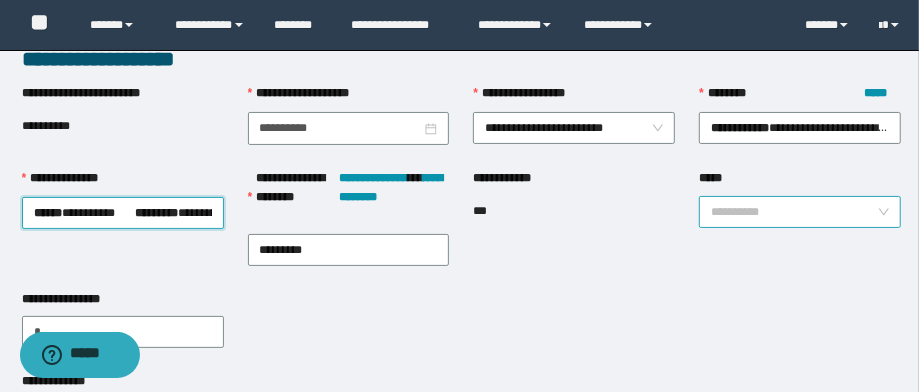 click on "*****" at bounding box center [794, 212] 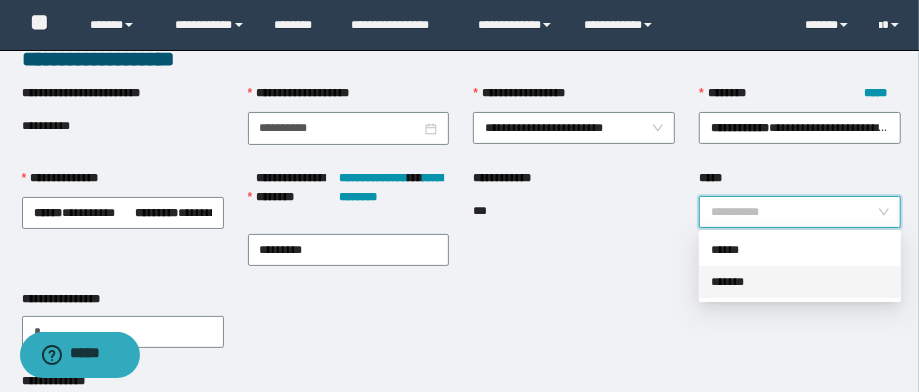 click on "*******" at bounding box center (800, 282) 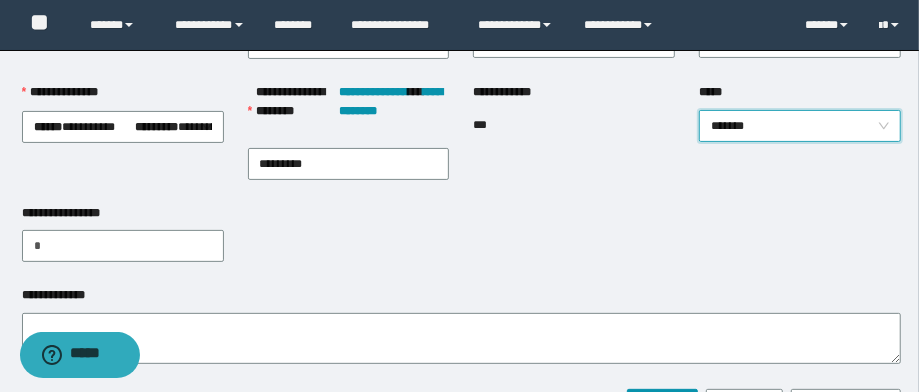 scroll, scrollTop: 289, scrollLeft: 0, axis: vertical 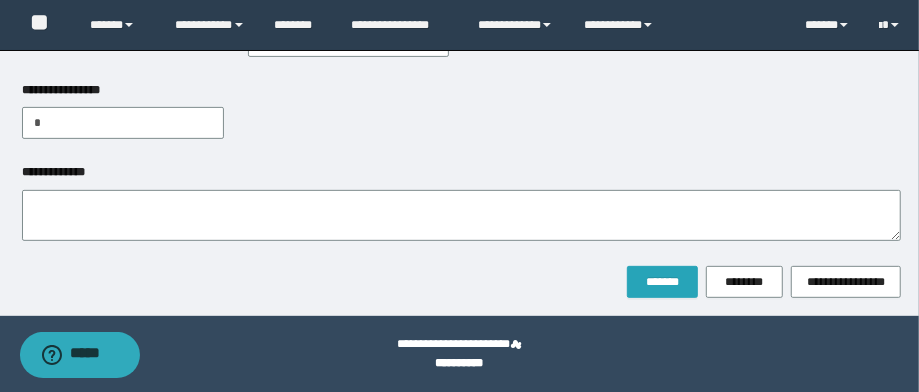 click on "*******" at bounding box center [662, 282] 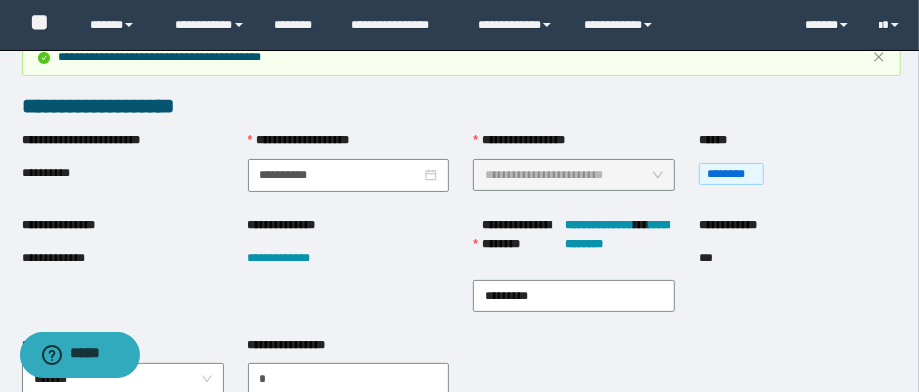 scroll, scrollTop: 160, scrollLeft: 0, axis: vertical 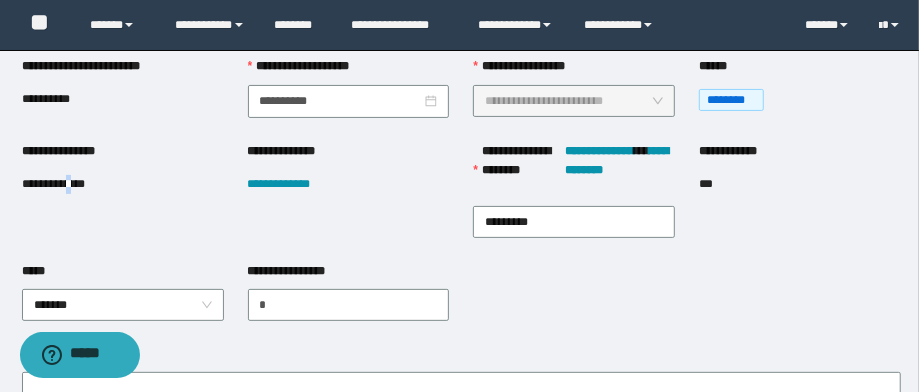 click on "**********" at bounding box center [68, 184] 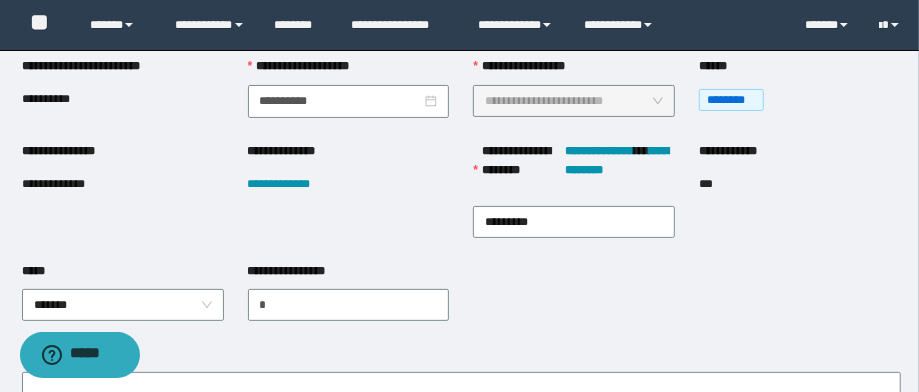 click on "**********" at bounding box center (123, 185) 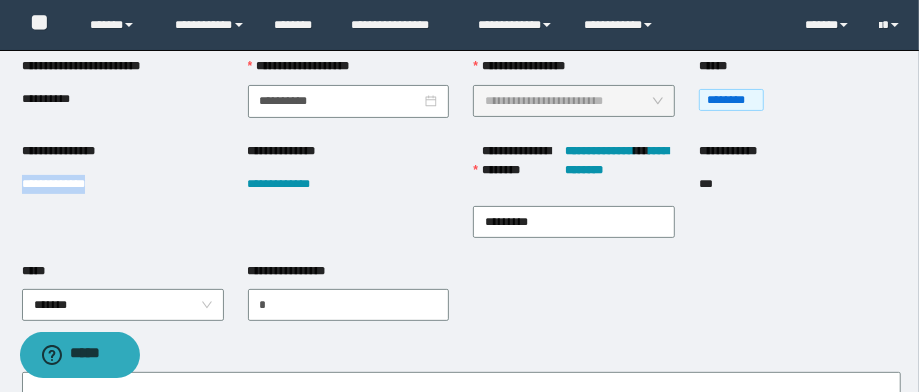 click on "**********" at bounding box center [123, 185] 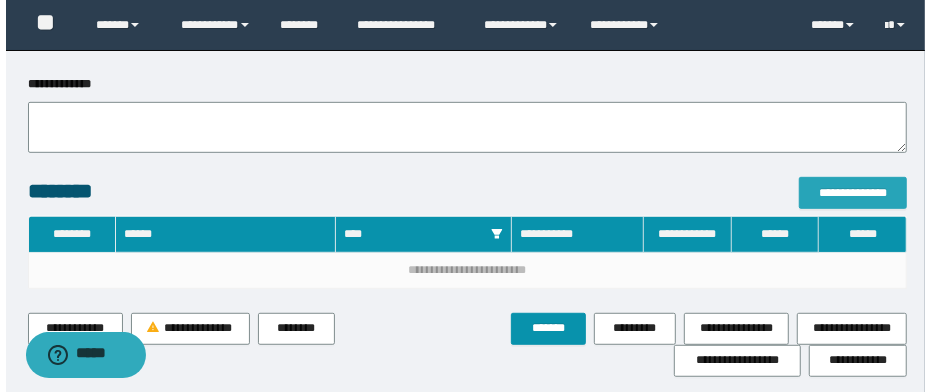 scroll, scrollTop: 528, scrollLeft: 0, axis: vertical 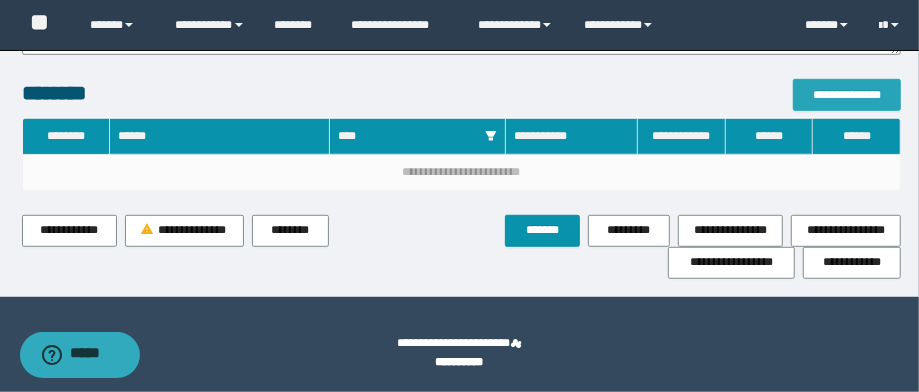 click on "**********" at bounding box center [847, 95] 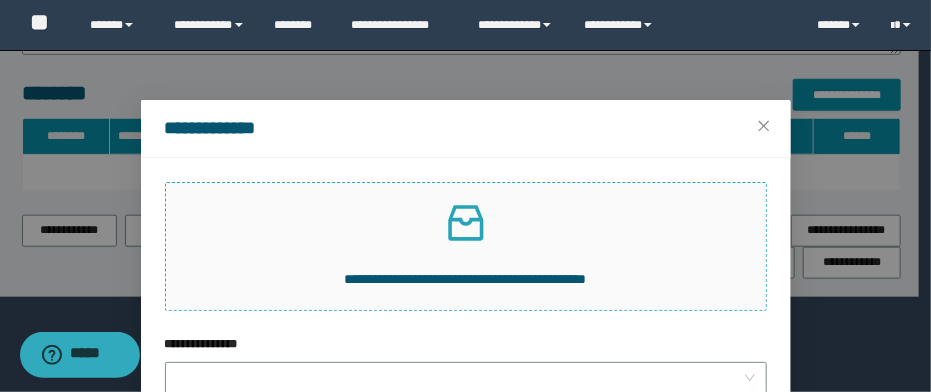 click 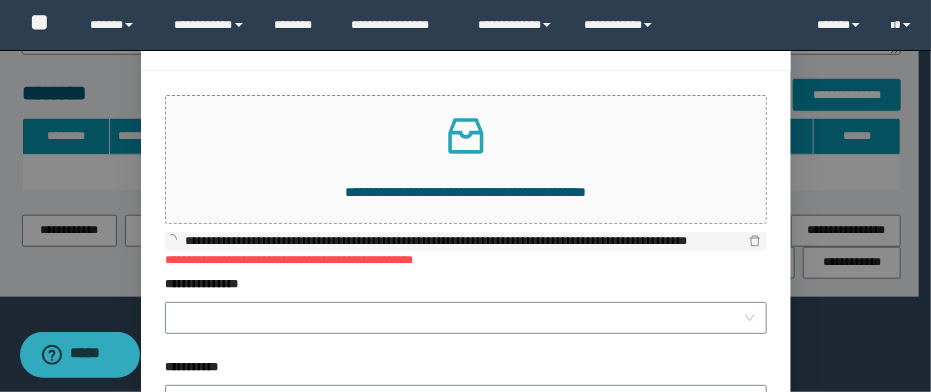 scroll, scrollTop: 160, scrollLeft: 0, axis: vertical 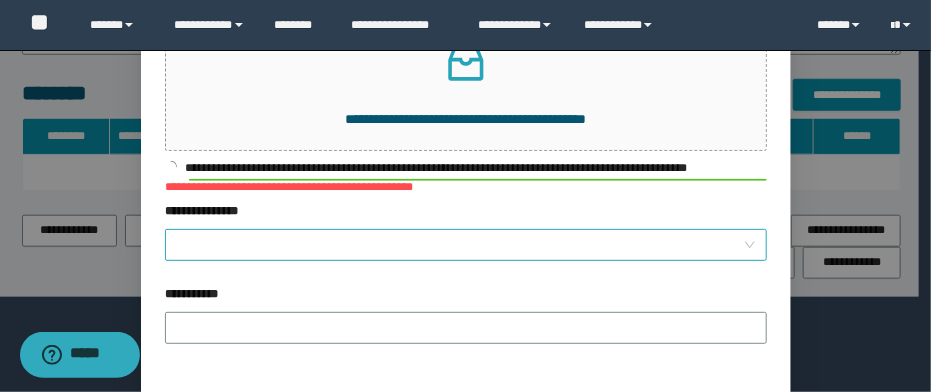 click on "**********" at bounding box center [460, 245] 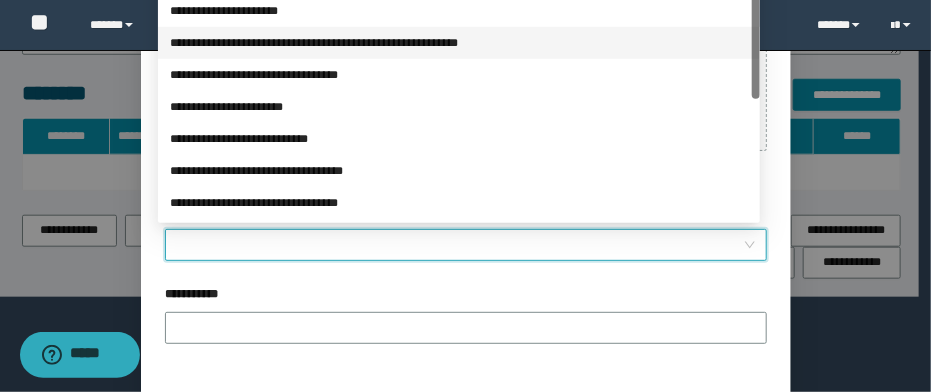 click on "**********" at bounding box center [459, 43] 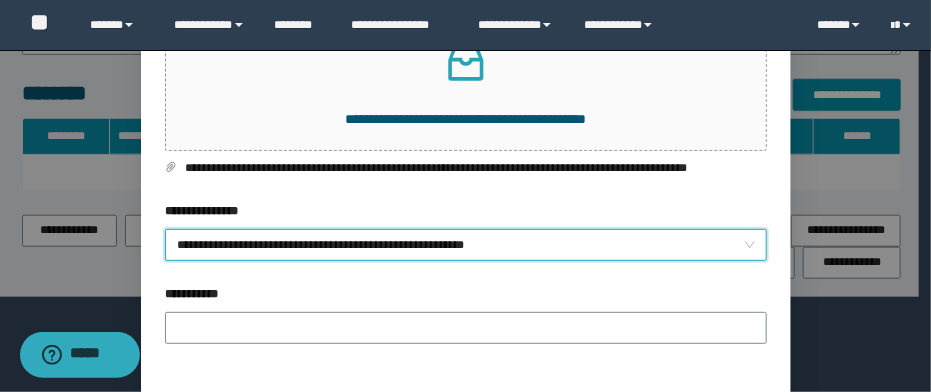 scroll, scrollTop: 235, scrollLeft: 0, axis: vertical 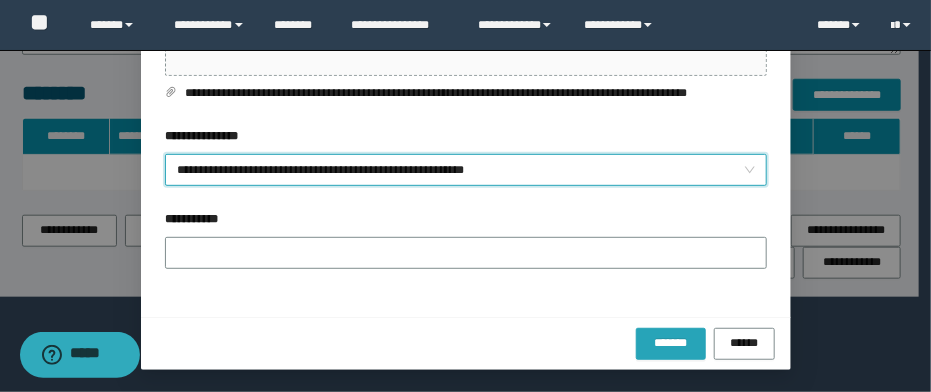 click on "*******" at bounding box center (671, 342) 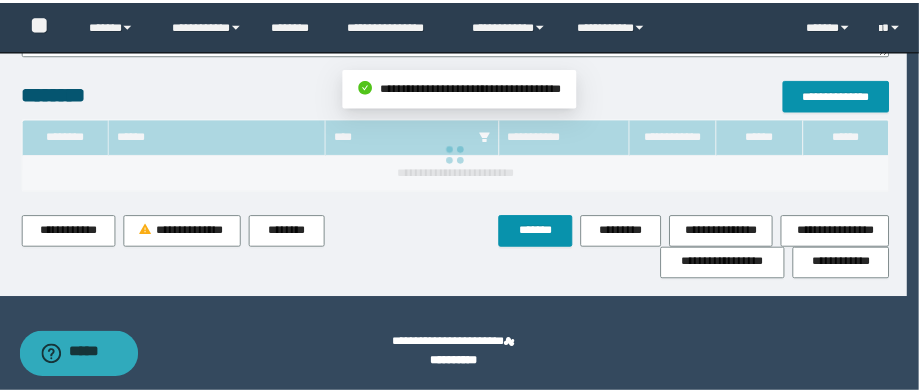 scroll, scrollTop: 108, scrollLeft: 0, axis: vertical 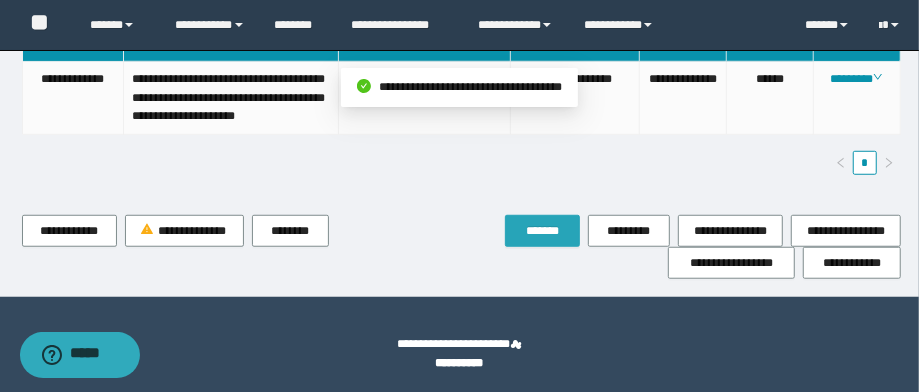 click on "*******" at bounding box center (542, 231) 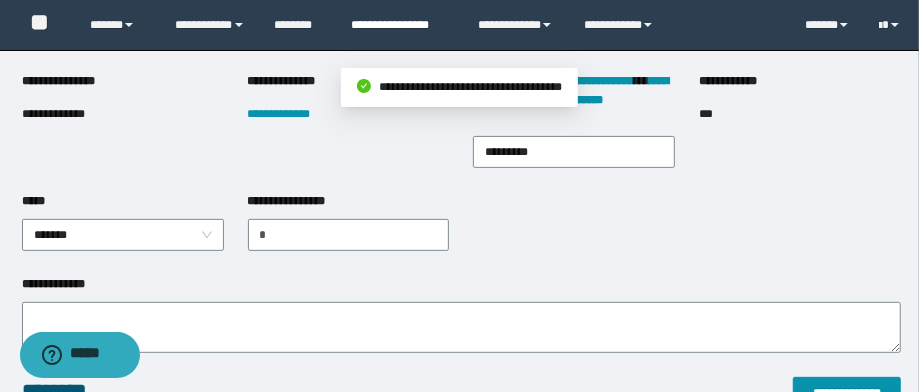 scroll, scrollTop: 0, scrollLeft: 0, axis: both 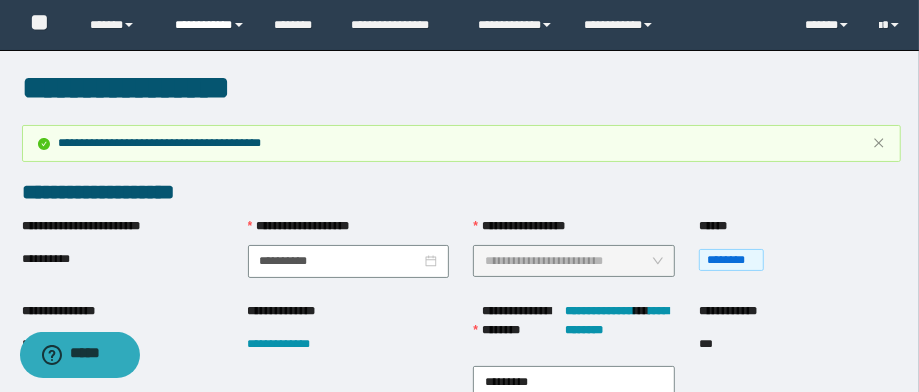 click on "**********" at bounding box center (210, 25) 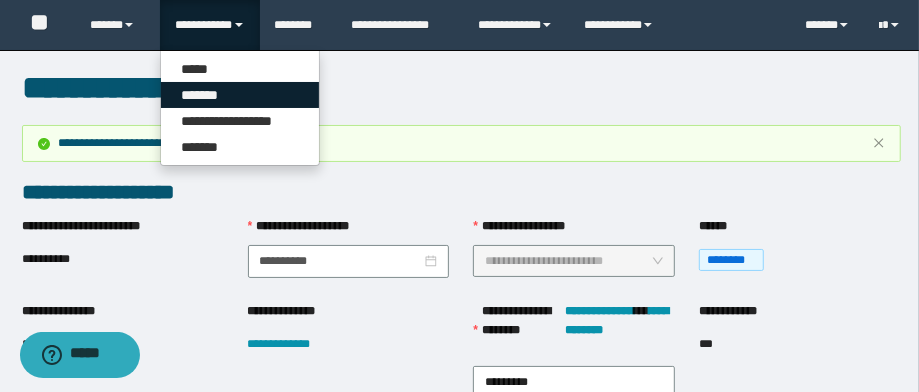 click on "*******" at bounding box center (240, 95) 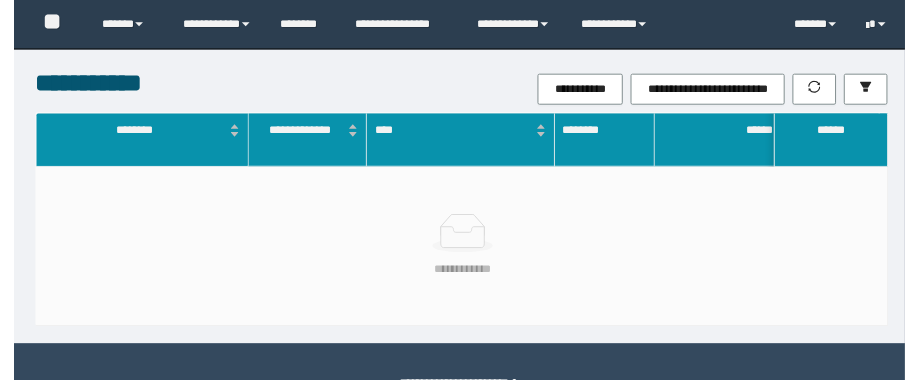 scroll, scrollTop: 0, scrollLeft: 0, axis: both 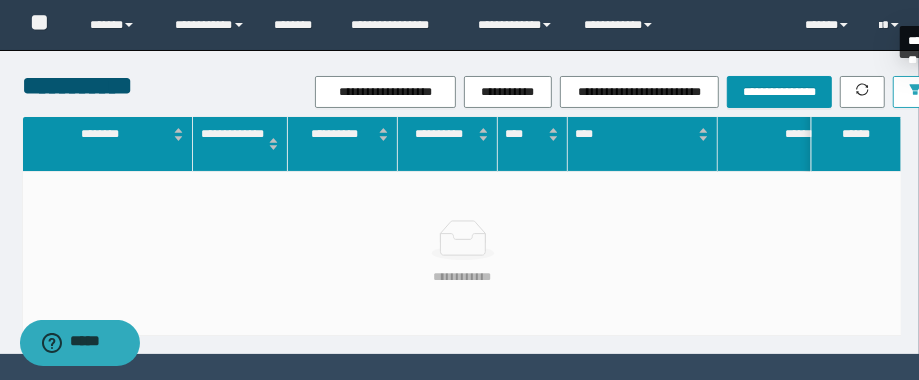 click at bounding box center [915, 92] 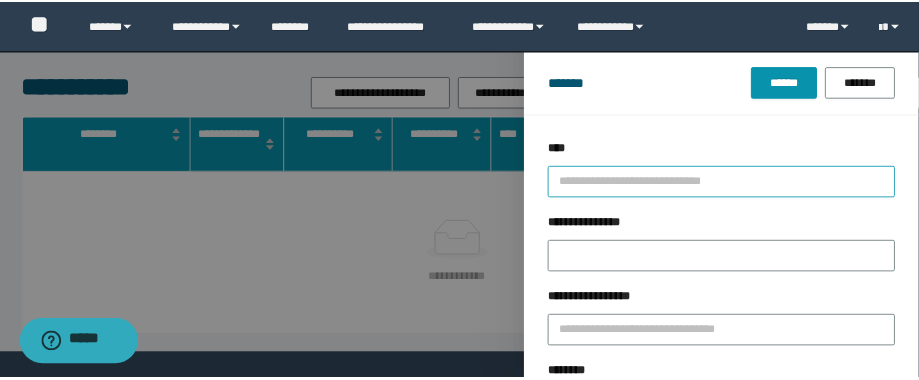 scroll, scrollTop: 160, scrollLeft: 0, axis: vertical 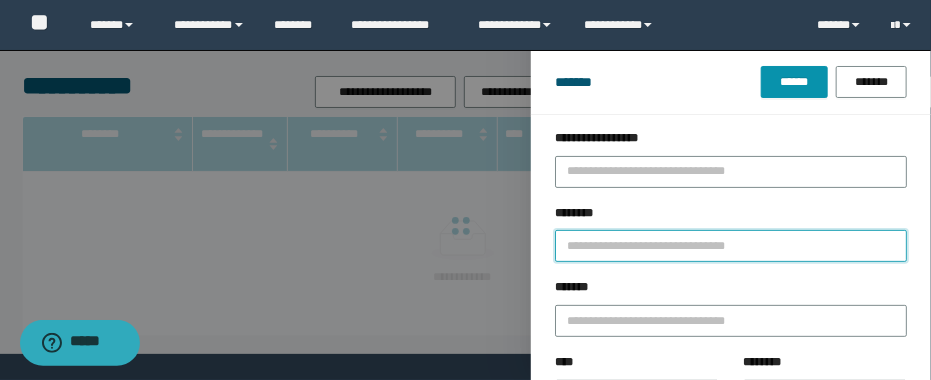 click on "********" at bounding box center [731, 246] 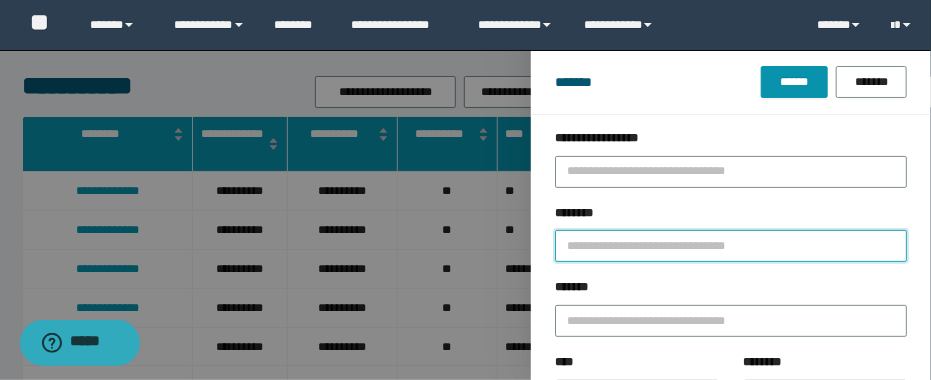 paste on "**********" 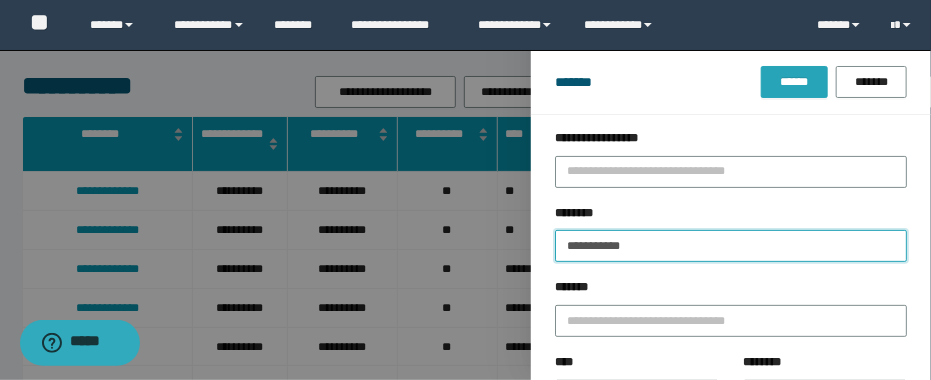 type on "**********" 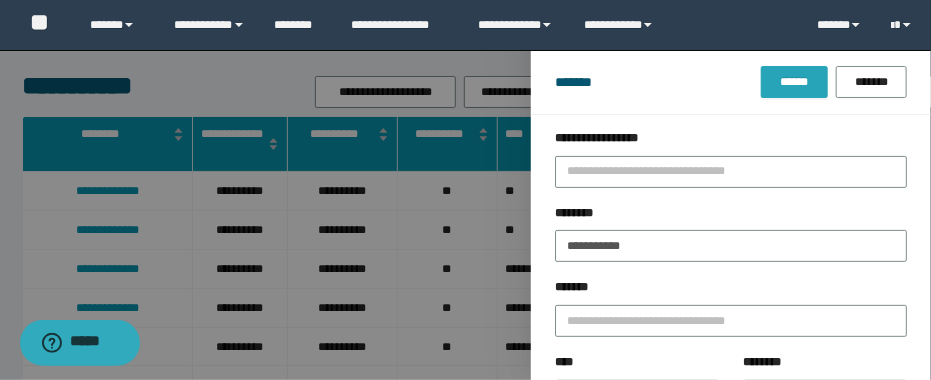 click on "******" at bounding box center (794, 82) 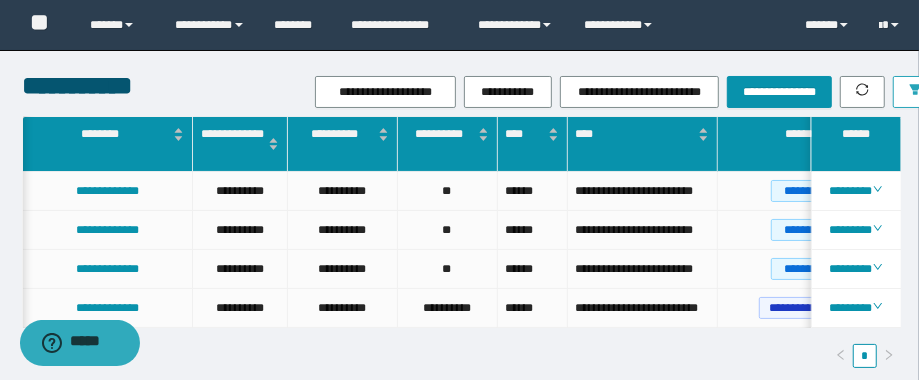 scroll, scrollTop: 0, scrollLeft: 7, axis: horizontal 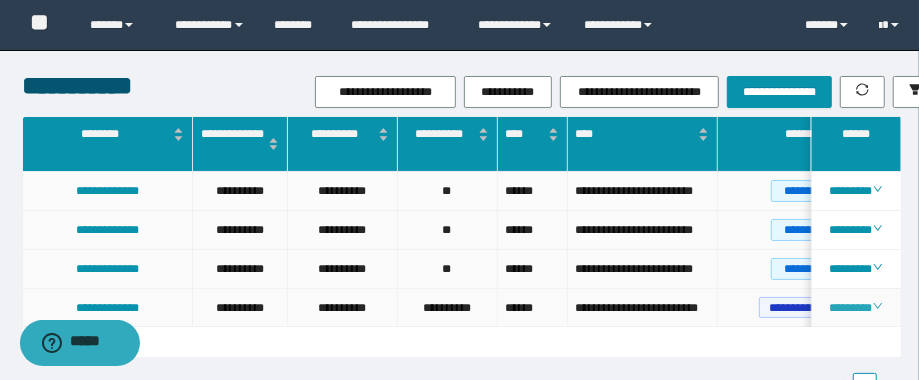 click 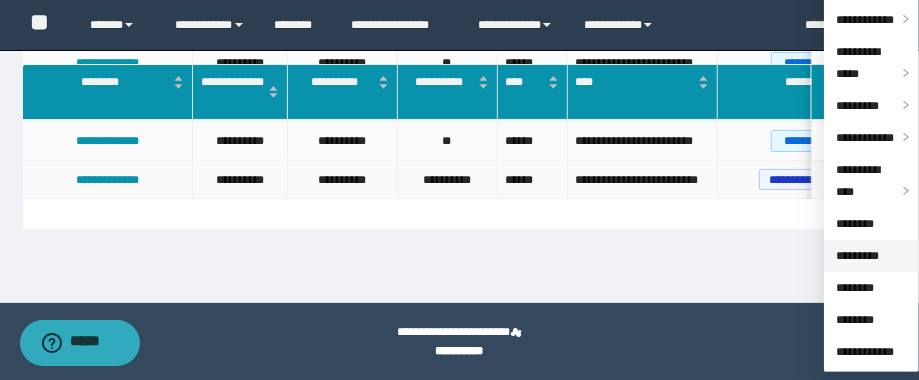 click on "*********" at bounding box center (857, 256) 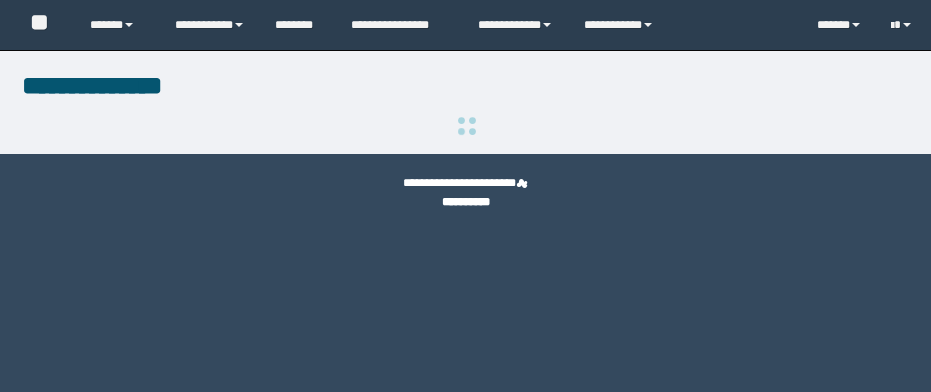 scroll, scrollTop: 0, scrollLeft: 0, axis: both 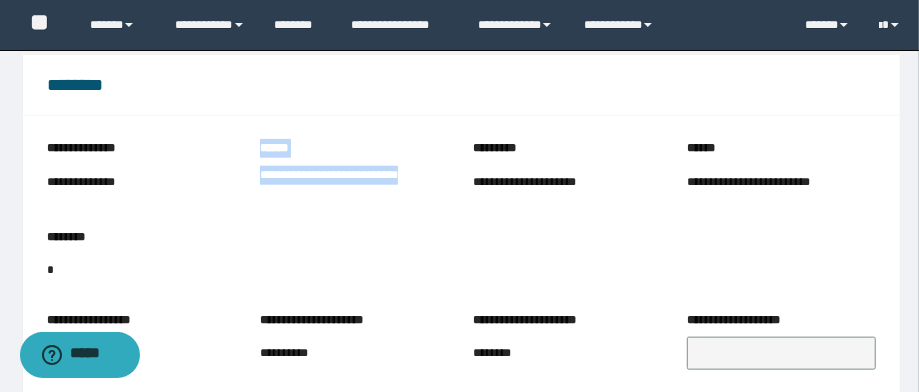 drag, startPoint x: 332, startPoint y: 189, endPoint x: 245, endPoint y: 180, distance: 87.46428 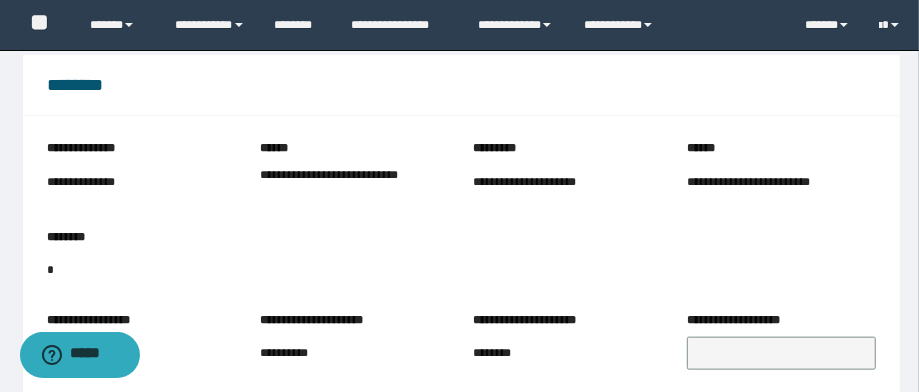 click on "**********" at bounding box center [354, 183] 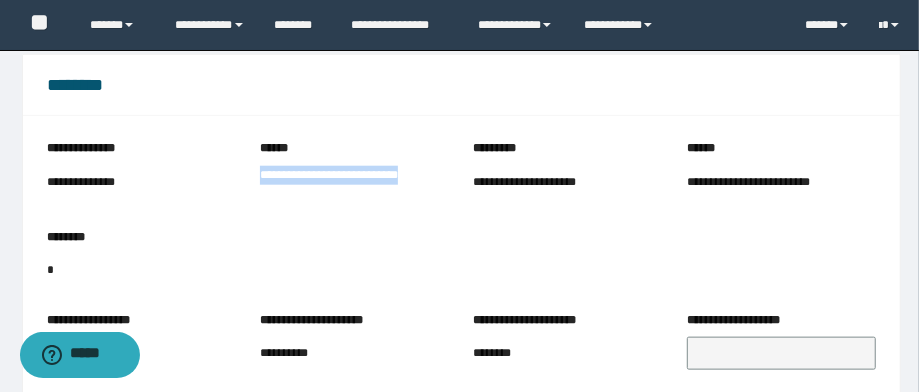 drag, startPoint x: 331, startPoint y: 195, endPoint x: 248, endPoint y: 168, distance: 87.28116 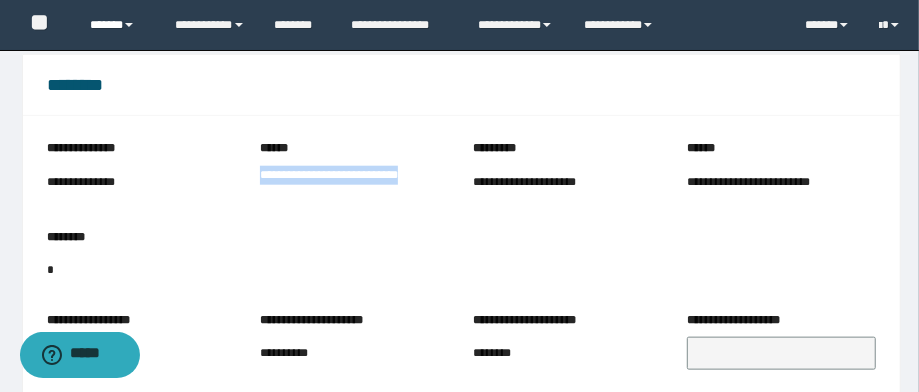 copy on "**********" 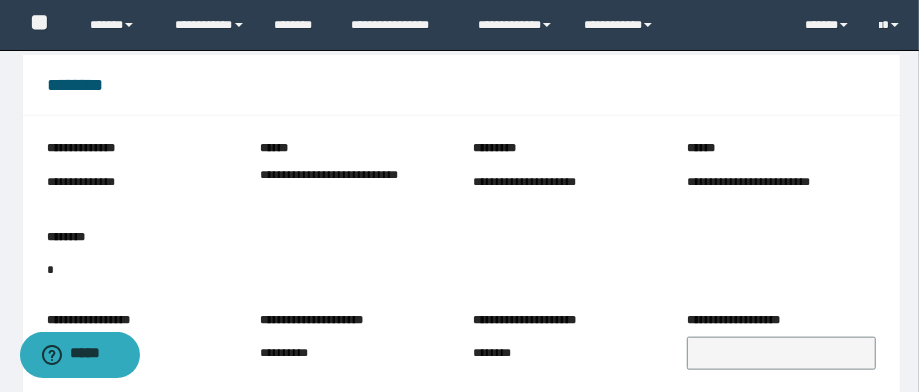 click on "**********" at bounding box center (93, 182) 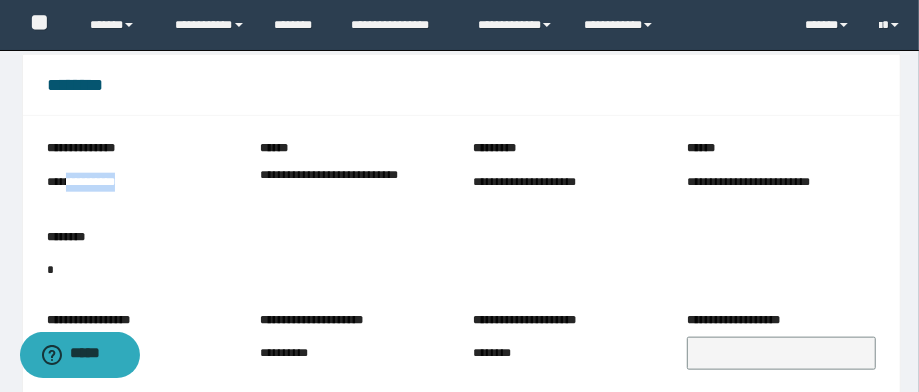 click on "**********" at bounding box center [93, 182] 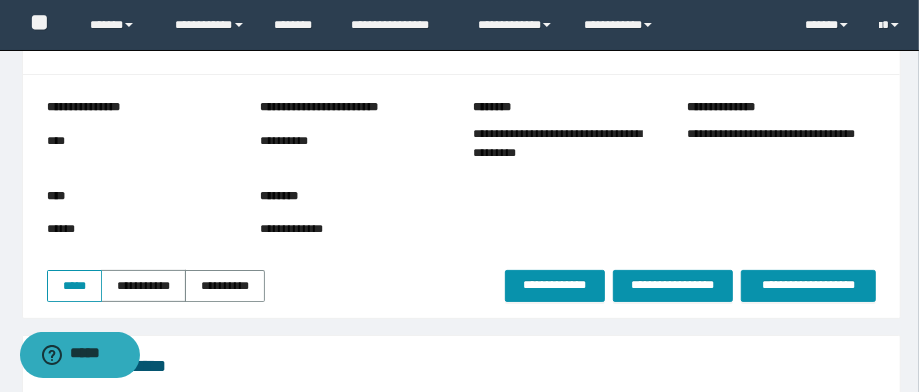 scroll, scrollTop: 80, scrollLeft: 0, axis: vertical 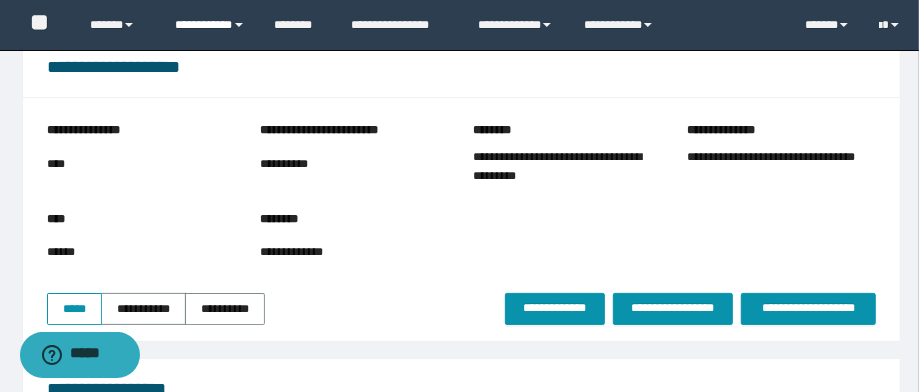 click on "**********" at bounding box center [210, 25] 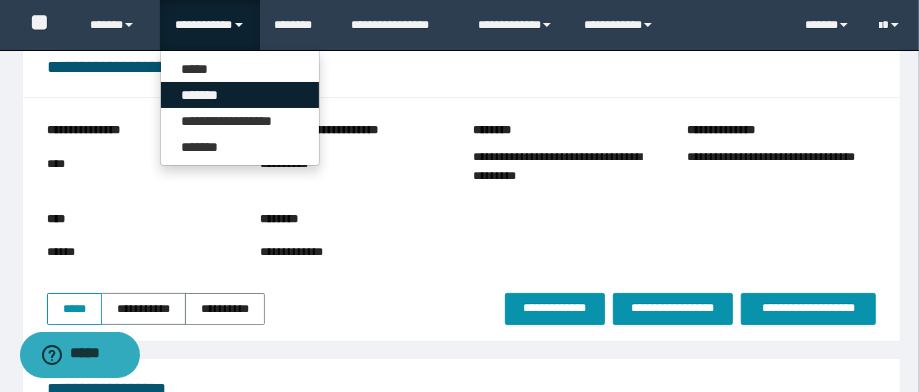 click on "*******" at bounding box center [240, 95] 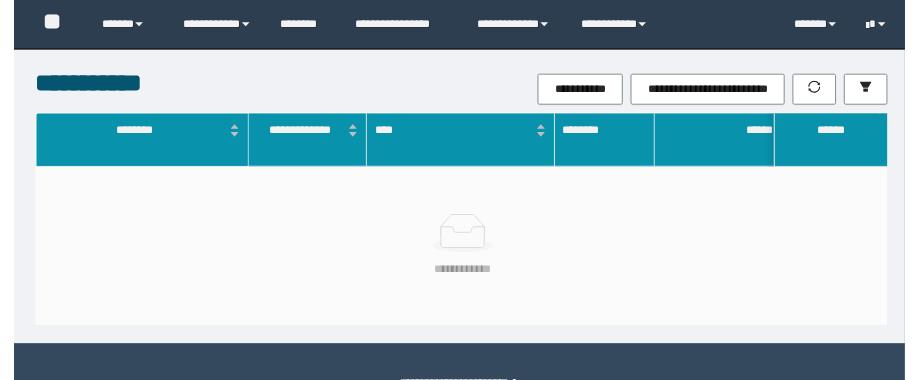 scroll, scrollTop: 0, scrollLeft: 0, axis: both 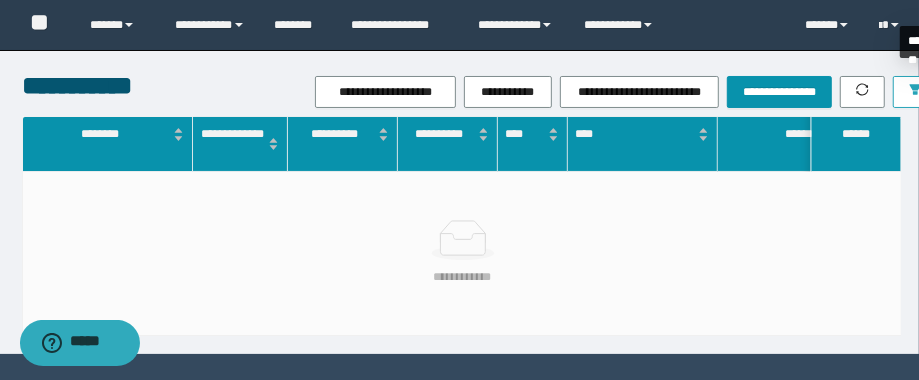 click at bounding box center (915, 92) 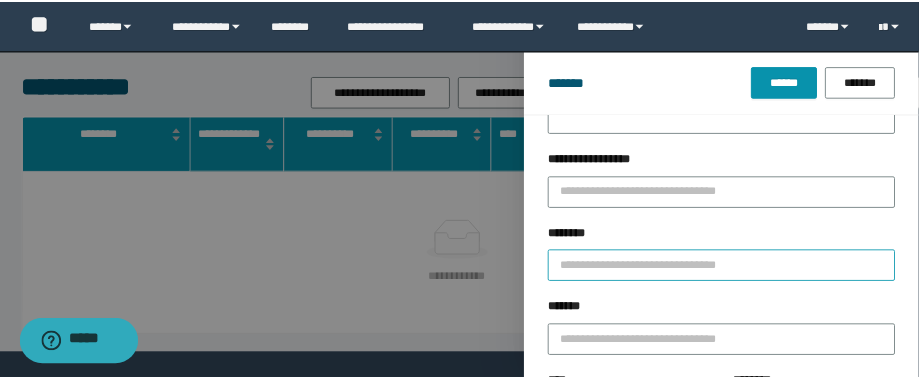 scroll, scrollTop: 160, scrollLeft: 0, axis: vertical 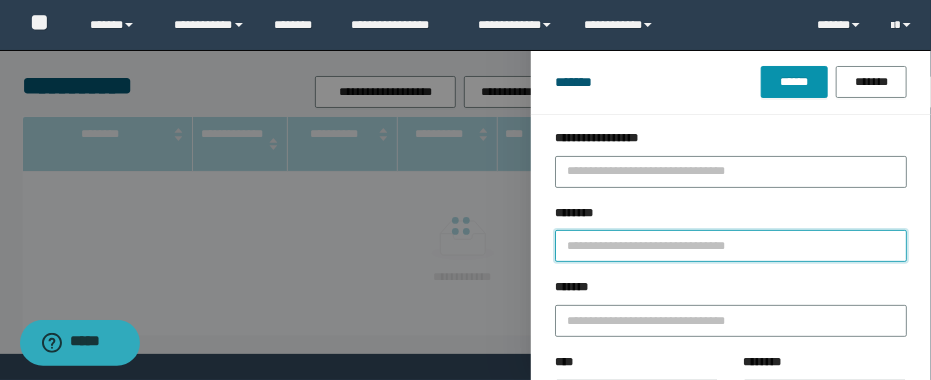 click on "********" at bounding box center [731, 246] 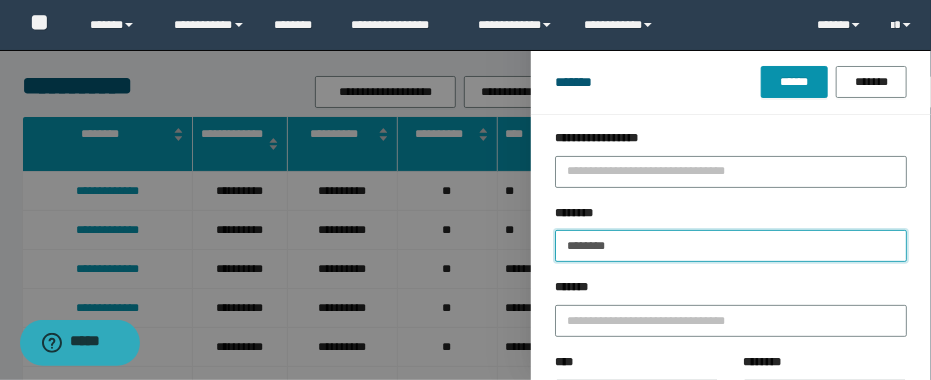 type 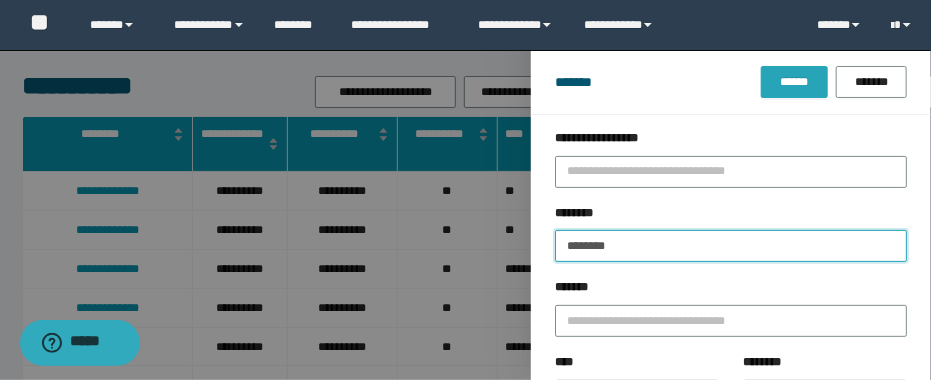 type on "********" 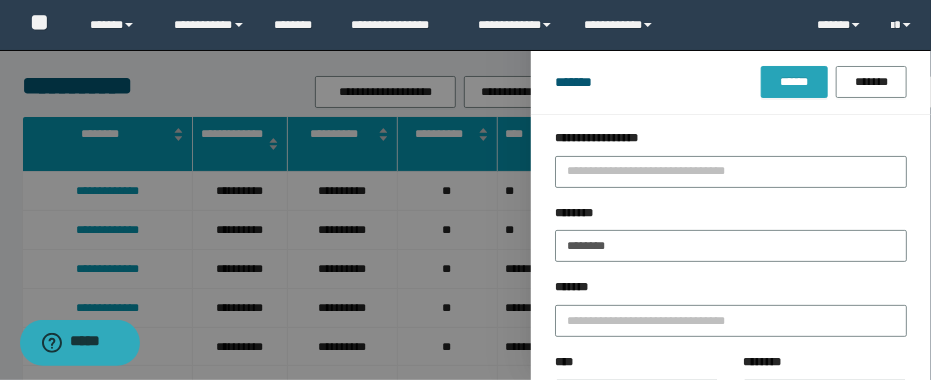click on "******" at bounding box center [794, 82] 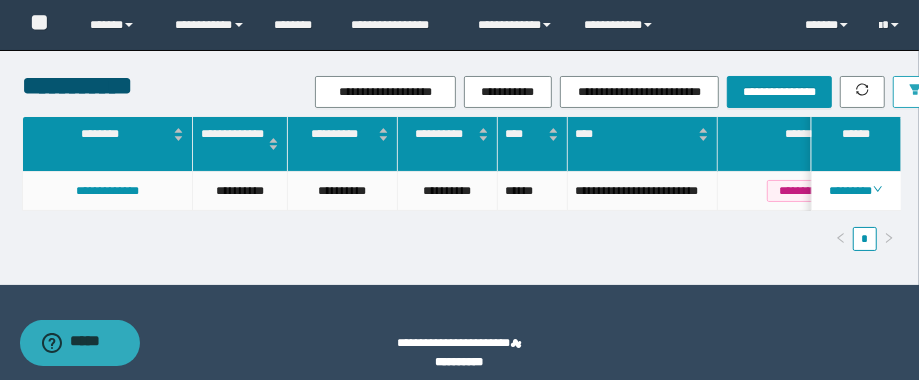 scroll, scrollTop: 0, scrollLeft: 17, axis: horizontal 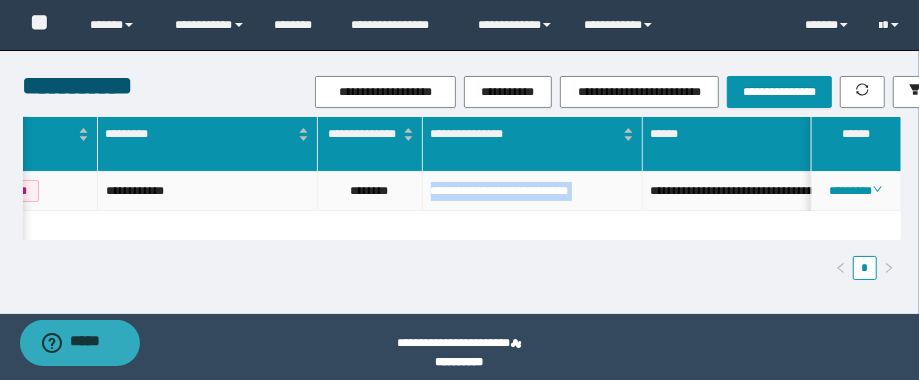 drag, startPoint x: 645, startPoint y: 189, endPoint x: 419, endPoint y: 197, distance: 226.14156 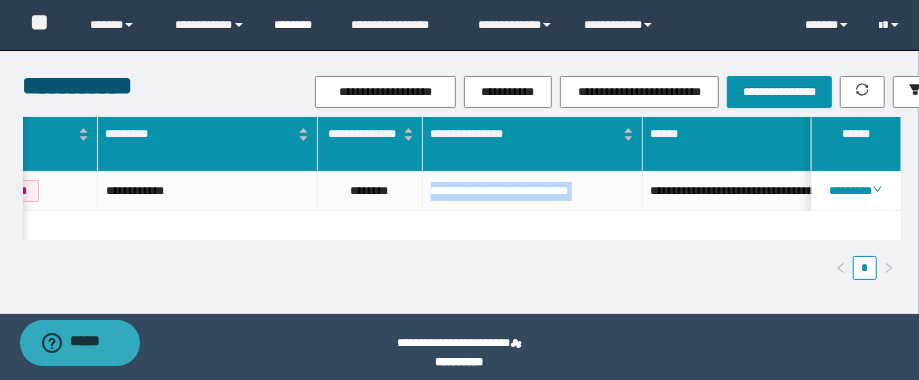 copy on "**********" 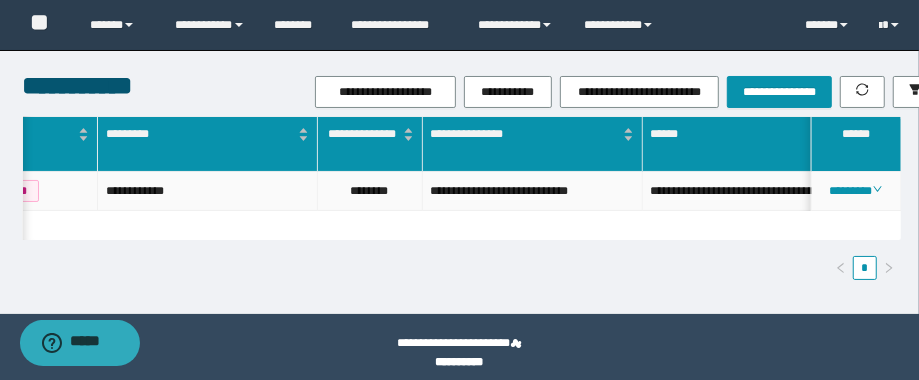 click on "********" at bounding box center [370, 191] 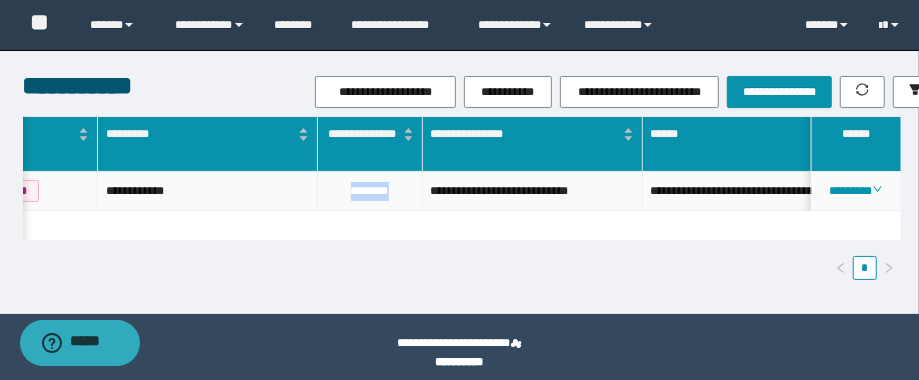 click on "********" at bounding box center (370, 191) 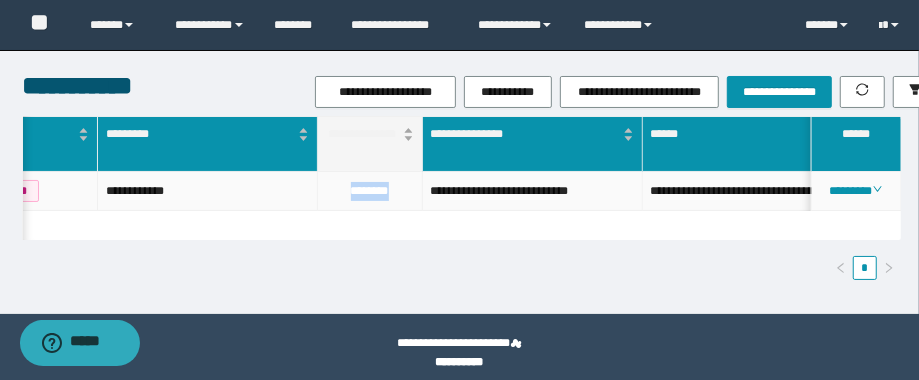 copy on "********" 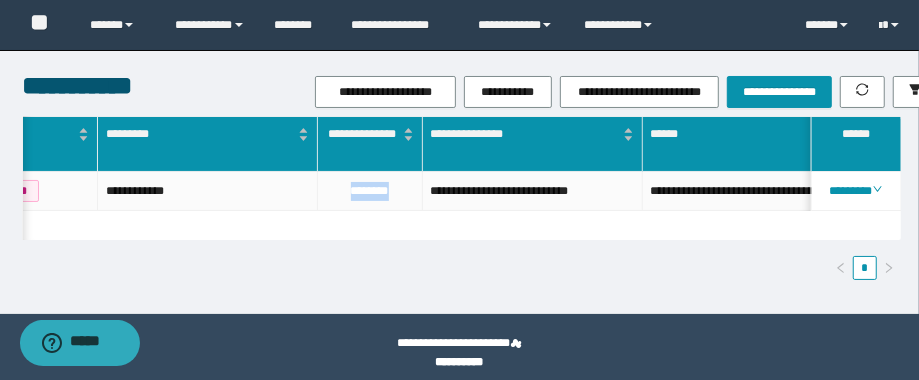 scroll, scrollTop: 0, scrollLeft: 635, axis: horizontal 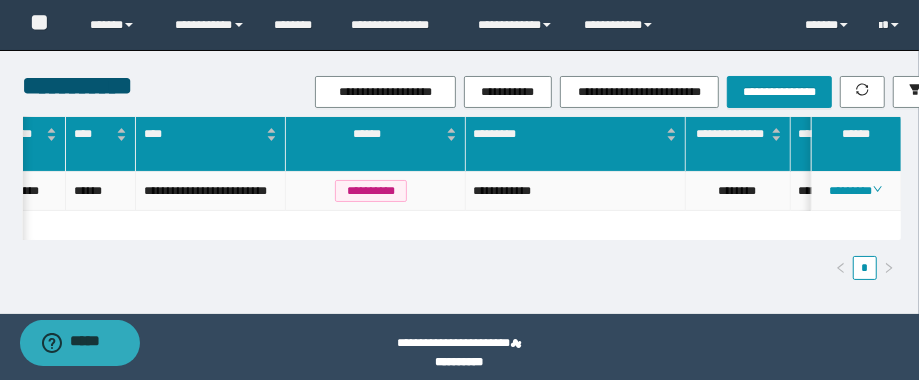 click on "**********" at bounding box center [576, 191] 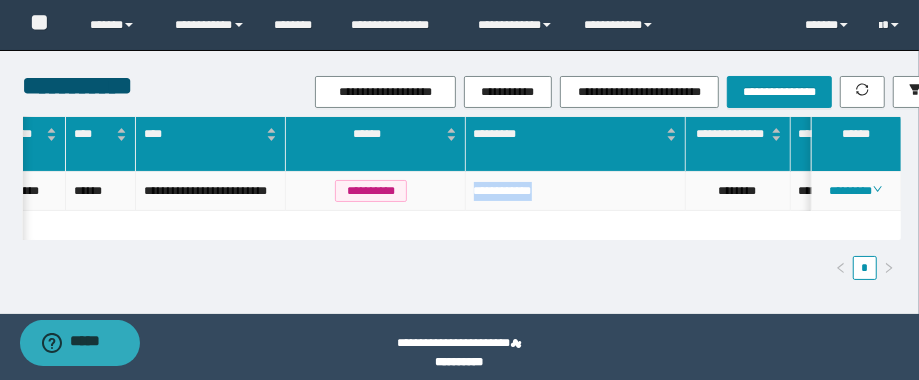 click on "**********" at bounding box center [576, 191] 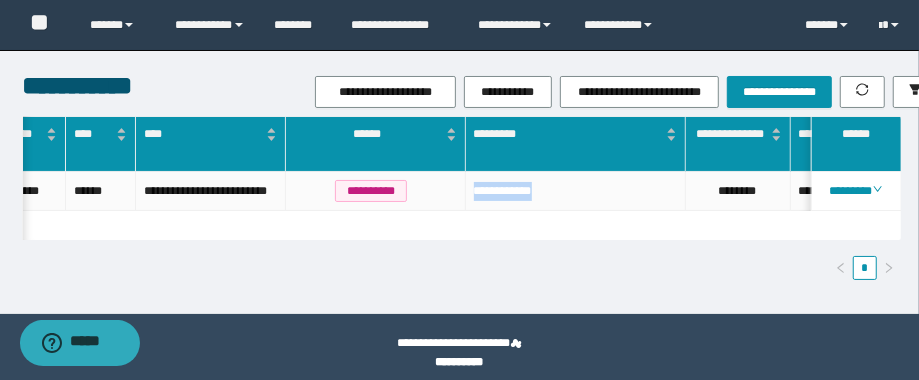 scroll, scrollTop: 0, scrollLeft: 255, axis: horizontal 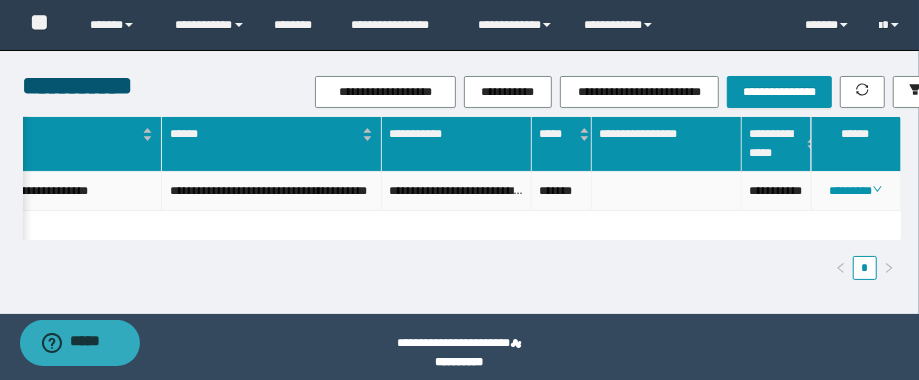 click on "**********" at bounding box center (777, 191) 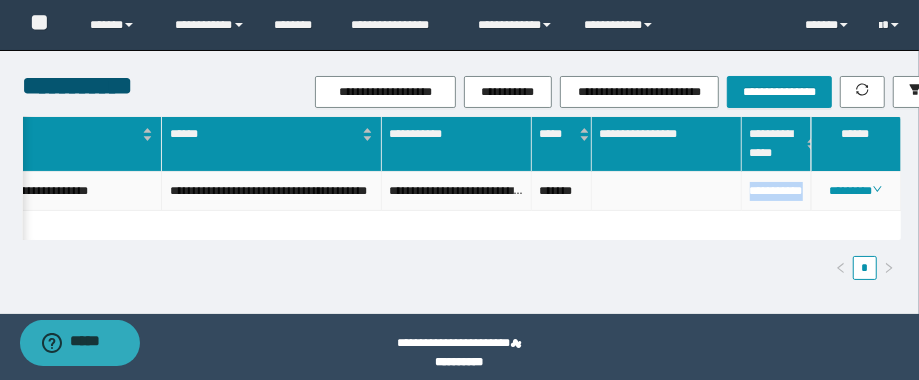 click on "**********" at bounding box center (777, 191) 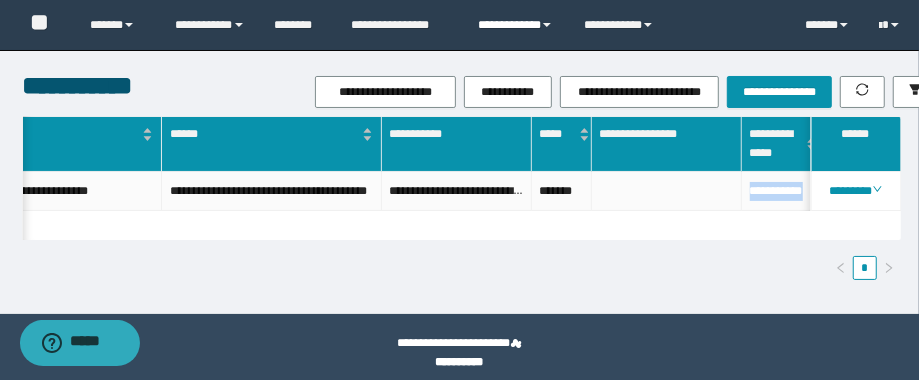 scroll, scrollTop: 0, scrollLeft: 1249, axis: horizontal 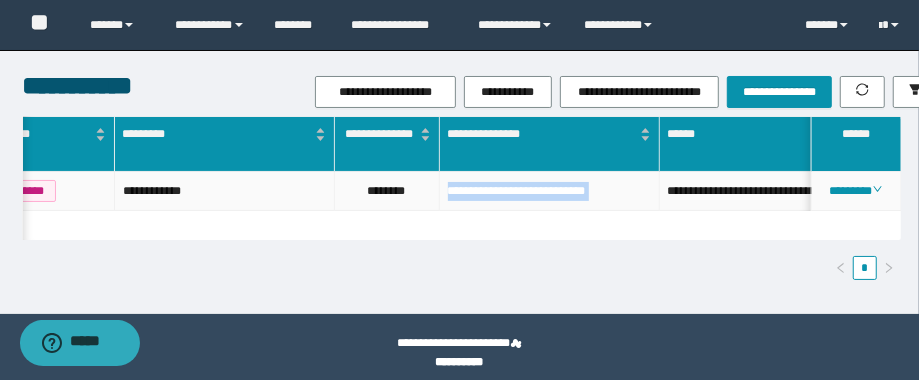 drag, startPoint x: 659, startPoint y: 191, endPoint x: 447, endPoint y: 206, distance: 212.53 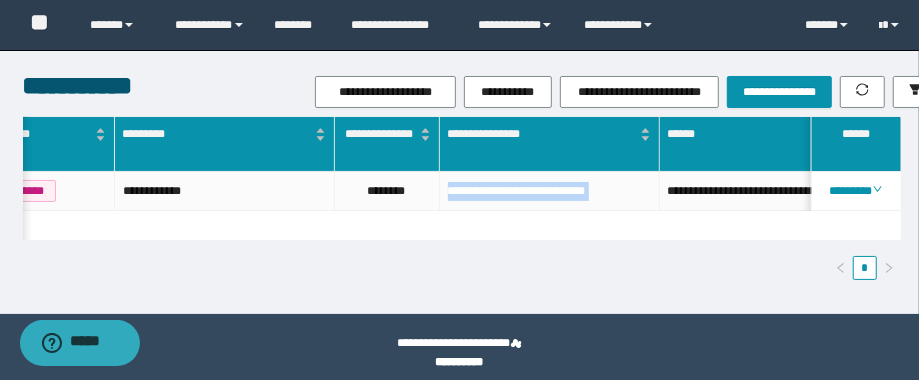 copy on "**********" 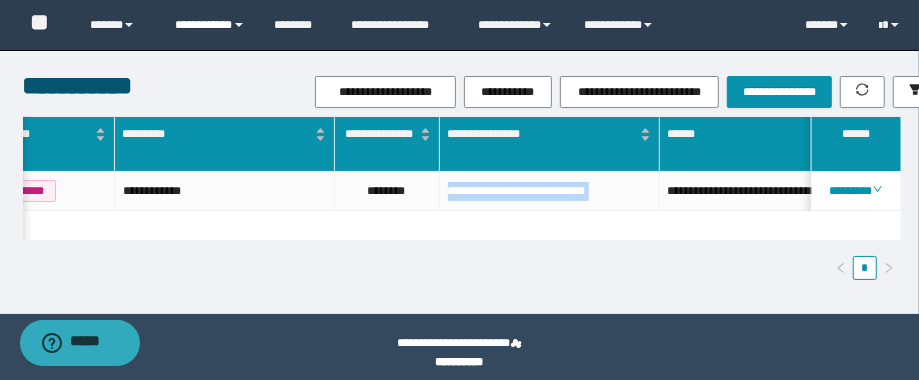 click on "**********" at bounding box center [210, 25] 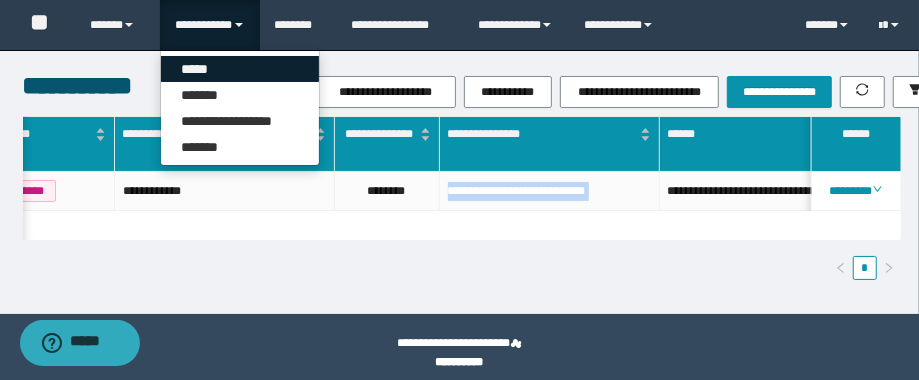 click on "*****" at bounding box center (240, 69) 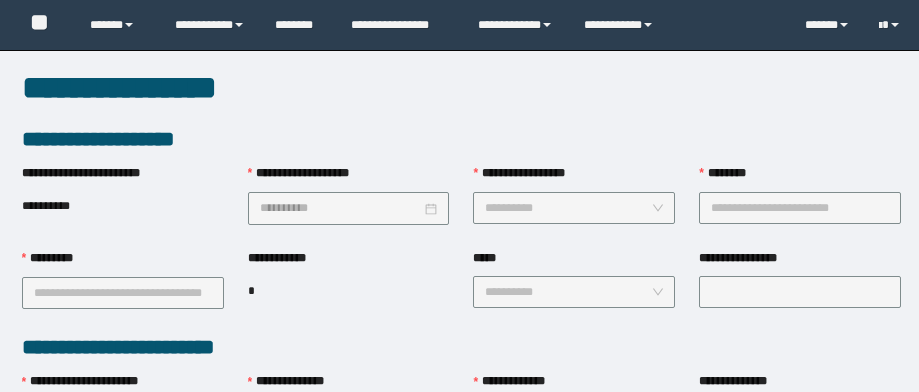 scroll, scrollTop: 0, scrollLeft: 0, axis: both 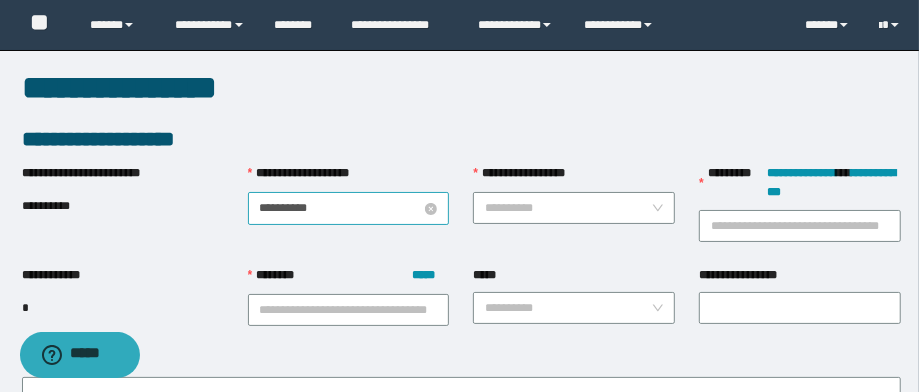 click on "**********" at bounding box center (341, 208) 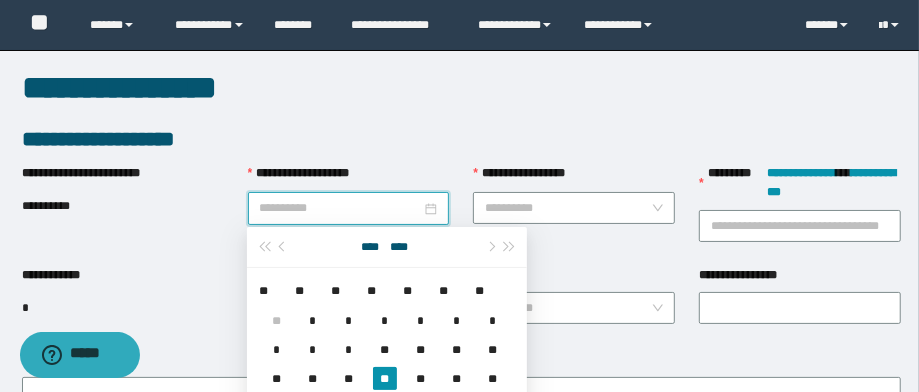 drag, startPoint x: 326, startPoint y: 383, endPoint x: 331, endPoint y: 373, distance: 11.18034 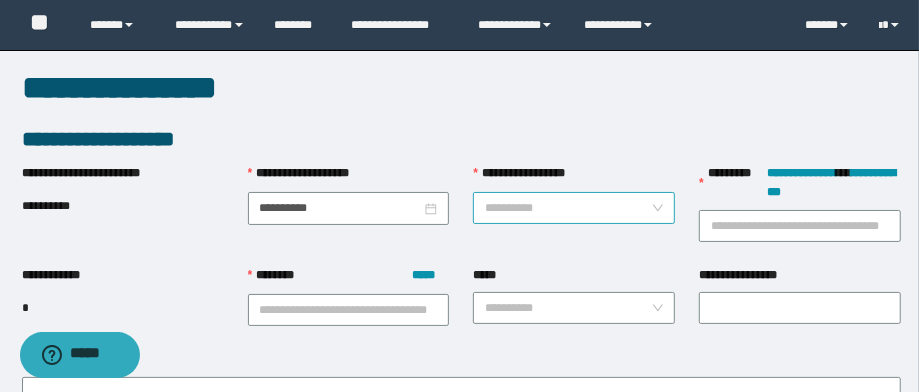 click on "**********" at bounding box center (568, 208) 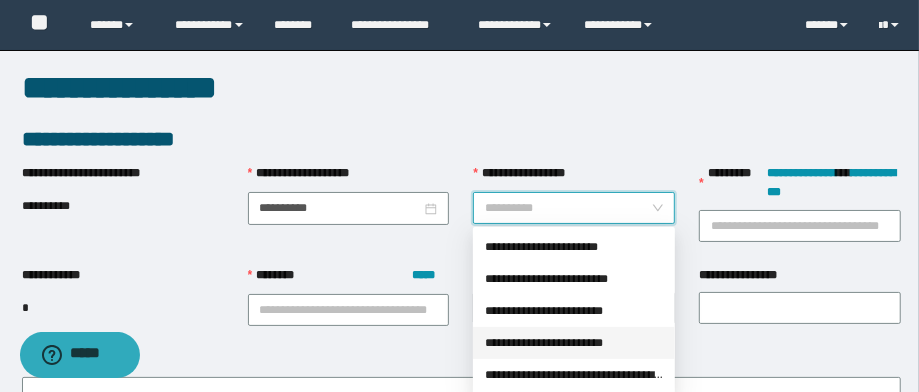 click on "**********" at bounding box center [574, 343] 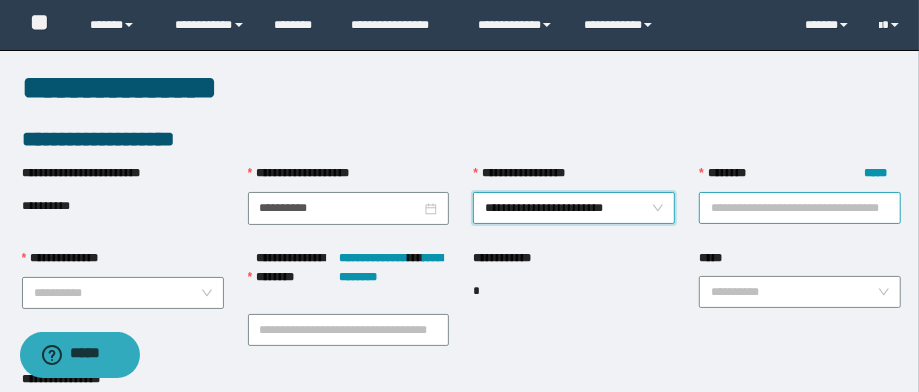 click on "******** *****" at bounding box center (800, 208) 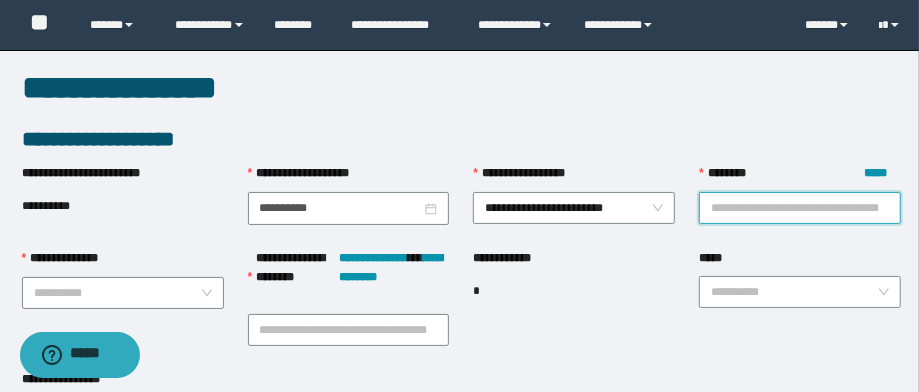 paste on "**********" 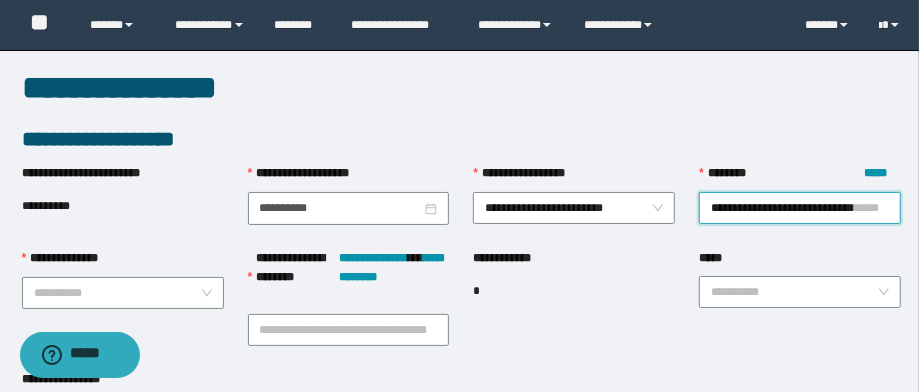 scroll, scrollTop: 0, scrollLeft: 32, axis: horizontal 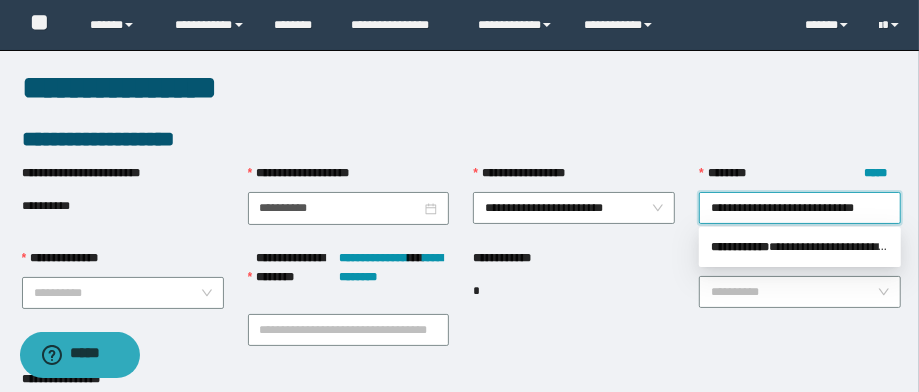 drag, startPoint x: 735, startPoint y: 241, endPoint x: 674, endPoint y: 280, distance: 72.40166 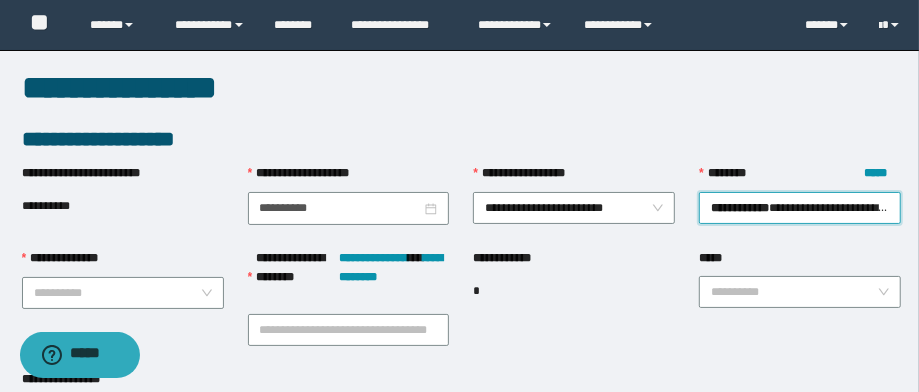 scroll, scrollTop: 0, scrollLeft: 0, axis: both 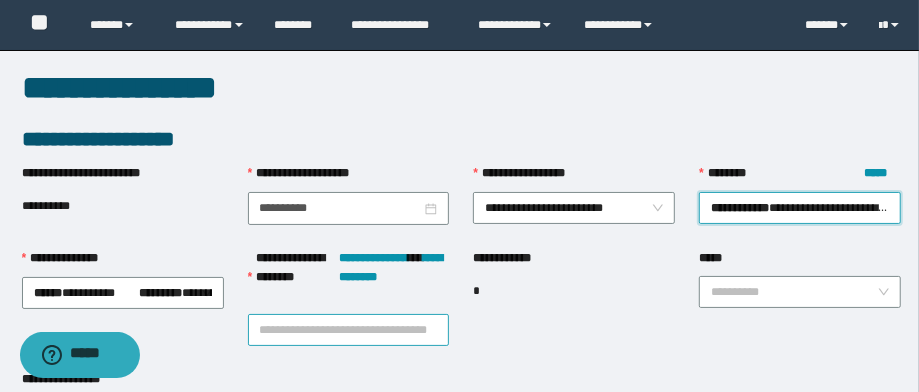 click on "**********" at bounding box center [349, 330] 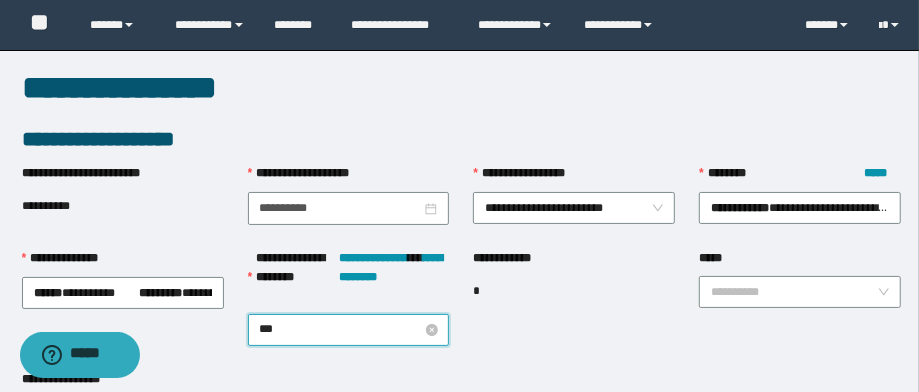 type on "****" 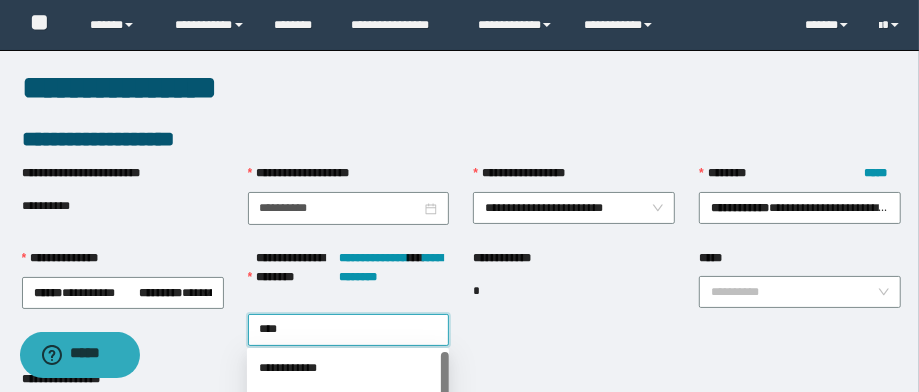 click on "**********" at bounding box center (348, 368) 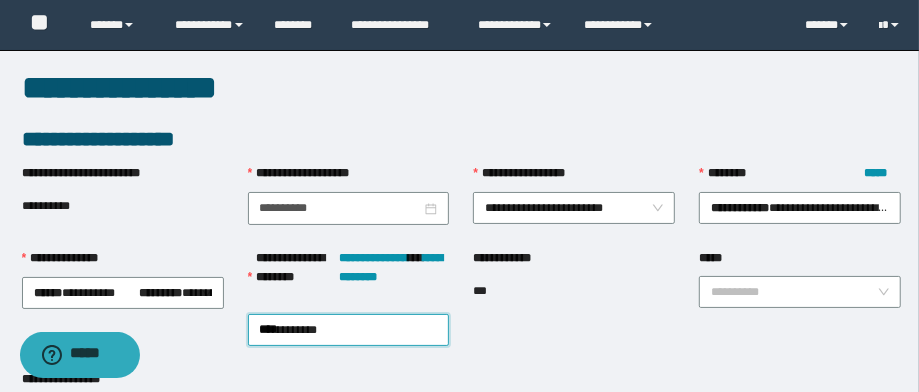 scroll, scrollTop: 80, scrollLeft: 0, axis: vertical 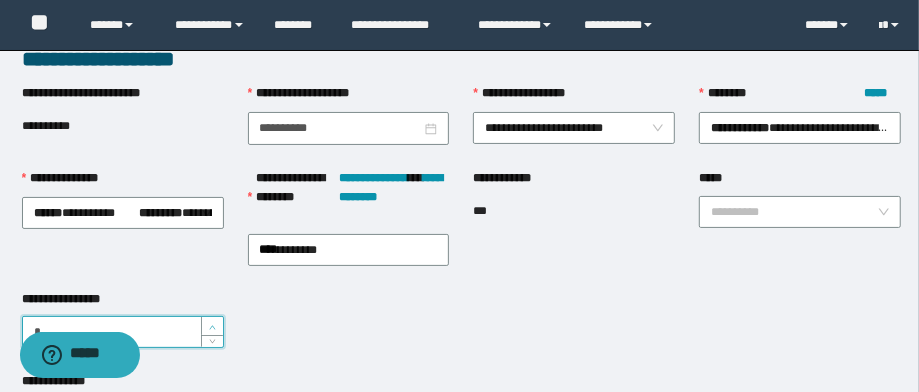 click at bounding box center (212, 326) 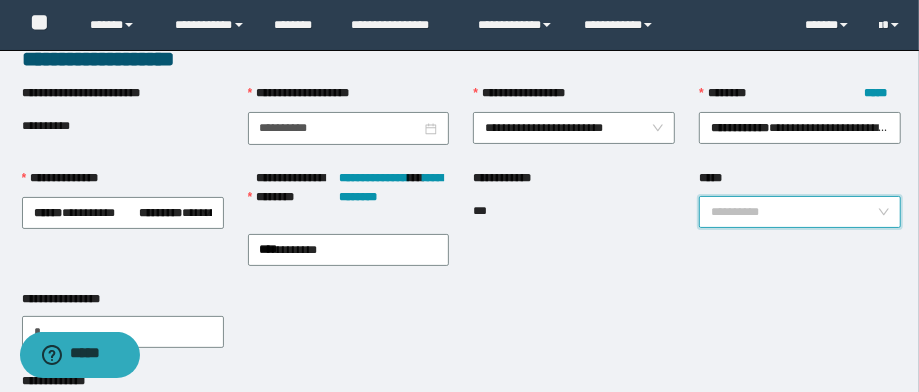 click on "*****" at bounding box center [794, 212] 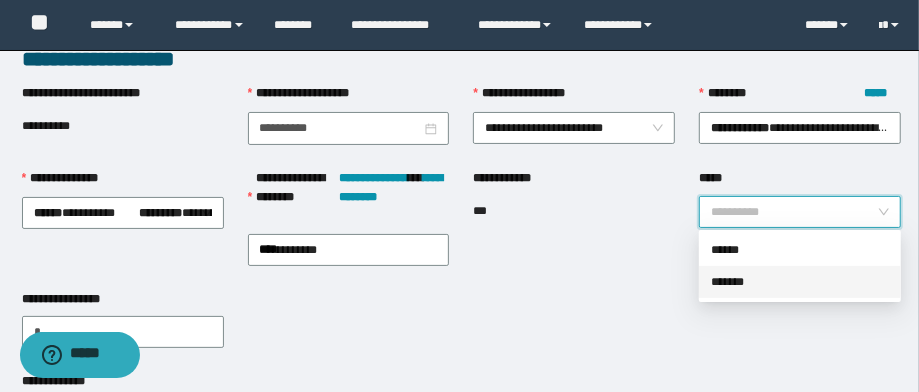 click on "*******" at bounding box center [800, 282] 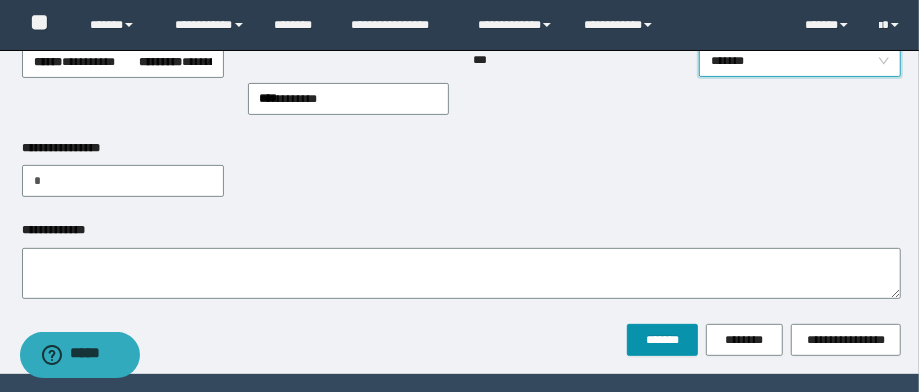 scroll, scrollTop: 289, scrollLeft: 0, axis: vertical 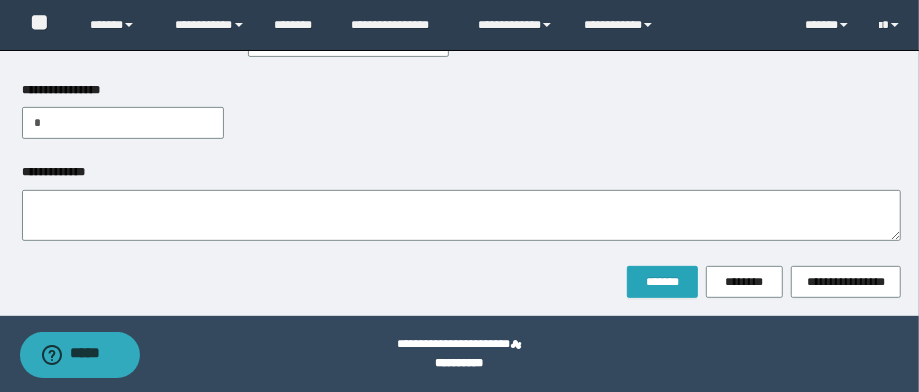 click on "*******" at bounding box center [662, 282] 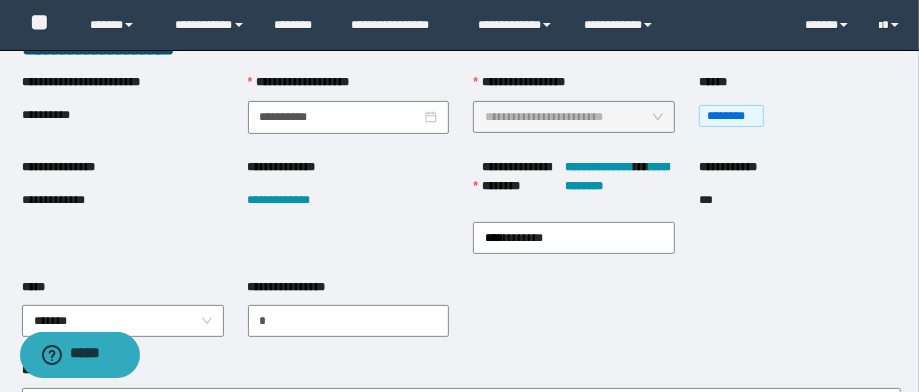 scroll, scrollTop: 240, scrollLeft: 0, axis: vertical 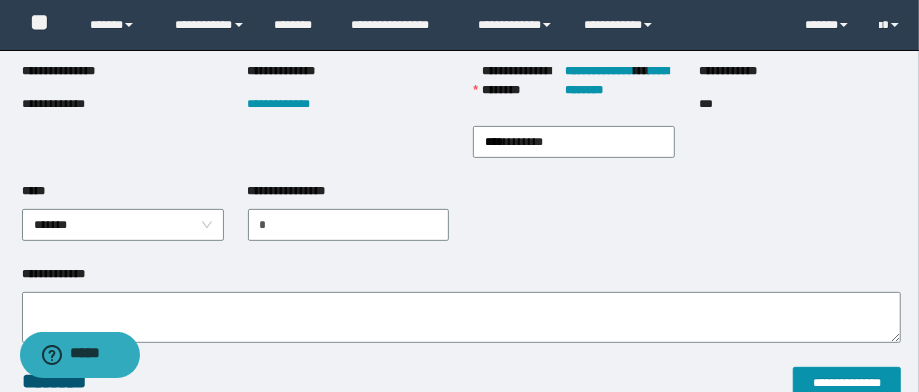 click on "**********" at bounding box center (68, 104) 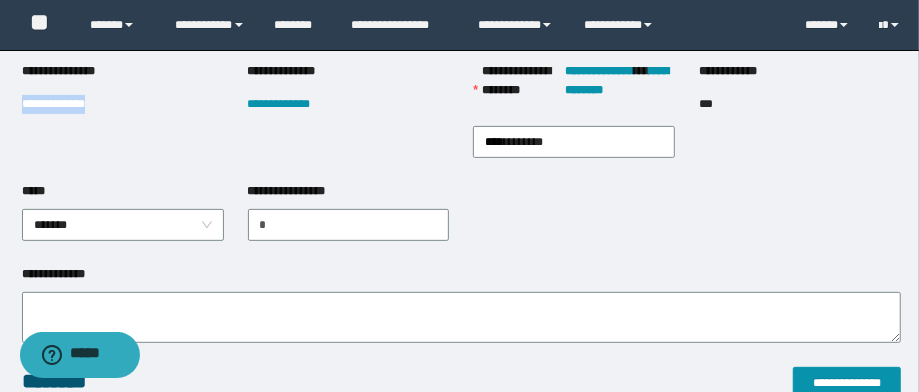 click on "**********" at bounding box center (68, 104) 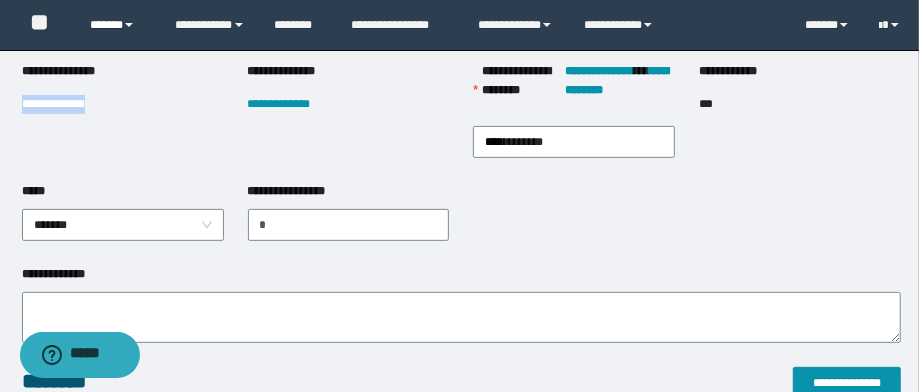 copy on "**********" 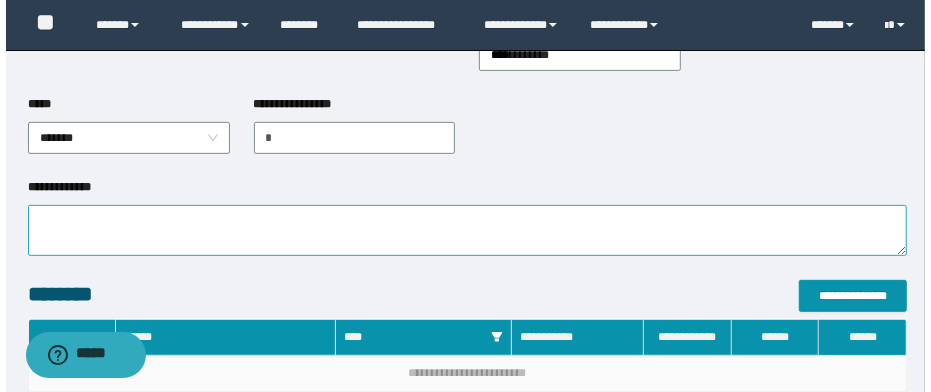 scroll, scrollTop: 400, scrollLeft: 0, axis: vertical 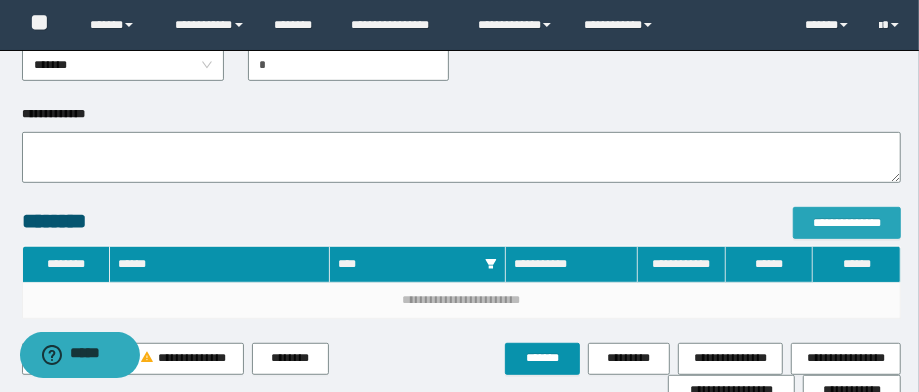 click on "**********" at bounding box center (847, 223) 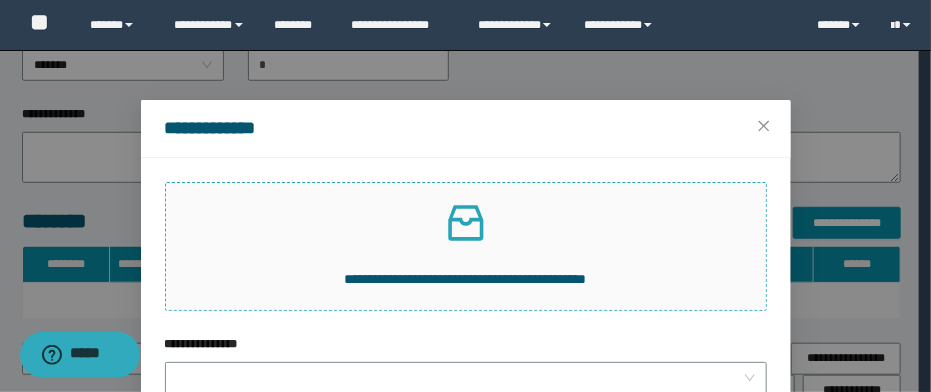 click on "**********" at bounding box center (466, 246) 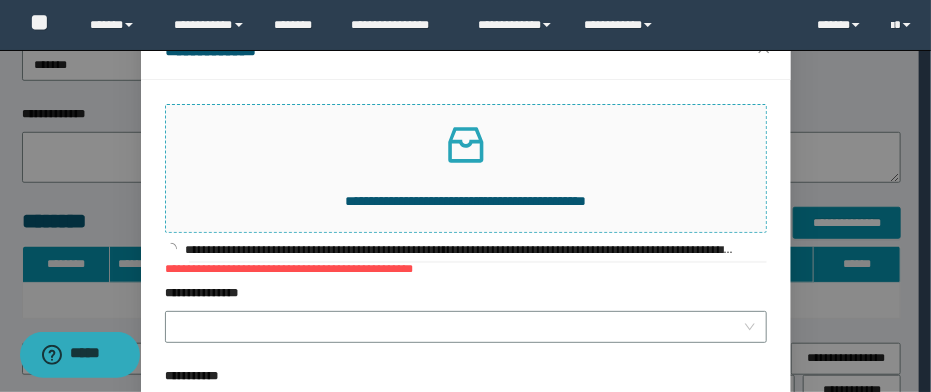scroll, scrollTop: 160, scrollLeft: 0, axis: vertical 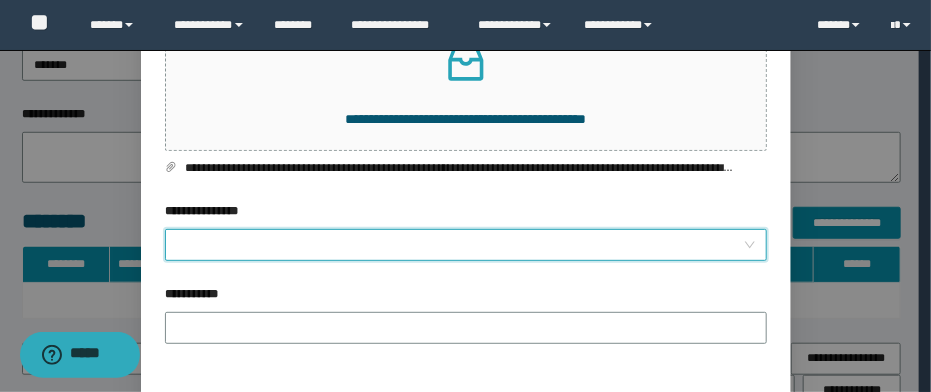 drag, startPoint x: 506, startPoint y: 249, endPoint x: 505, endPoint y: 231, distance: 18.027756 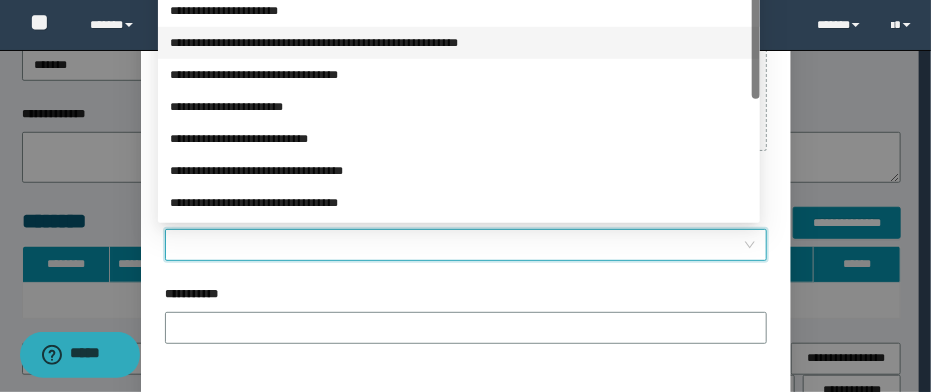 click on "**********" at bounding box center (459, 43) 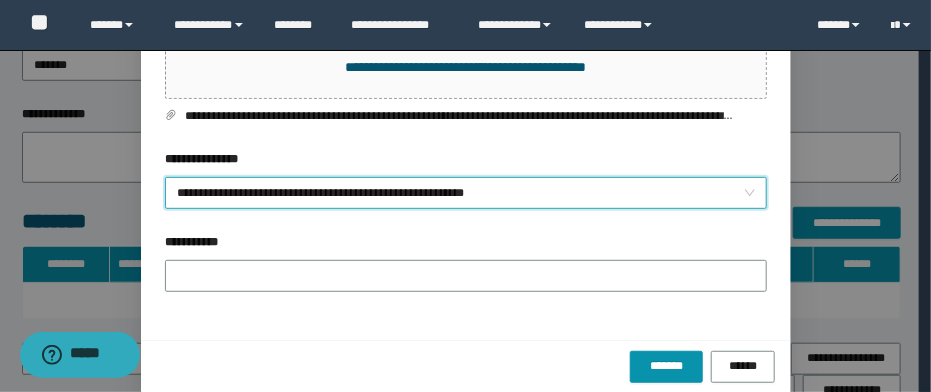 scroll, scrollTop: 235, scrollLeft: 0, axis: vertical 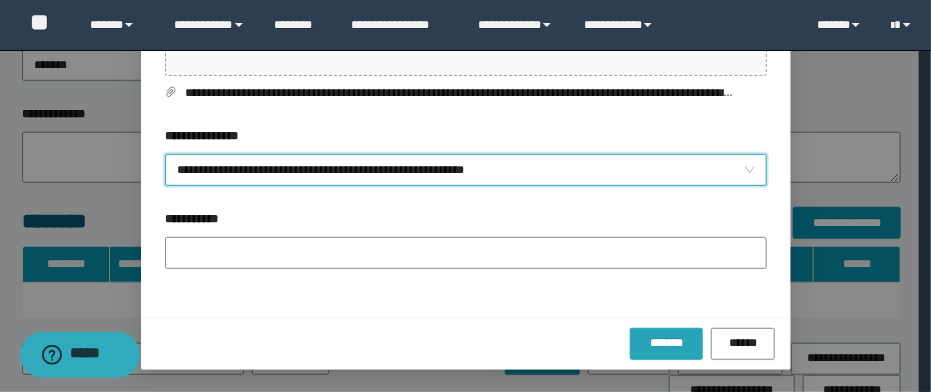 click on "*******" at bounding box center (666, 344) 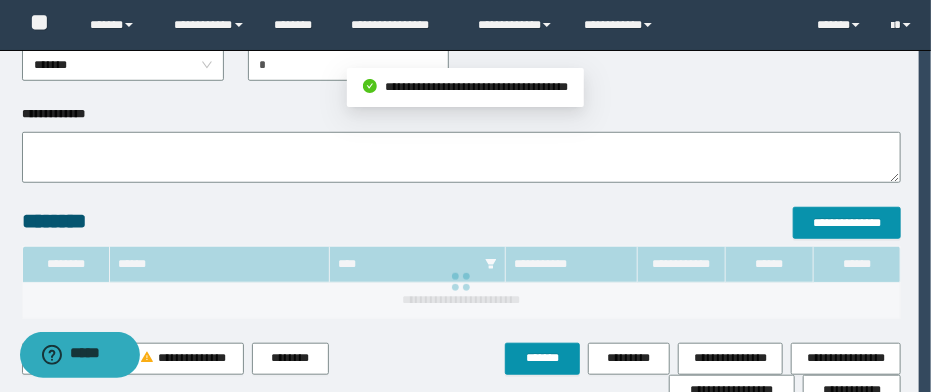 scroll, scrollTop: 118, scrollLeft: 0, axis: vertical 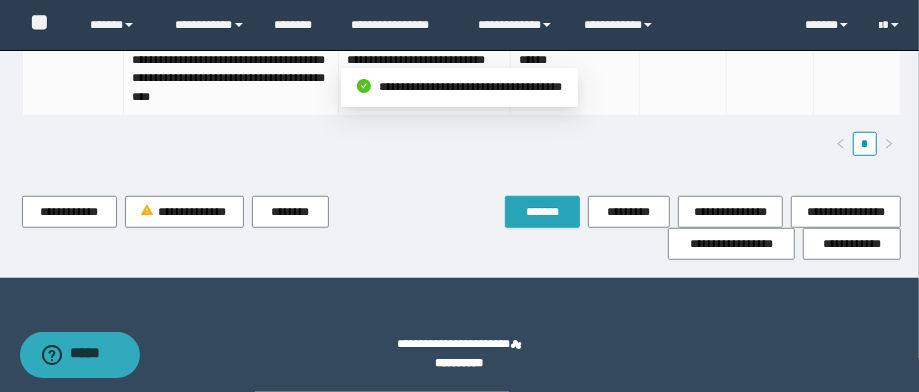 click on "*******" at bounding box center (542, 212) 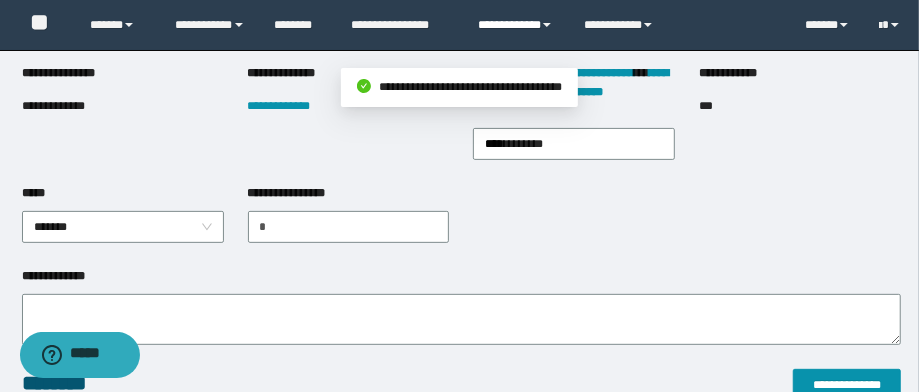 scroll, scrollTop: 0, scrollLeft: 0, axis: both 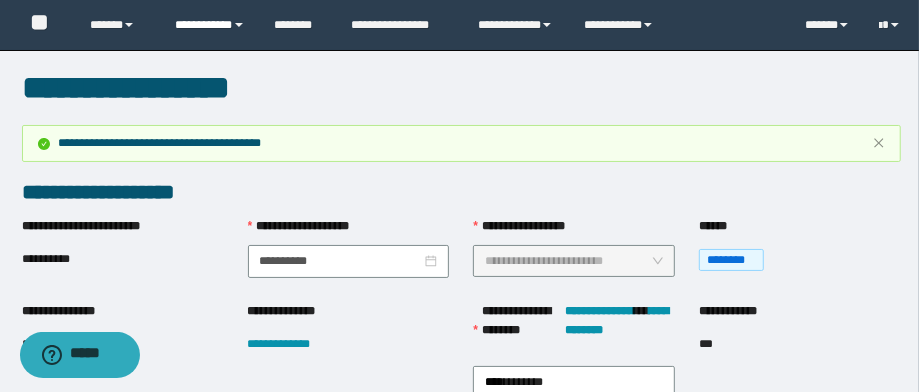 click on "**********" at bounding box center (210, 25) 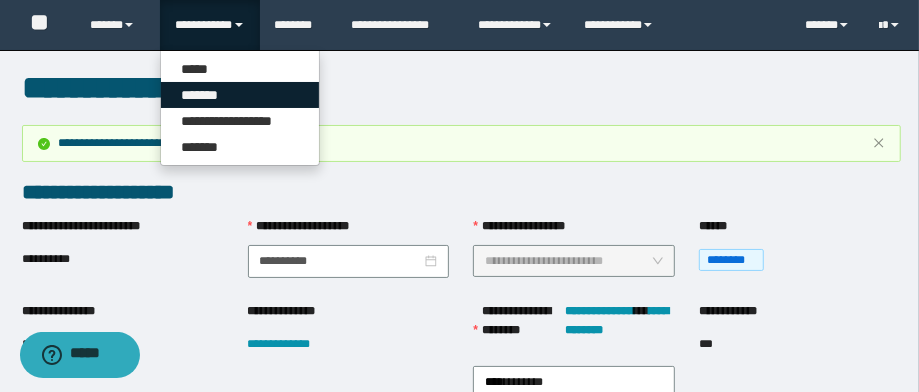 click on "*******" at bounding box center [240, 95] 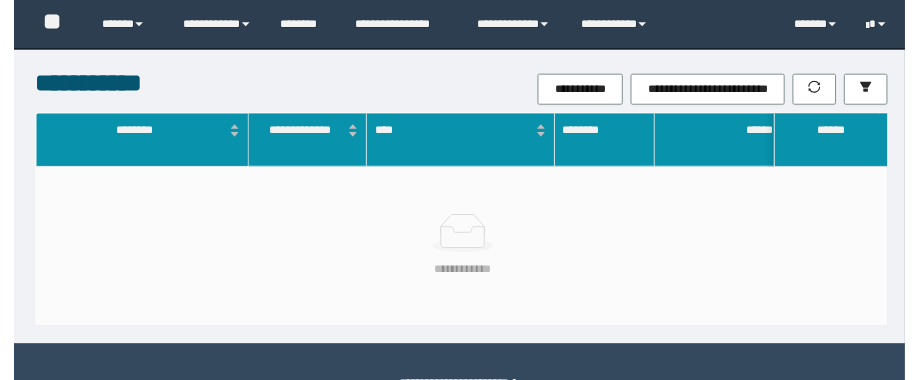 scroll, scrollTop: 0, scrollLeft: 0, axis: both 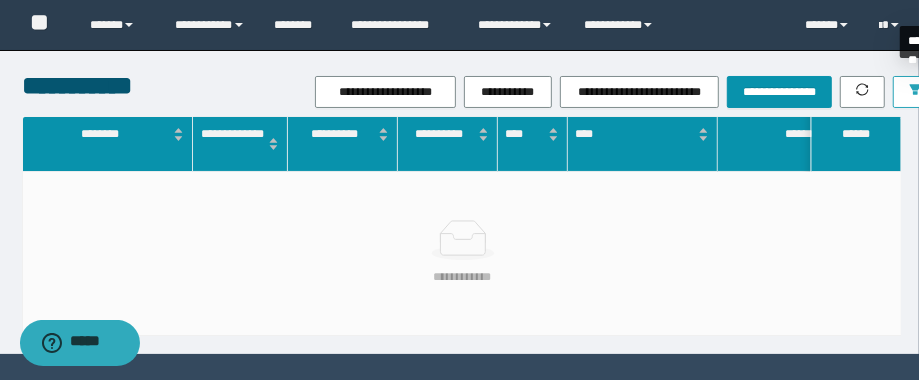 click at bounding box center (915, 92) 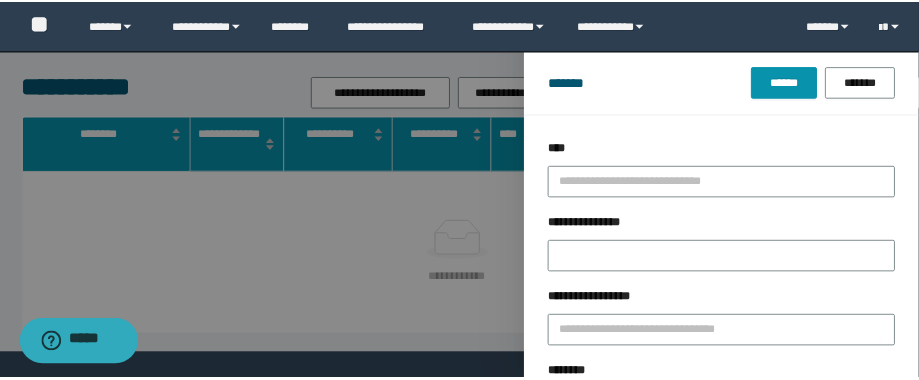scroll, scrollTop: 80, scrollLeft: 0, axis: vertical 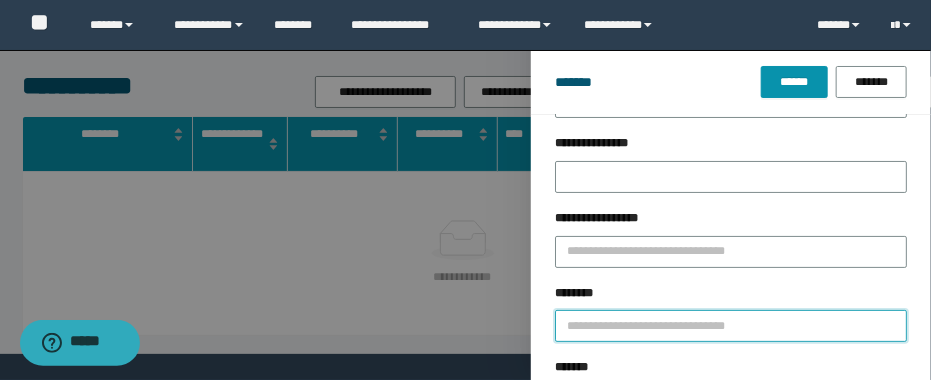 click on "********" at bounding box center [731, 326] 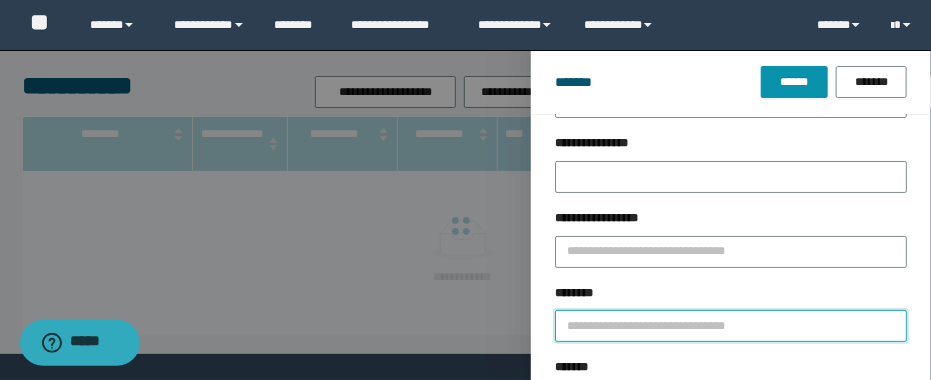 paste on "********" 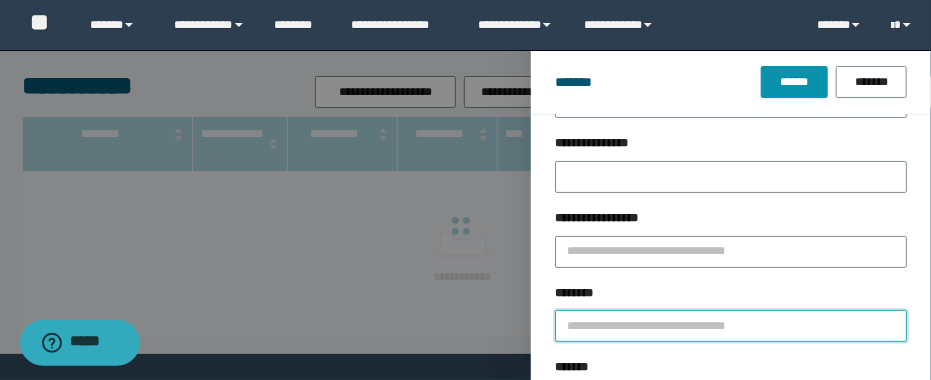 type on "********" 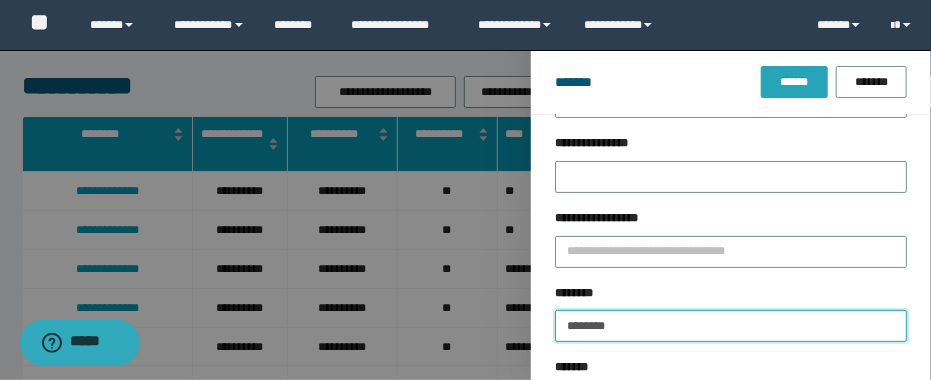type on "********" 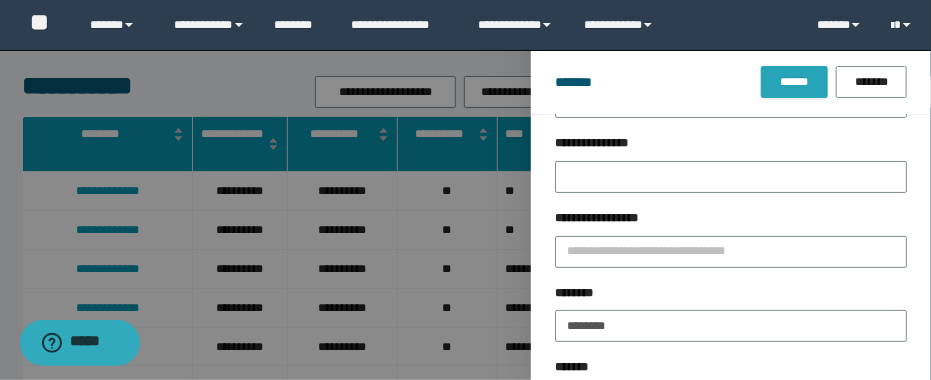 click on "******" at bounding box center (794, 82) 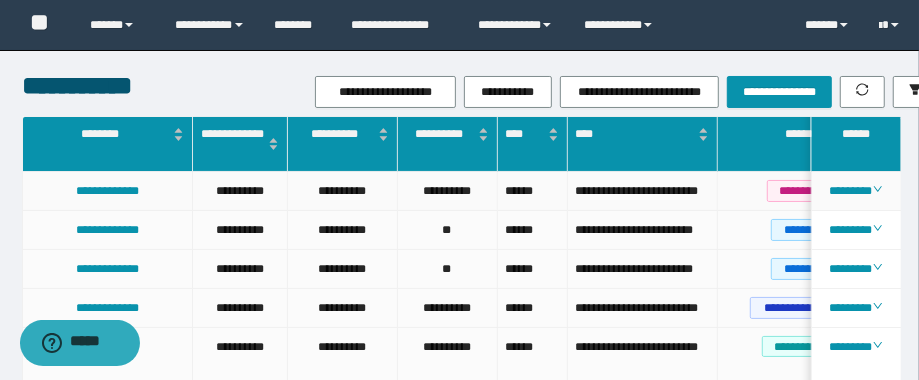 click on "**********" at bounding box center (642, 191) 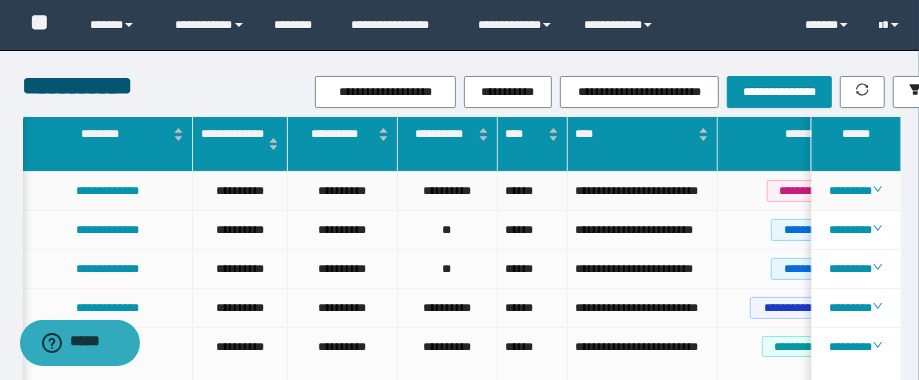 scroll, scrollTop: 0, scrollLeft: 32, axis: horizontal 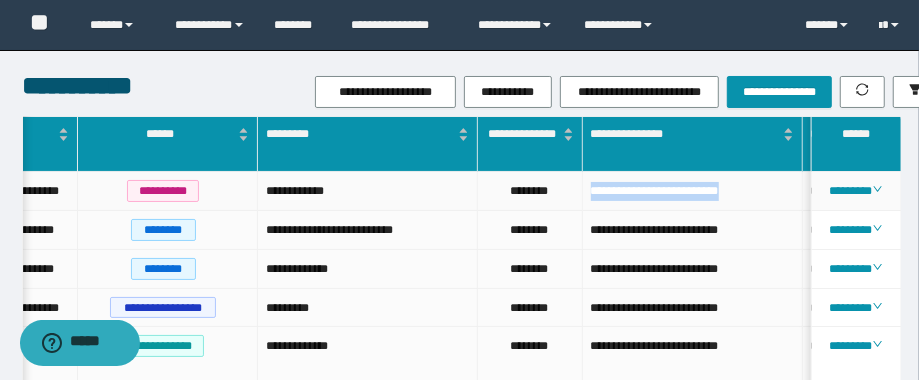 drag, startPoint x: 784, startPoint y: 192, endPoint x: 584, endPoint y: 191, distance: 200.0025 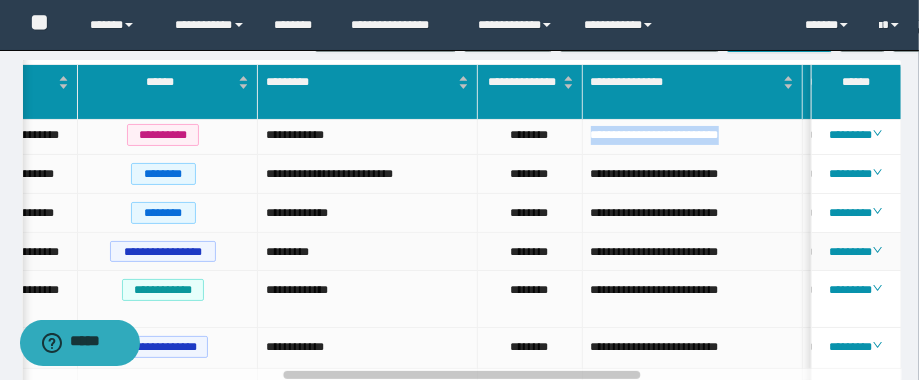 scroll, scrollTop: 80, scrollLeft: 0, axis: vertical 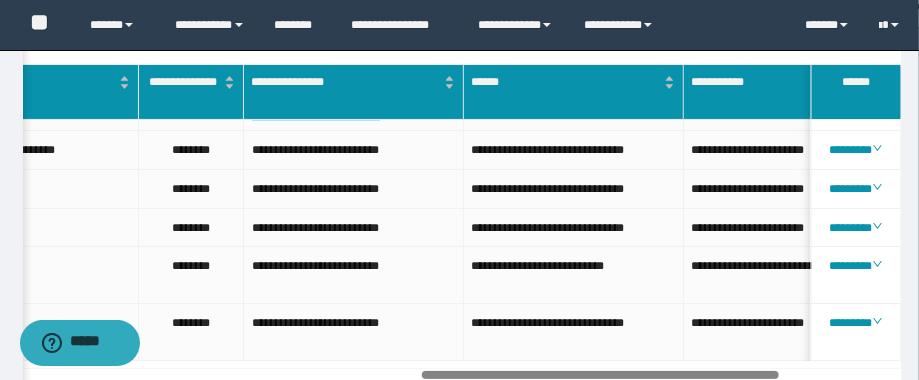 drag, startPoint x: 611, startPoint y: 371, endPoint x: 798, endPoint y: 377, distance: 187.09624 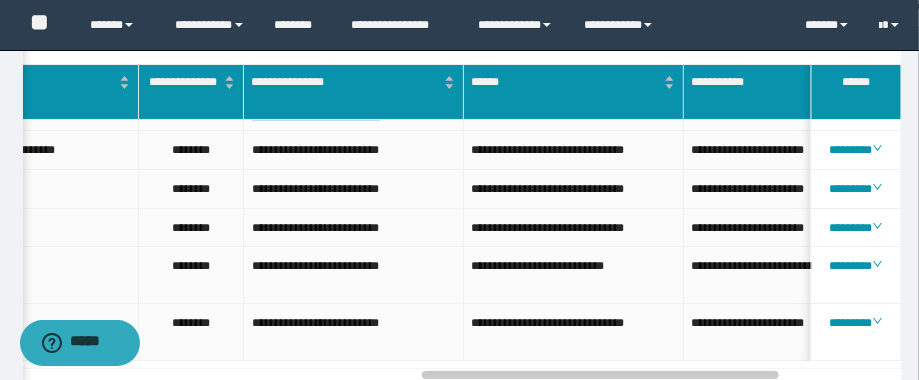 scroll 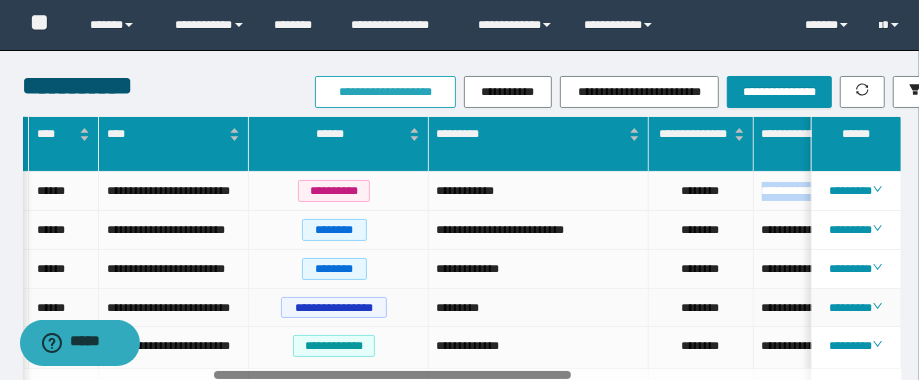 drag, startPoint x: 578, startPoint y: 375, endPoint x: 335, endPoint y: 105, distance: 363.24786 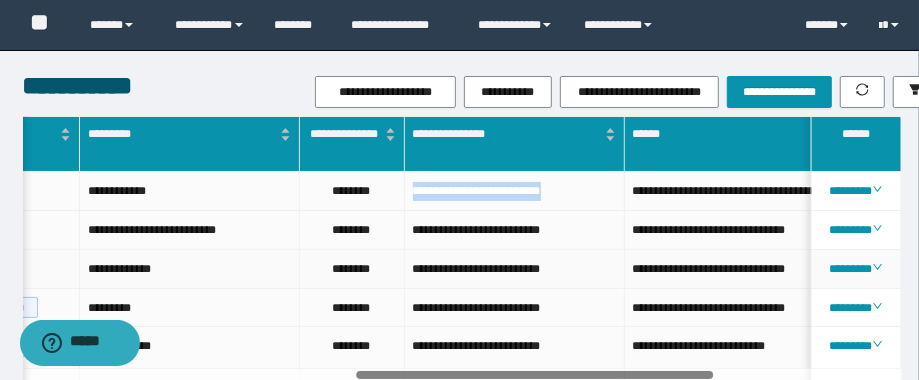 drag, startPoint x: 438, startPoint y: 375, endPoint x: 496, endPoint y: 300, distance: 94.81033 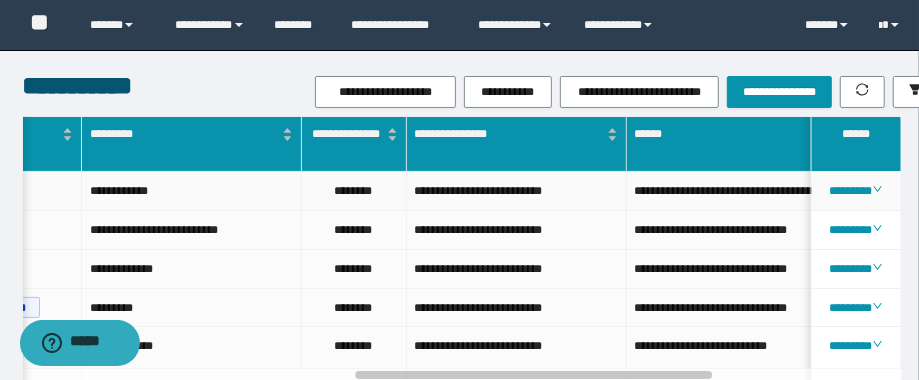 click on "********" at bounding box center (354, 191) 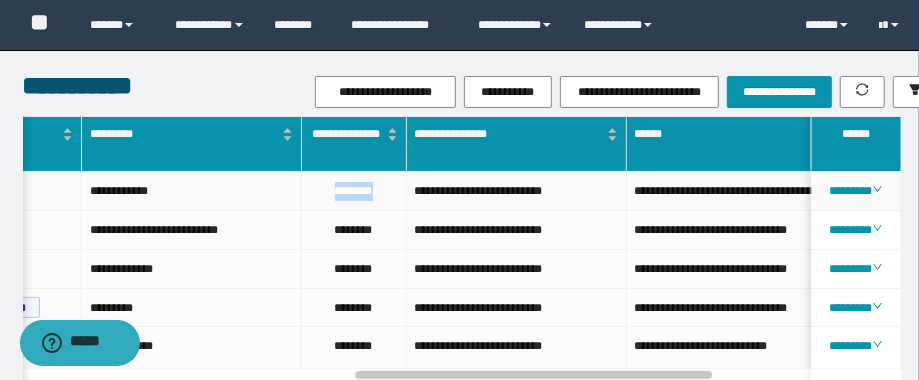 click on "********" at bounding box center [354, 191] 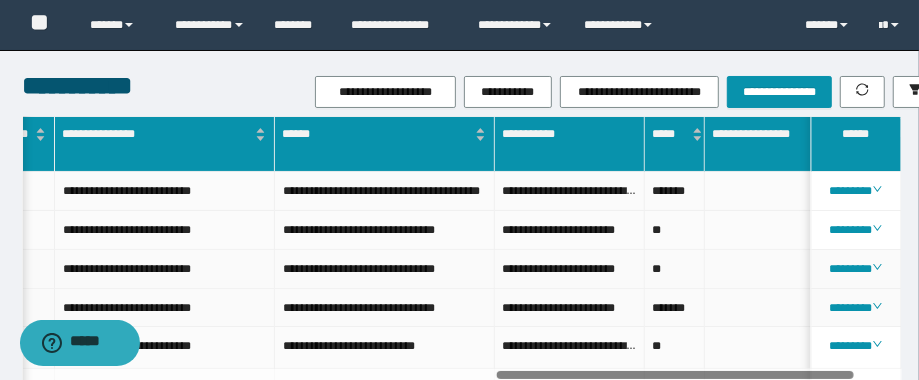 drag, startPoint x: 447, startPoint y: 373, endPoint x: 598, endPoint y: 274, distance: 180.56024 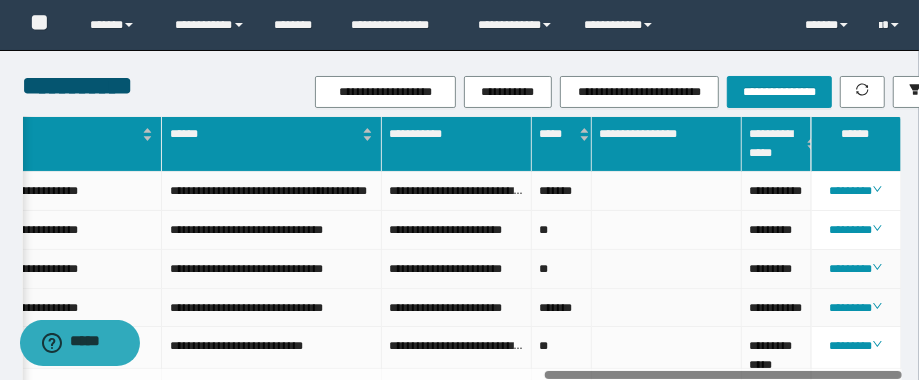 drag, startPoint x: 603, startPoint y: 379, endPoint x: 806, endPoint y: 283, distance: 224.55511 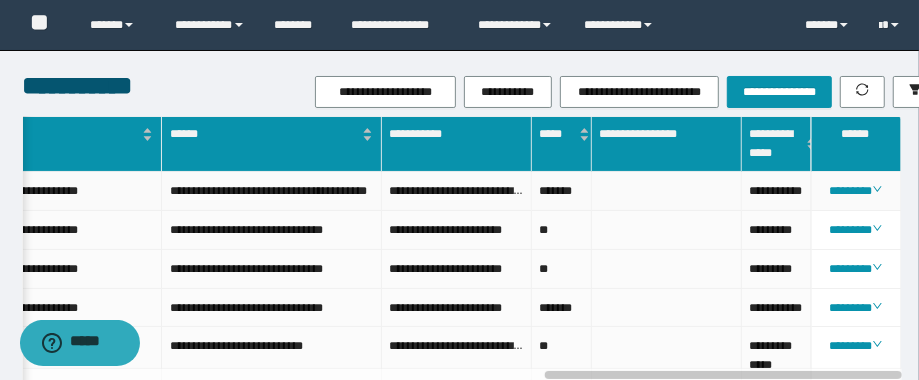 click on "**********" at bounding box center [777, 191] 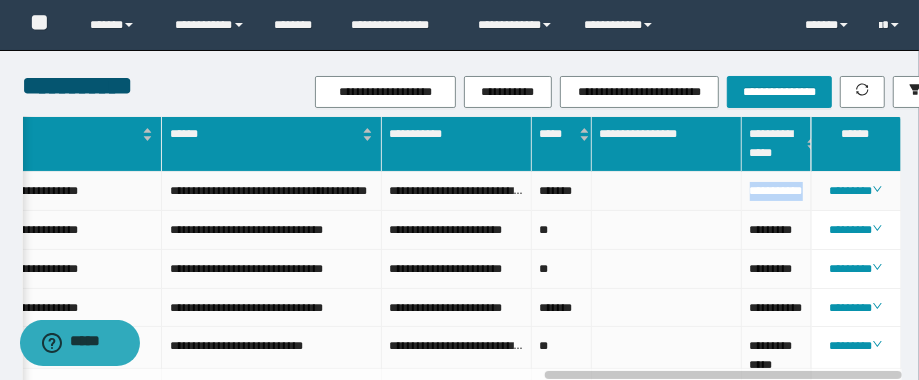 click on "**********" at bounding box center (777, 191) 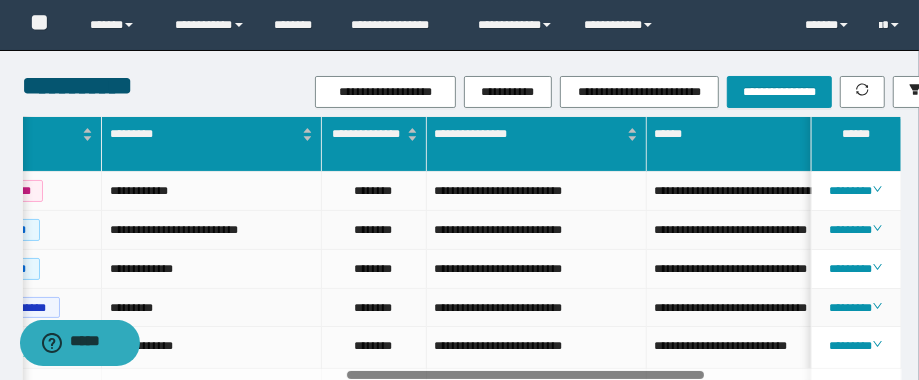 drag, startPoint x: 592, startPoint y: 375, endPoint x: 488, endPoint y: 264, distance: 152.10852 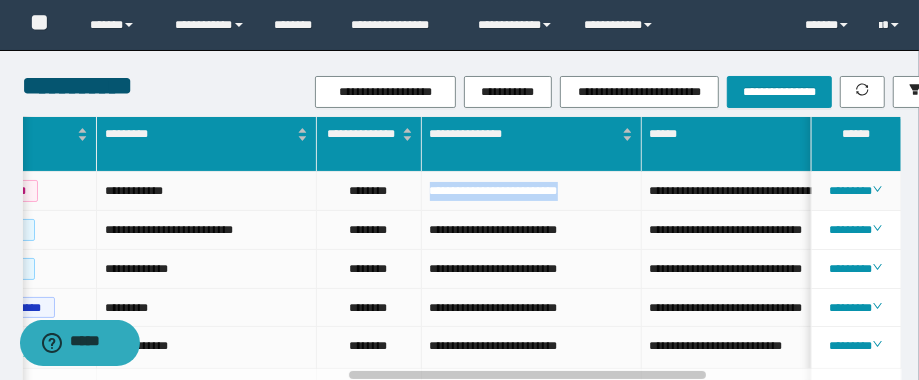drag, startPoint x: 612, startPoint y: 187, endPoint x: 391, endPoint y: 193, distance: 221.08144 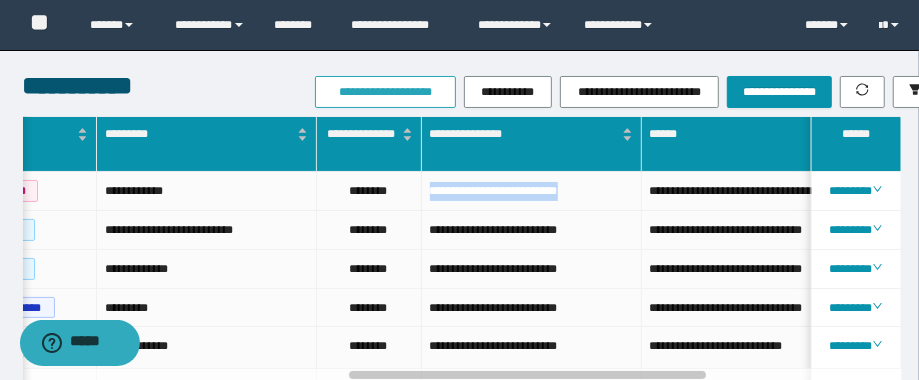 copy on "**********" 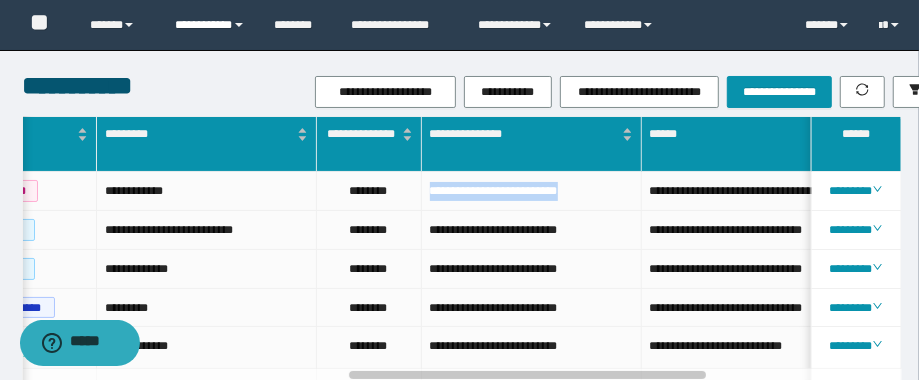 click on "**********" at bounding box center [210, 25] 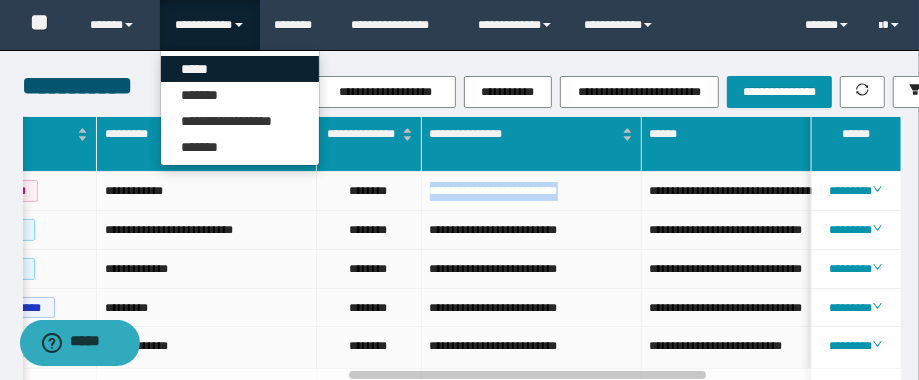 click on "*****" at bounding box center (240, 69) 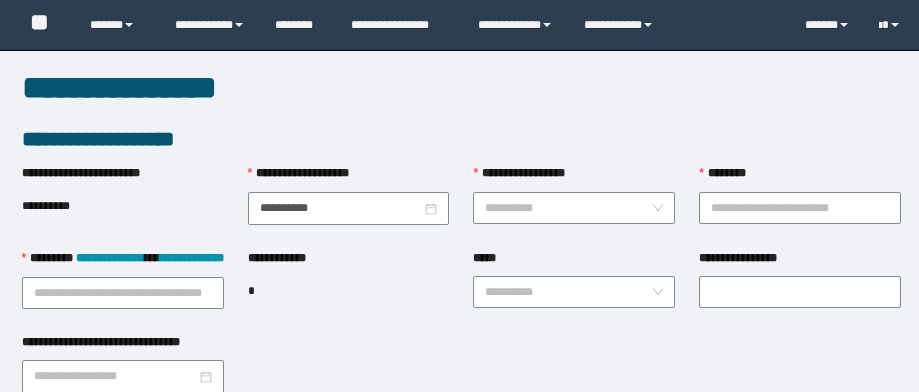 scroll, scrollTop: 0, scrollLeft: 0, axis: both 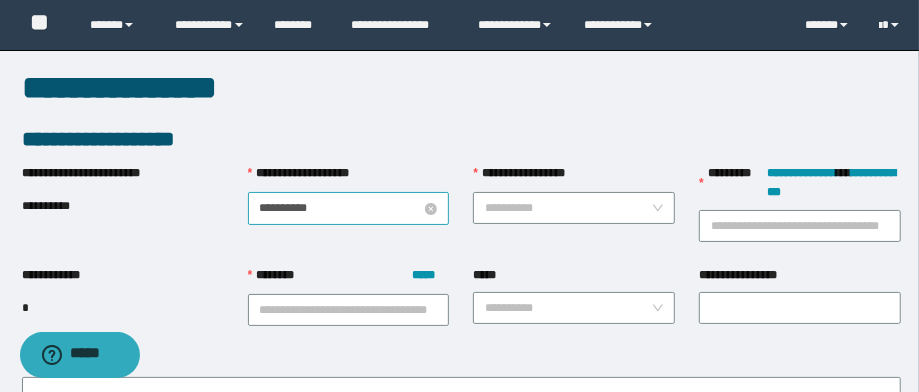 click on "**********" at bounding box center (341, 208) 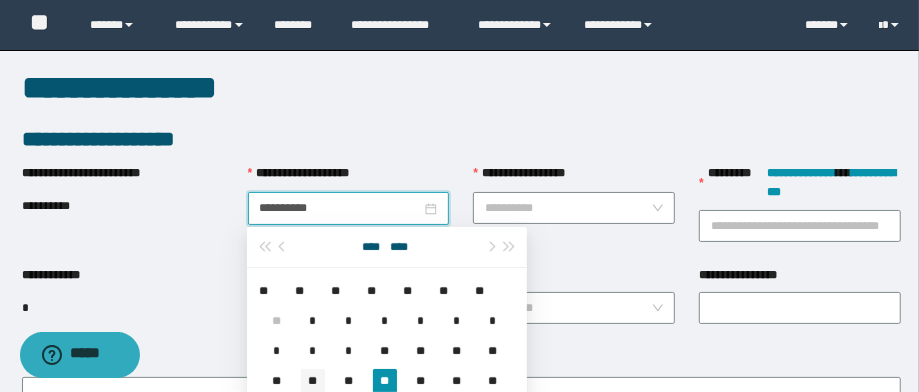 type on "**********" 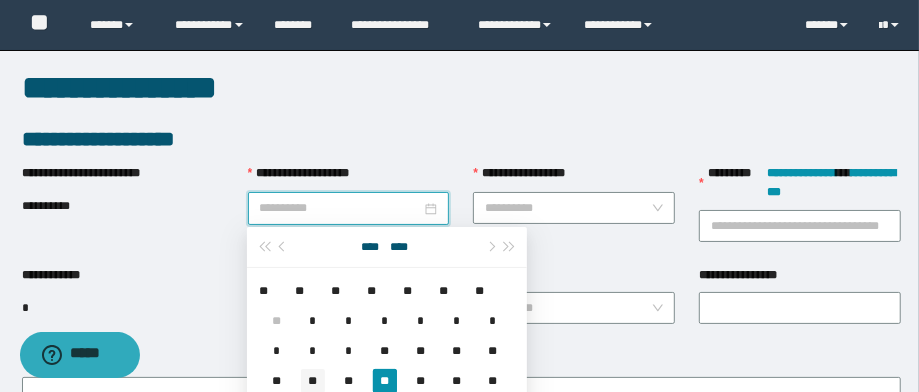 click on "**" at bounding box center [313, 381] 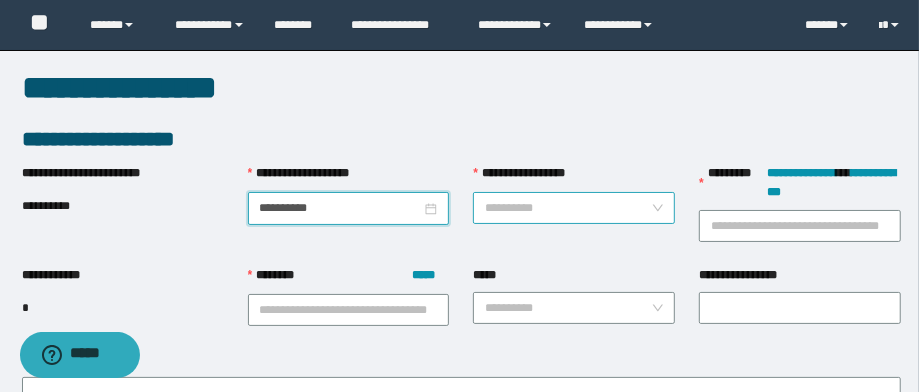 drag, startPoint x: 543, startPoint y: 205, endPoint x: 555, endPoint y: 217, distance: 16.970562 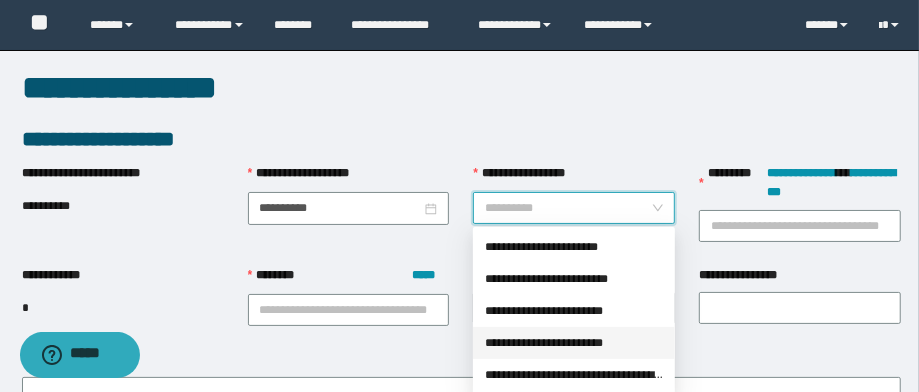 click on "**********" at bounding box center [574, 343] 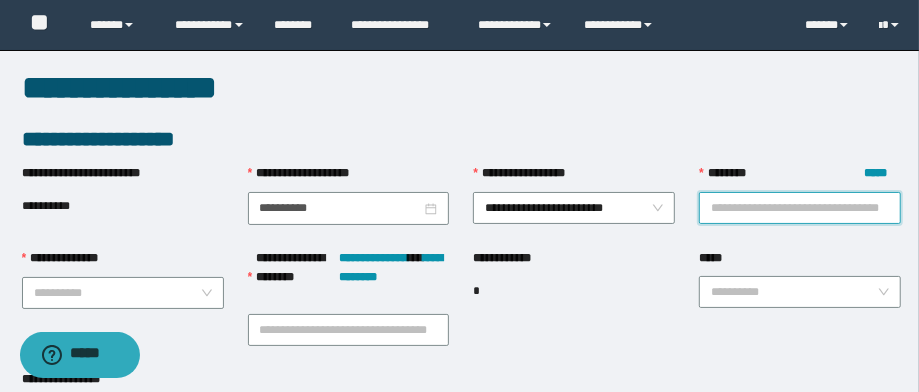 click on "******** *****" at bounding box center (800, 208) 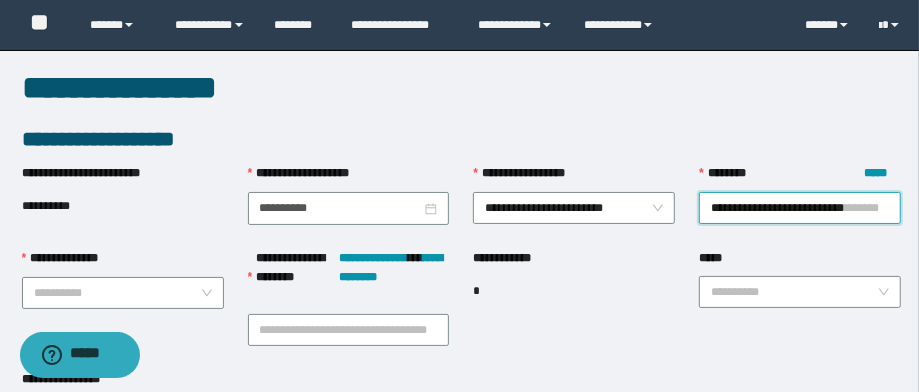scroll, scrollTop: 0, scrollLeft: 29, axis: horizontal 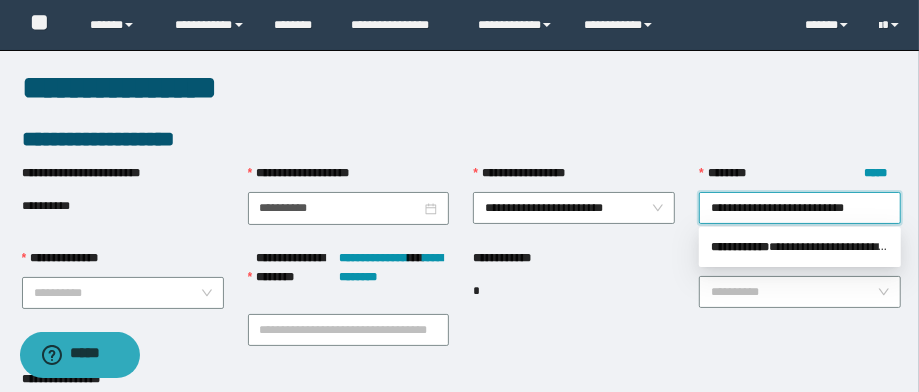 click on "**********" at bounding box center (800, 247) 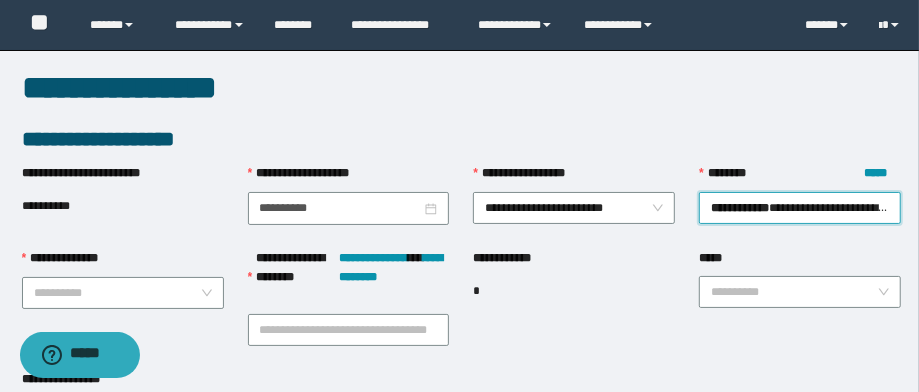 scroll, scrollTop: 0, scrollLeft: 0, axis: both 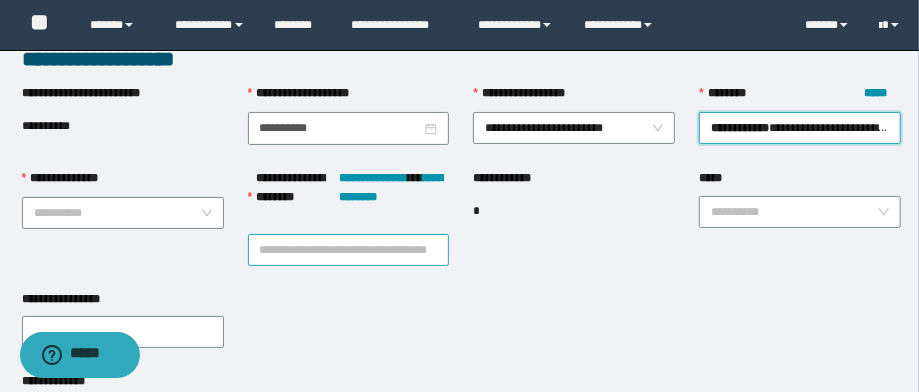 click on "**********" at bounding box center (349, 250) 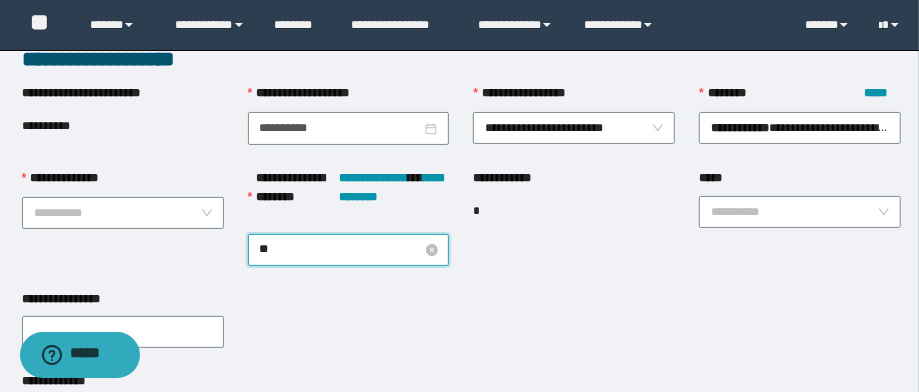 type on "***" 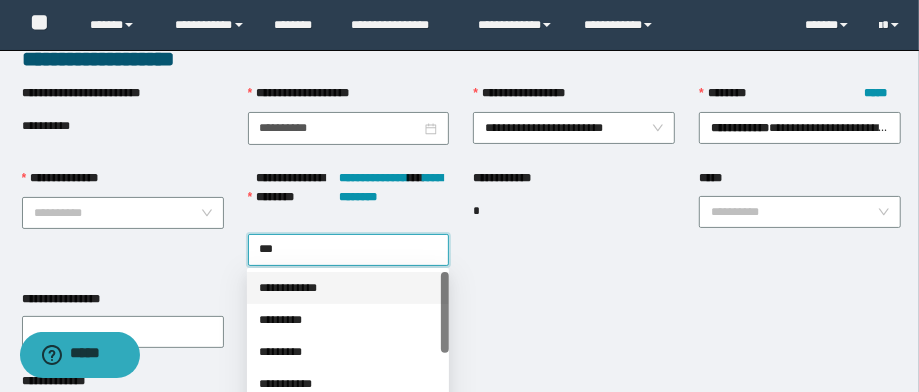 click on "**********" at bounding box center (348, 288) 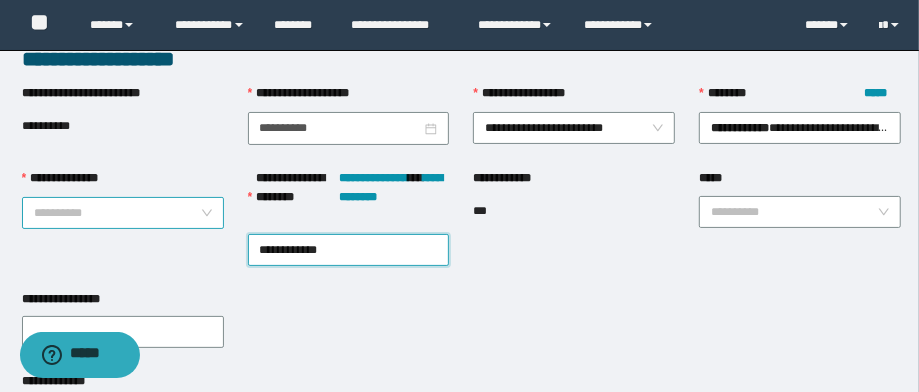 click on "**********" at bounding box center [117, 213] 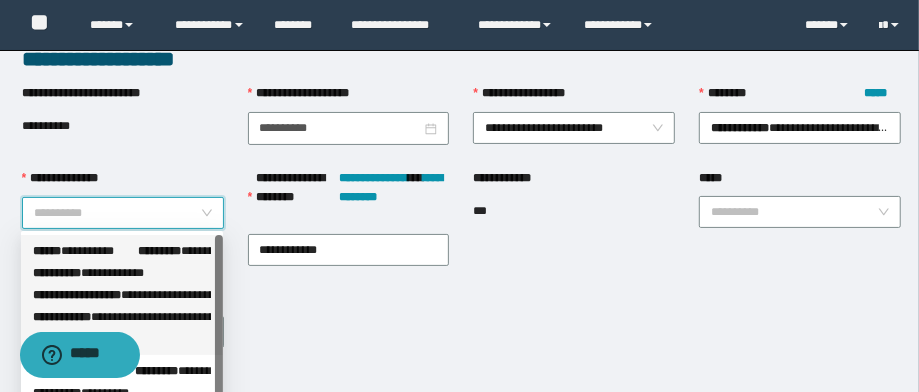 click on "**********" at bounding box center [209, 251] 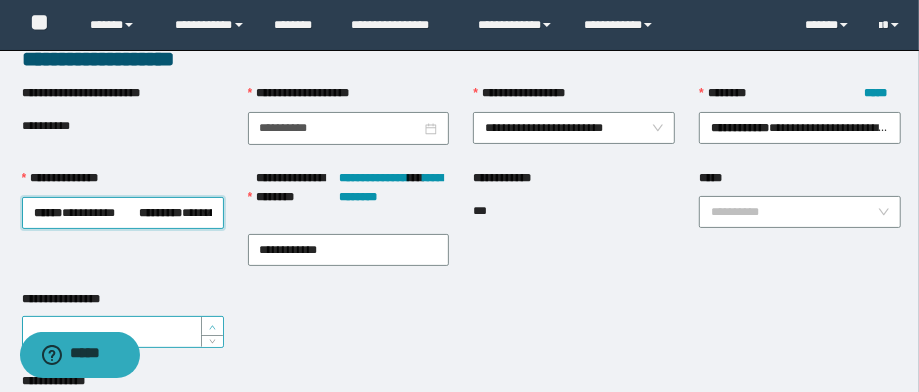 type on "*" 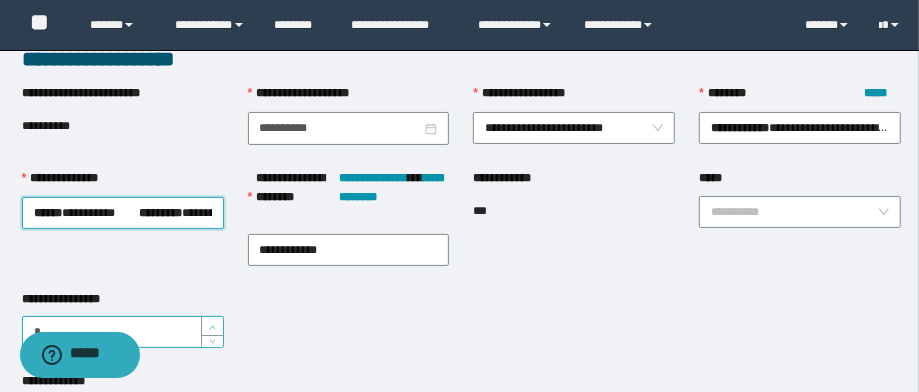 click 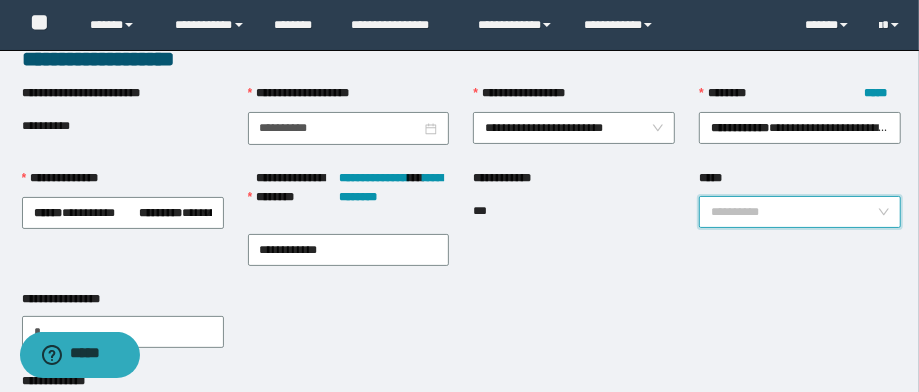 click on "*****" at bounding box center [794, 212] 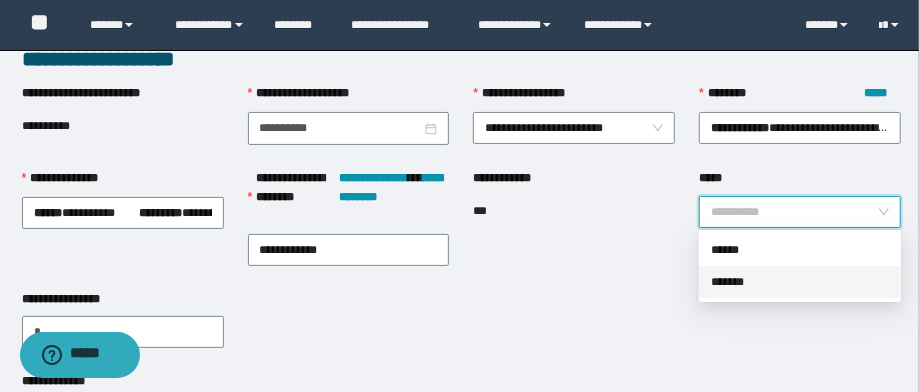 click on "*******" at bounding box center [800, 282] 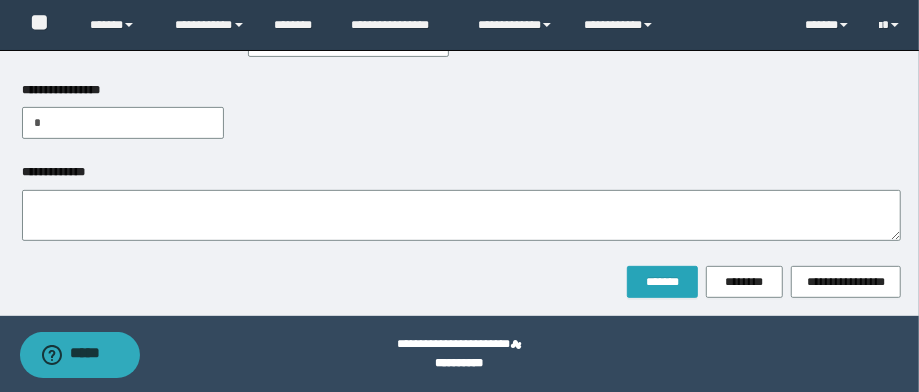 click on "*******" at bounding box center (662, 282) 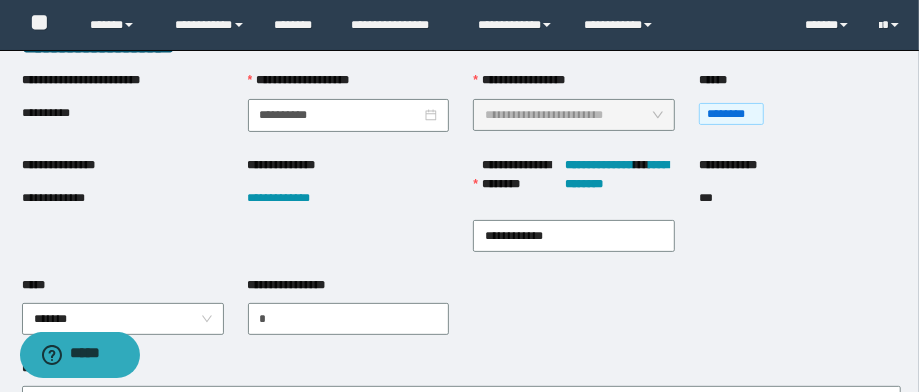 scroll, scrollTop: 160, scrollLeft: 0, axis: vertical 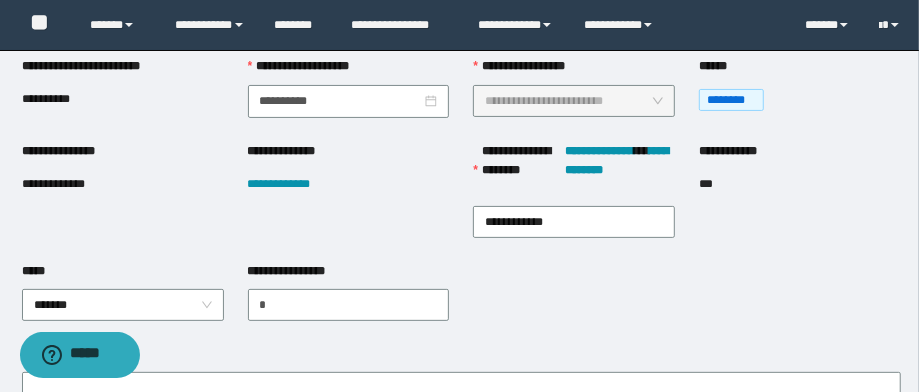 click on "**********" at bounding box center [68, 184] 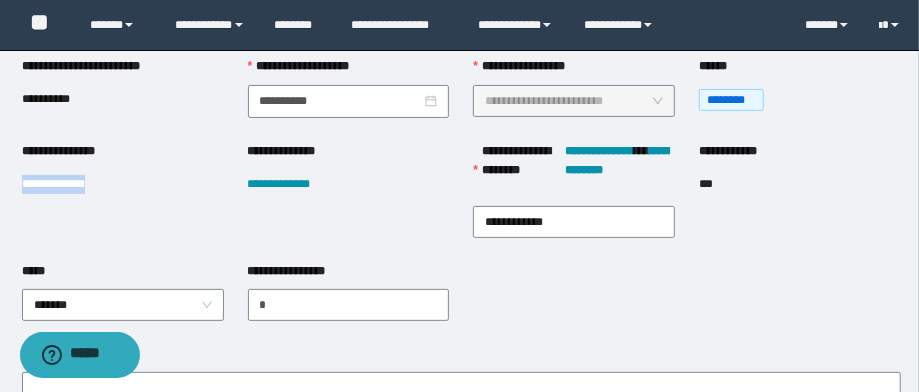 click on "**********" at bounding box center (68, 184) 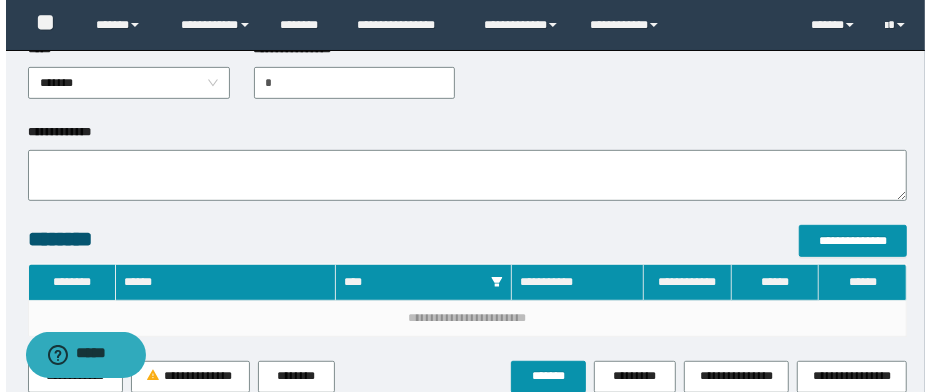 scroll, scrollTop: 480, scrollLeft: 0, axis: vertical 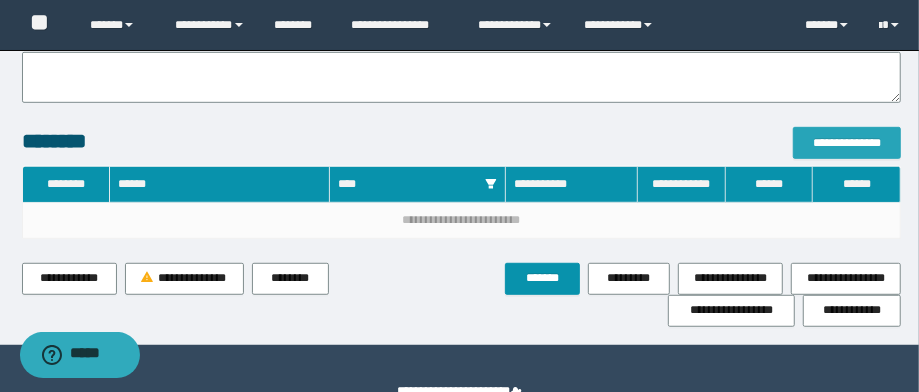 click on "**********" at bounding box center [847, 143] 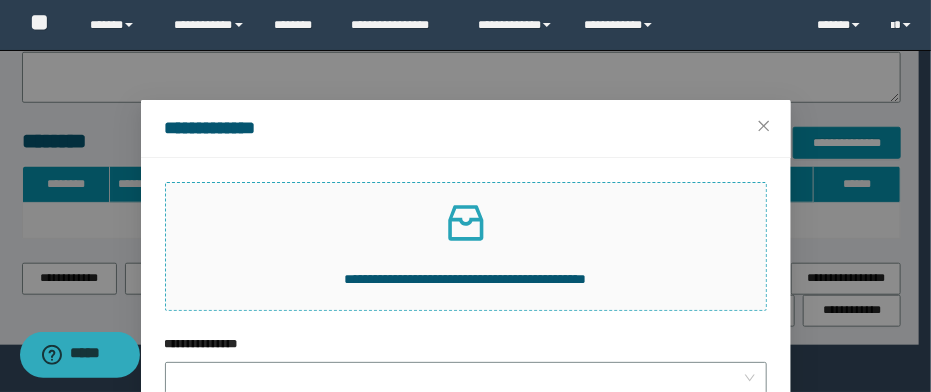 click 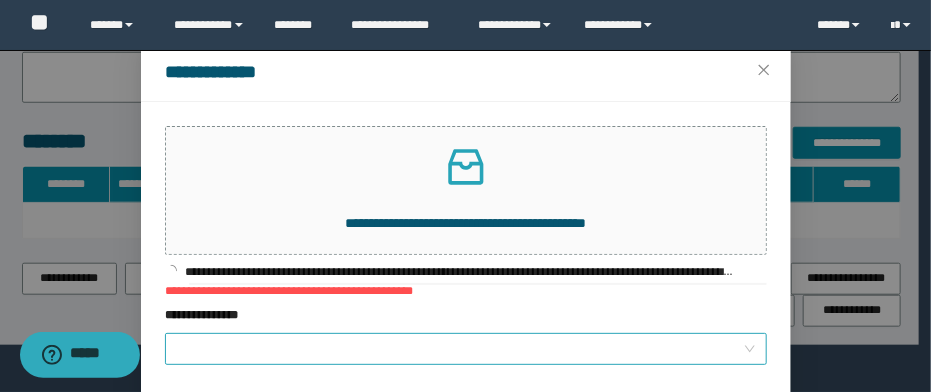 scroll, scrollTop: 80, scrollLeft: 0, axis: vertical 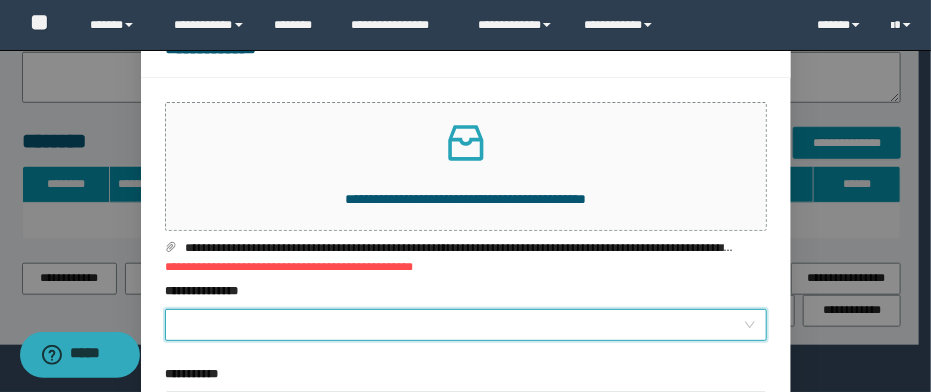 click on "**********" at bounding box center (460, 325) 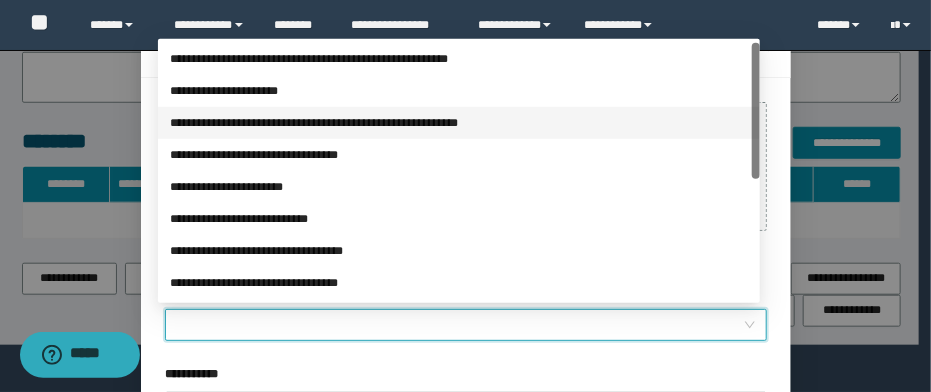 click on "**********" at bounding box center (459, 123) 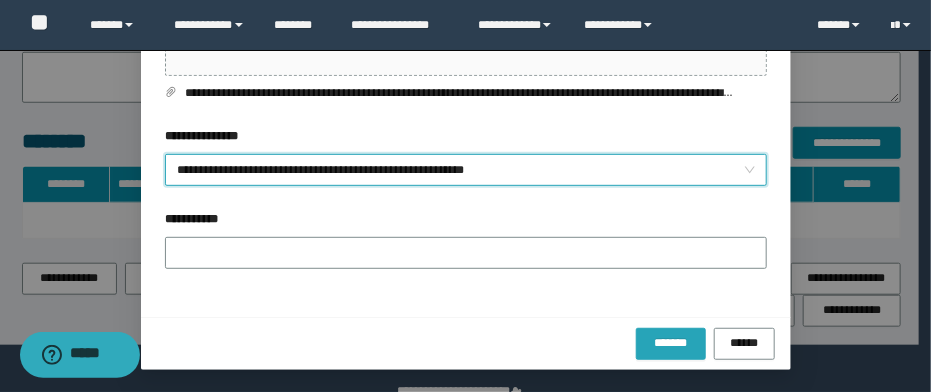 click on "*******" at bounding box center [671, 342] 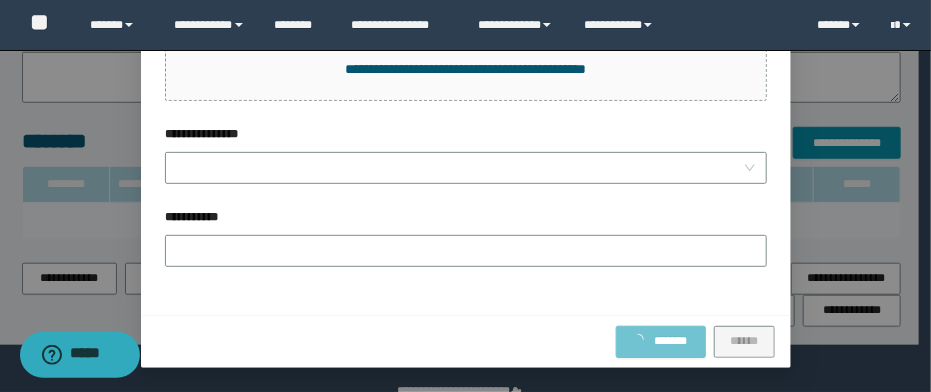 scroll, scrollTop: 108, scrollLeft: 0, axis: vertical 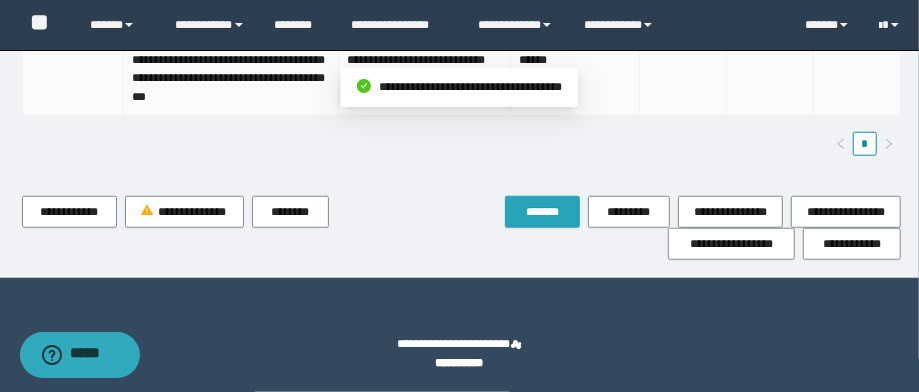 click on "*******" at bounding box center (542, 212) 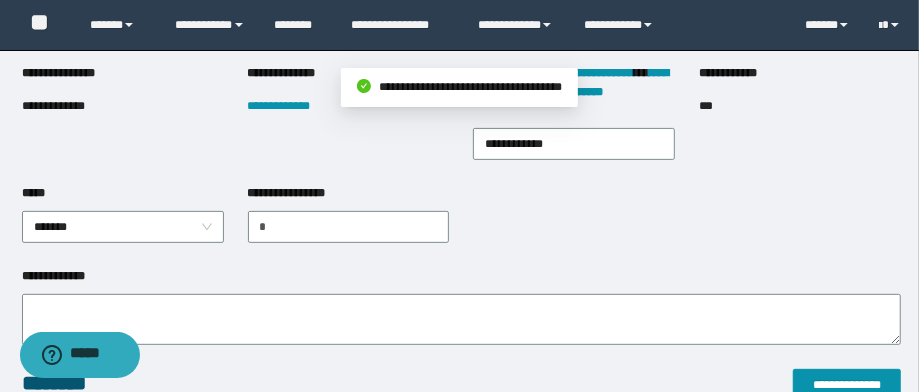 scroll, scrollTop: 0, scrollLeft: 0, axis: both 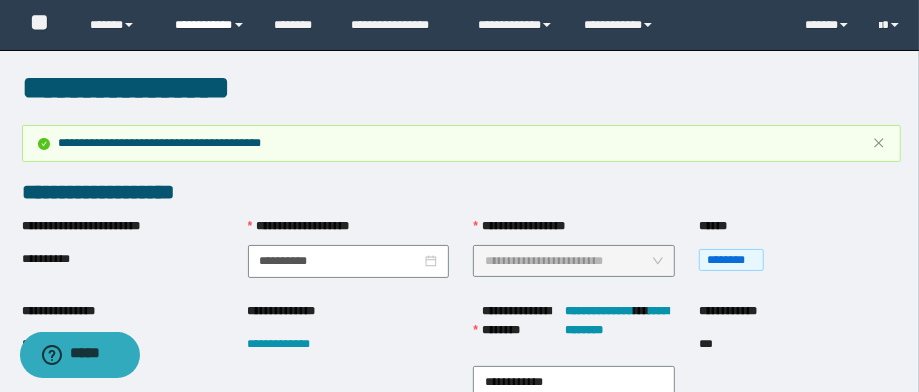 click on "**********" at bounding box center (210, 25) 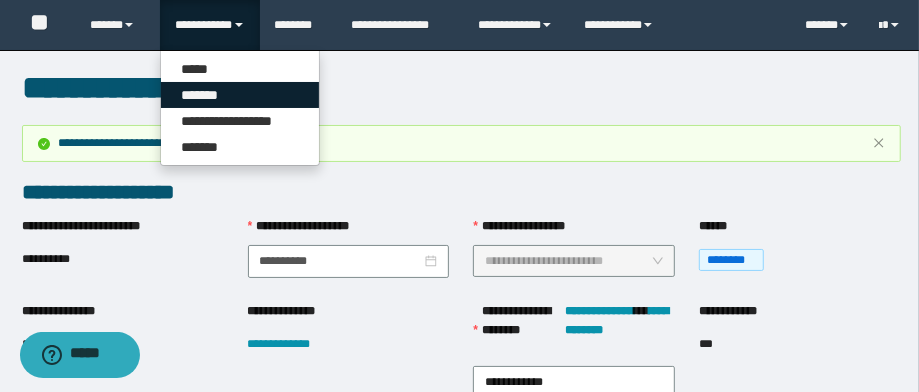 click on "*******" at bounding box center [240, 95] 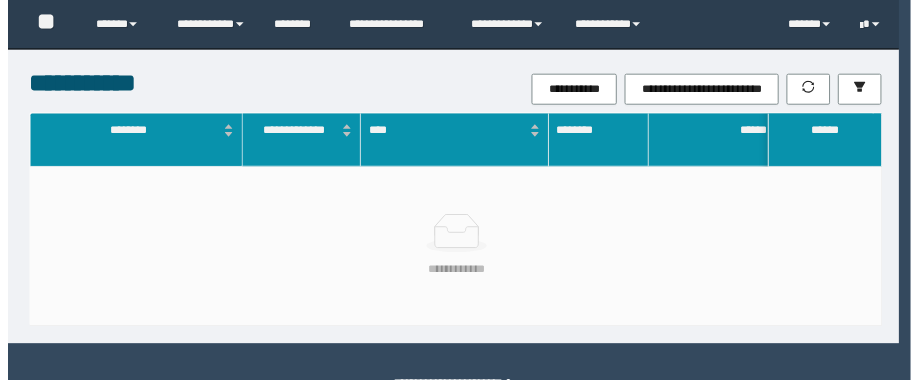 scroll, scrollTop: 0, scrollLeft: 0, axis: both 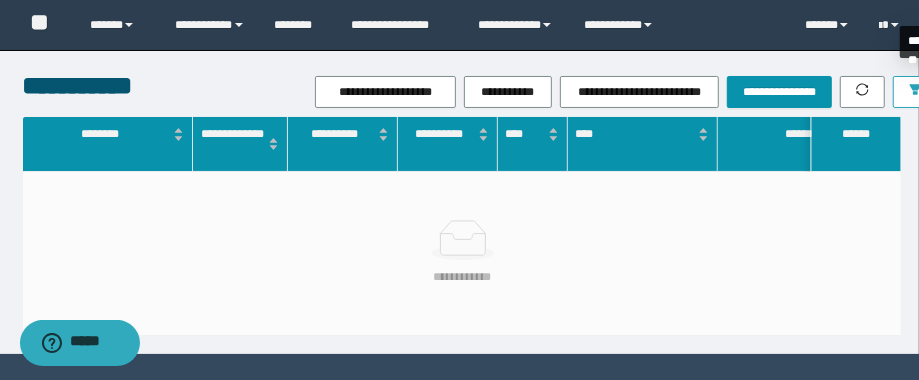 click at bounding box center [915, 92] 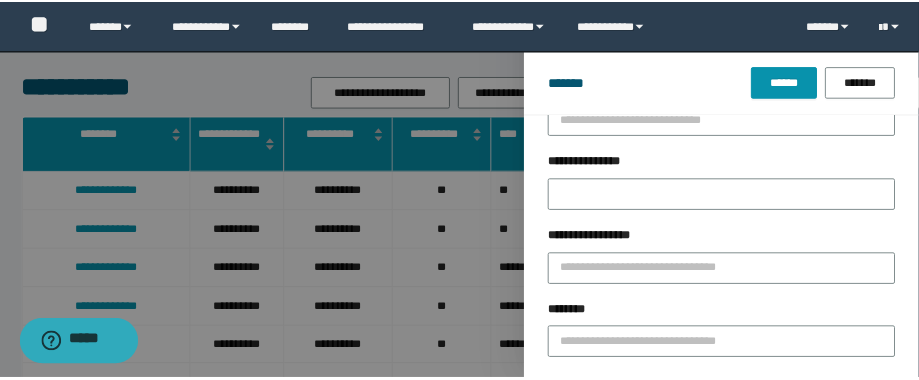 scroll, scrollTop: 160, scrollLeft: 0, axis: vertical 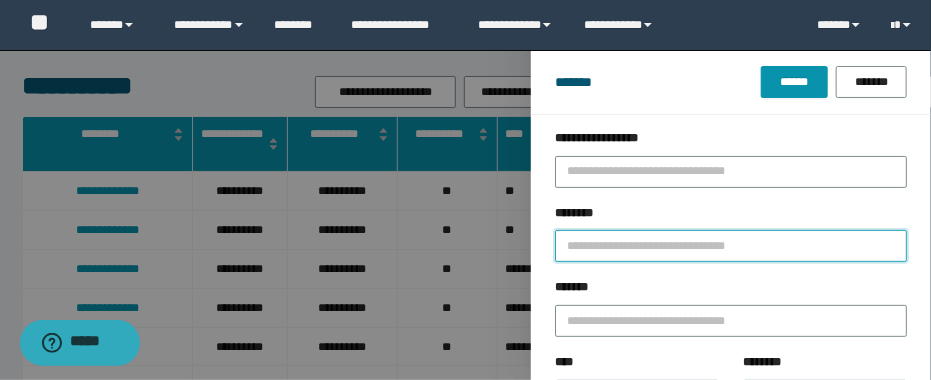 click on "********" at bounding box center [731, 246] 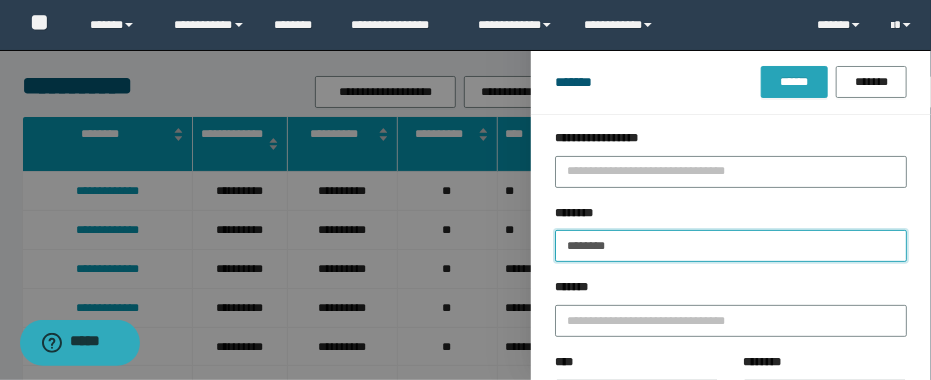 type on "********" 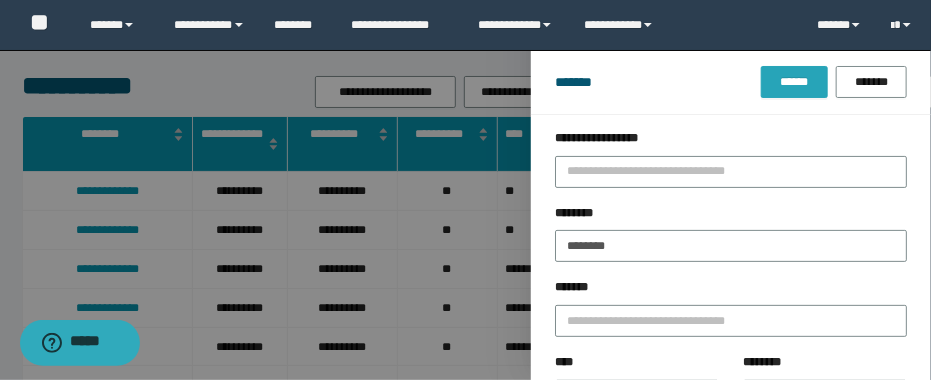 click on "******" at bounding box center [794, 82] 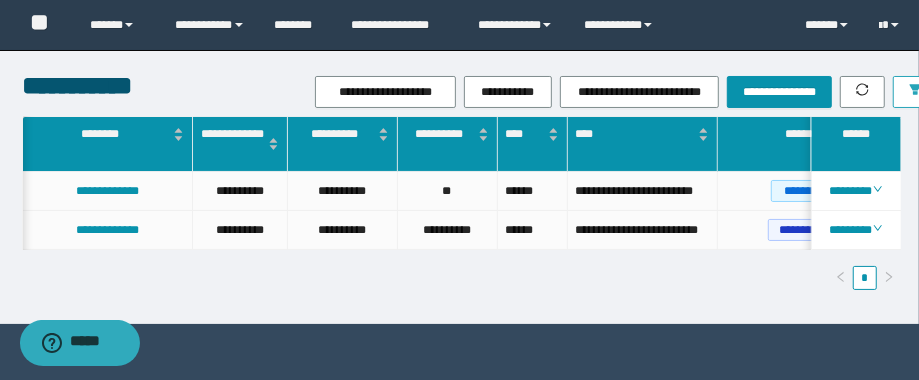 scroll, scrollTop: 0, scrollLeft: 87, axis: horizontal 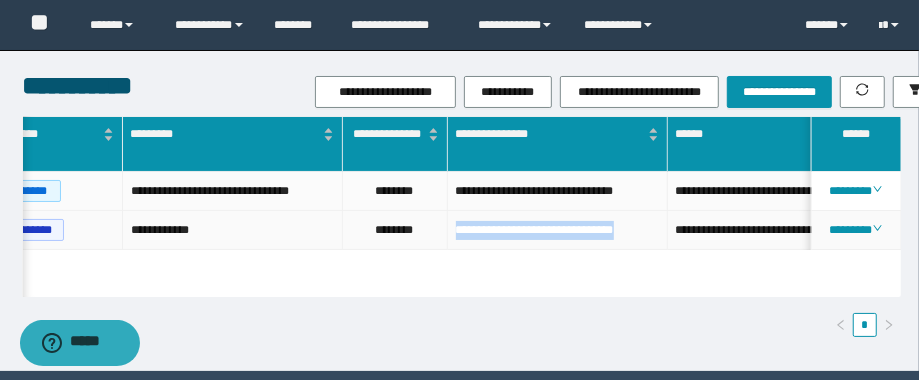 drag, startPoint x: 552, startPoint y: 261, endPoint x: 454, endPoint y: 246, distance: 99.14131 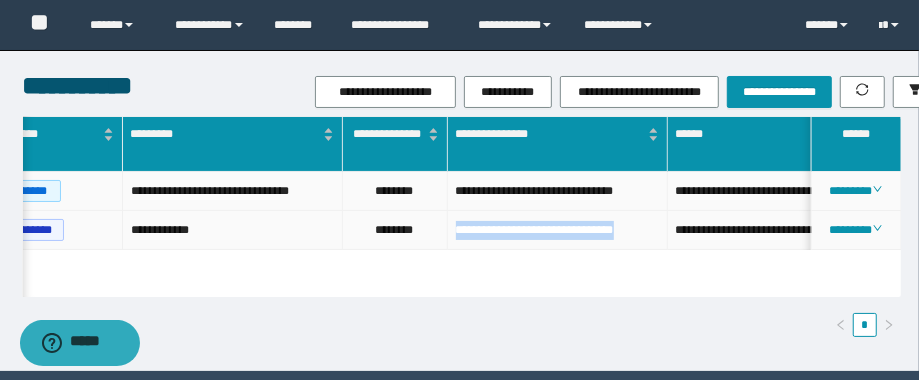 copy on "**********" 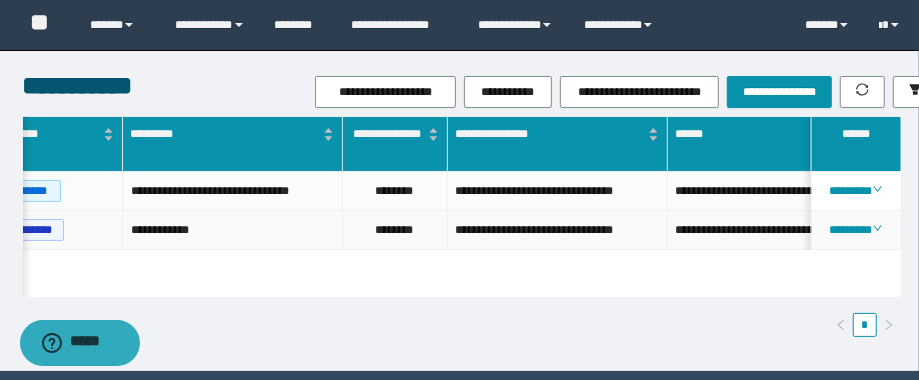 click on "********" at bounding box center [395, 230] 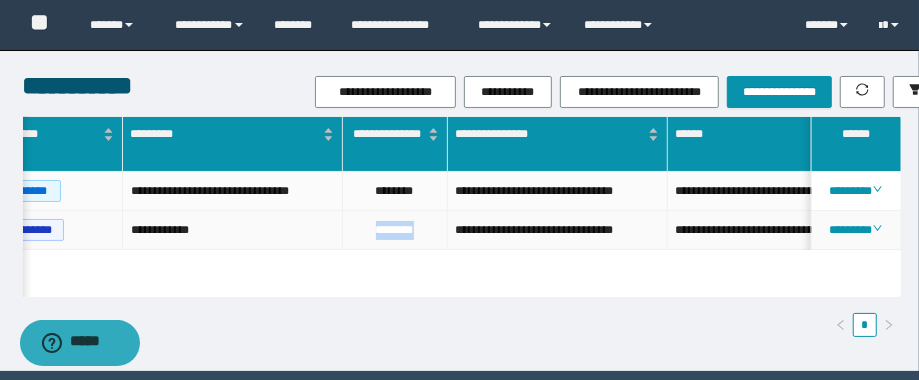 click on "********" at bounding box center [395, 230] 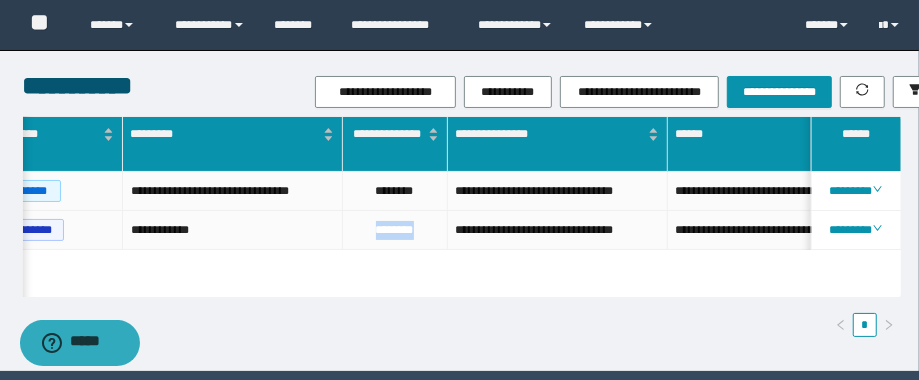 scroll, scrollTop: 0, scrollLeft: 740, axis: horizontal 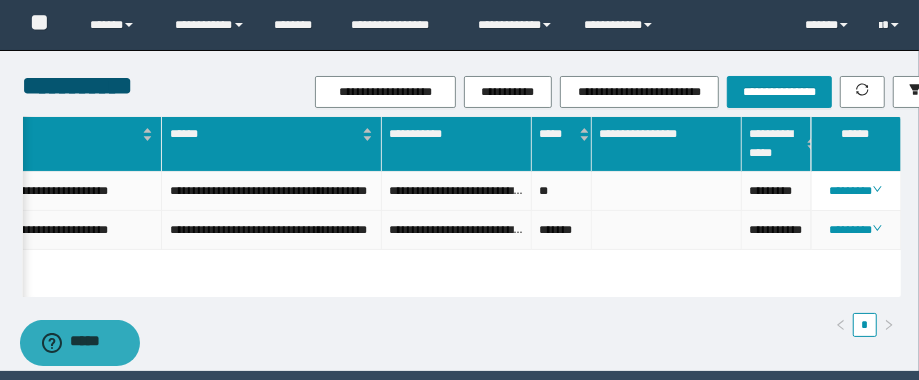click on "**********" at bounding box center [777, 230] 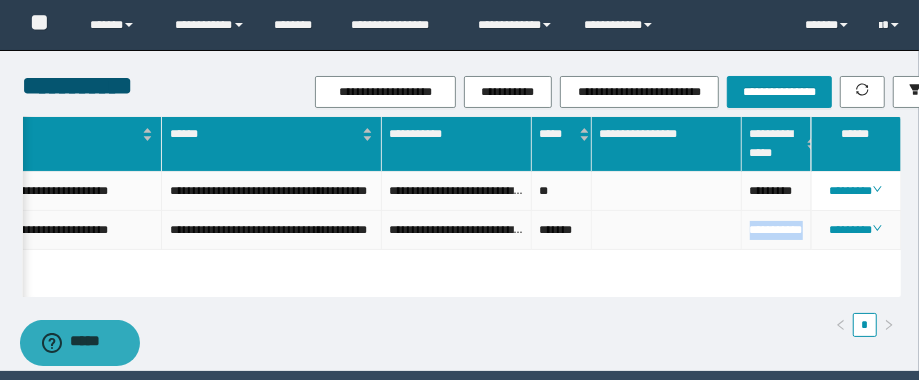 click on "**********" at bounding box center (777, 230) 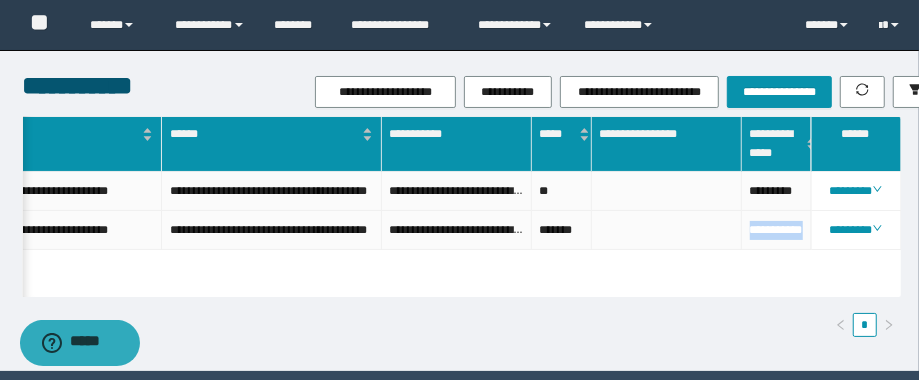 scroll, scrollTop: 0, scrollLeft: 1127, axis: horizontal 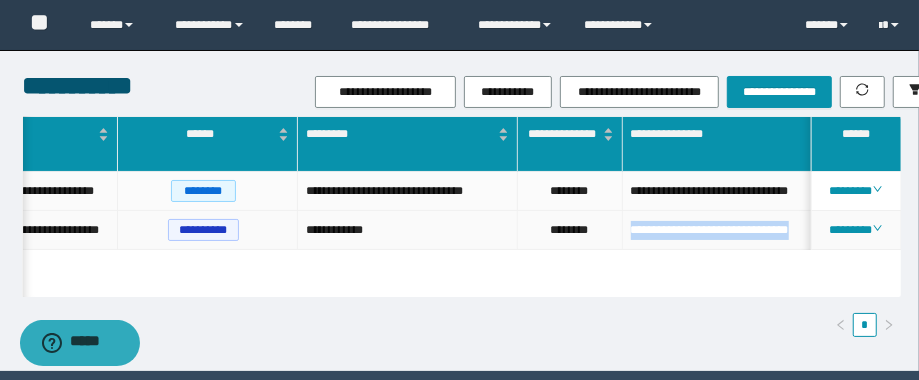 drag, startPoint x: 747, startPoint y: 277, endPoint x: 612, endPoint y: 243, distance: 139.21565 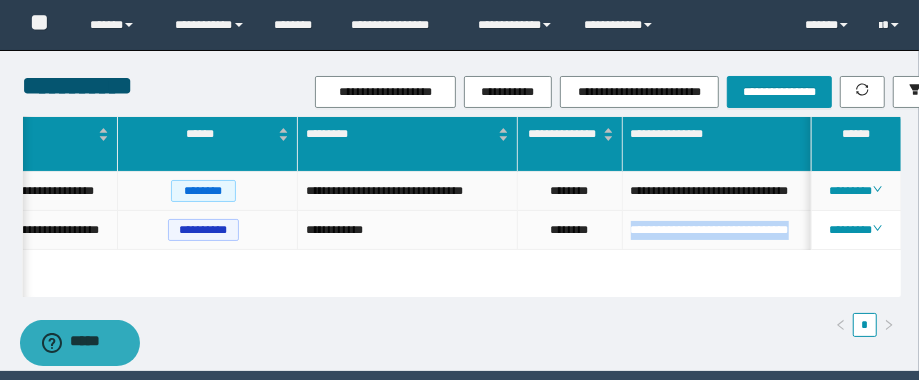 copy on "**********" 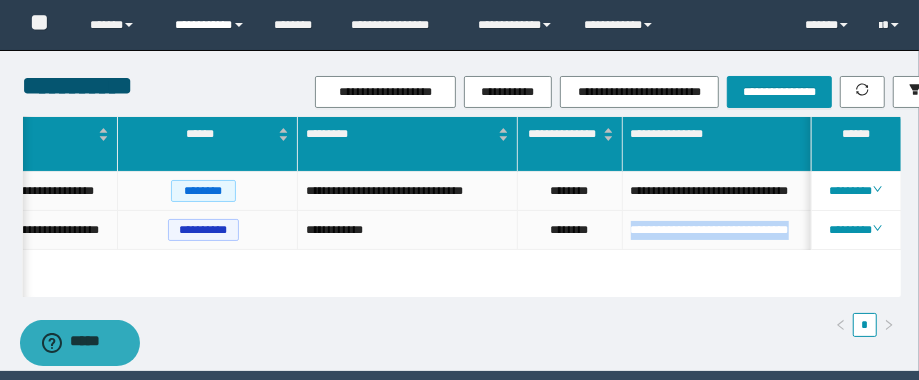 click on "**********" at bounding box center [210, 25] 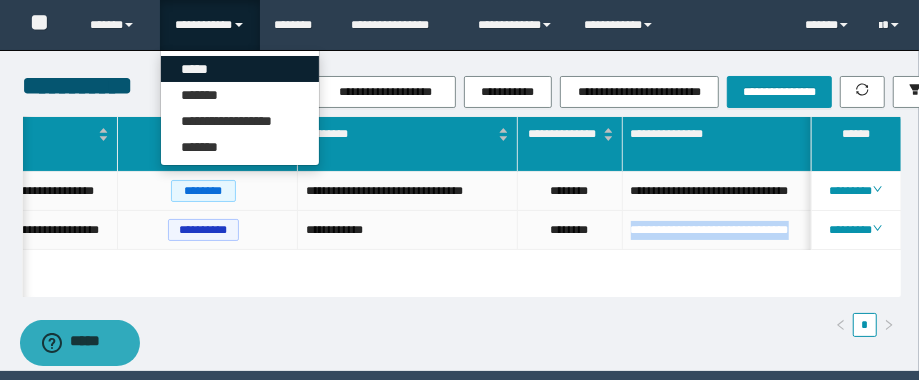 click on "*****" at bounding box center (240, 69) 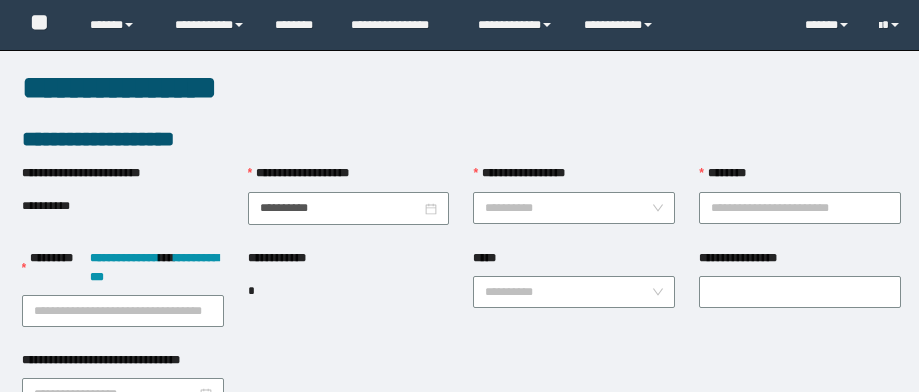 scroll, scrollTop: 0, scrollLeft: 0, axis: both 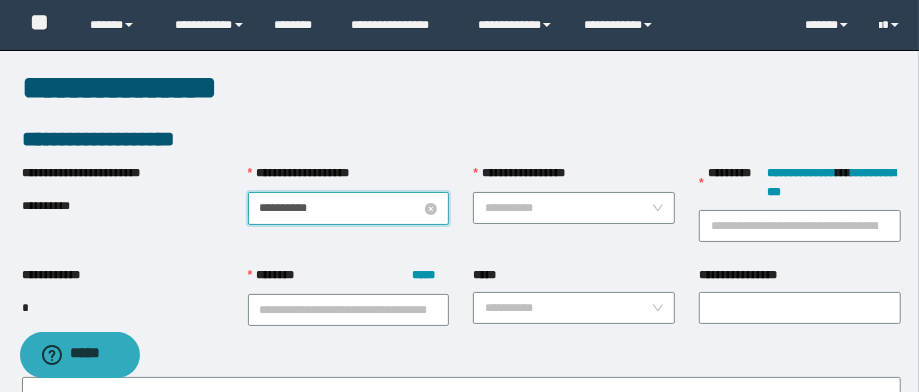 click on "**********" at bounding box center (341, 208) 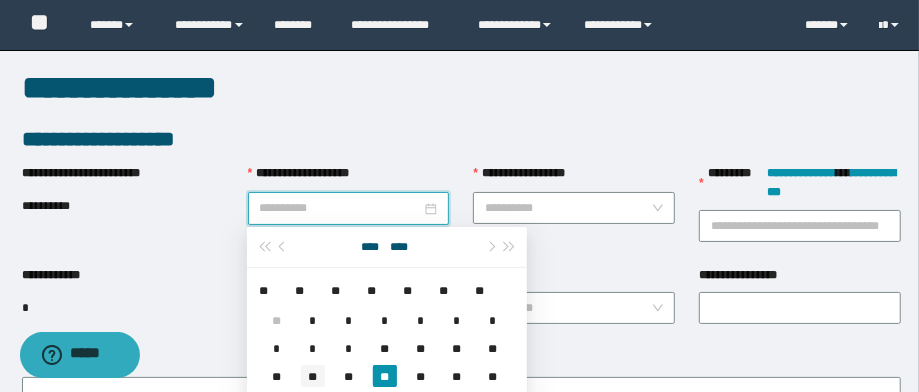 type on "**********" 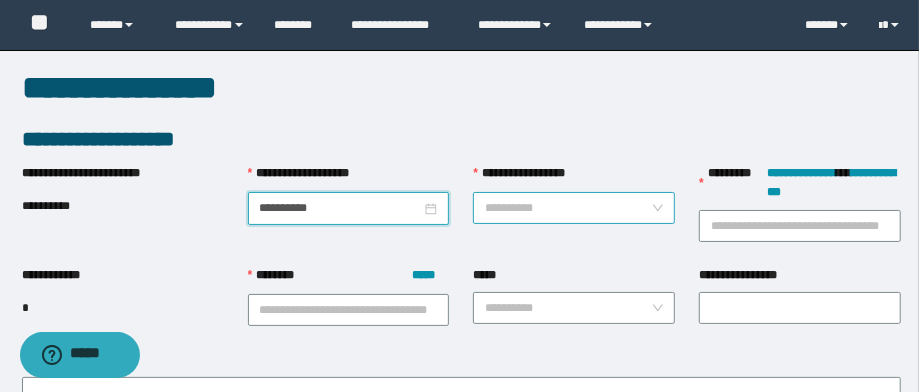 click on "**********" at bounding box center [568, 208] 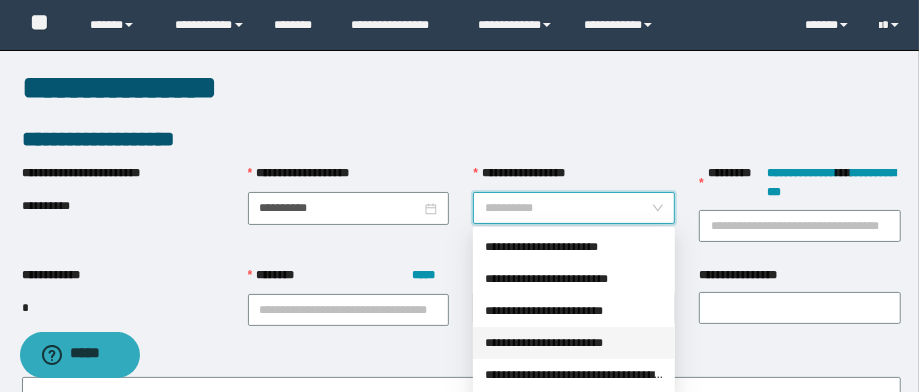 click on "**********" at bounding box center [574, 343] 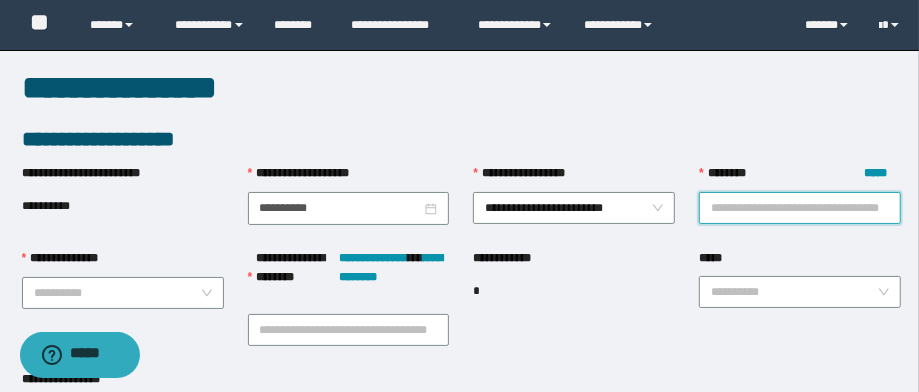 click on "******** *****" at bounding box center [800, 208] 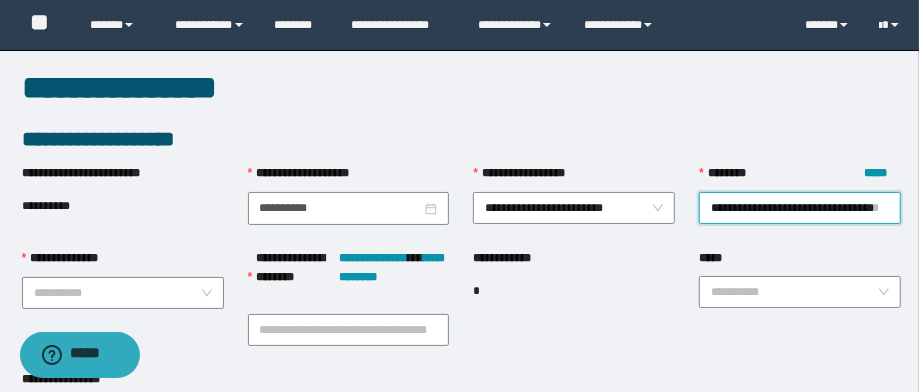 scroll, scrollTop: 0, scrollLeft: 60, axis: horizontal 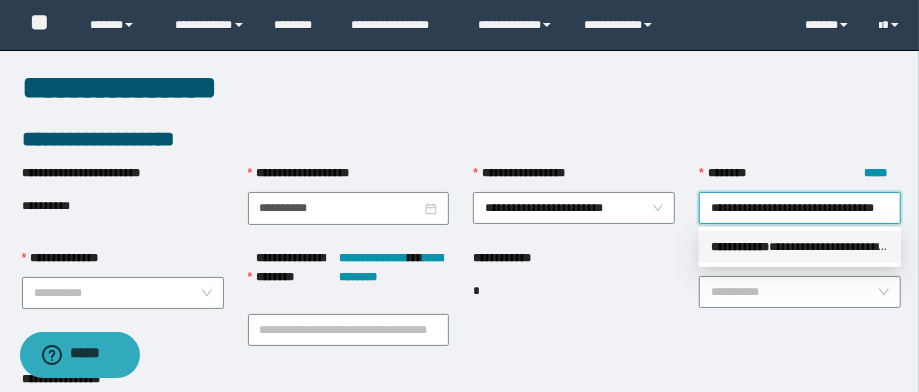 click on "**********" at bounding box center (800, 247) 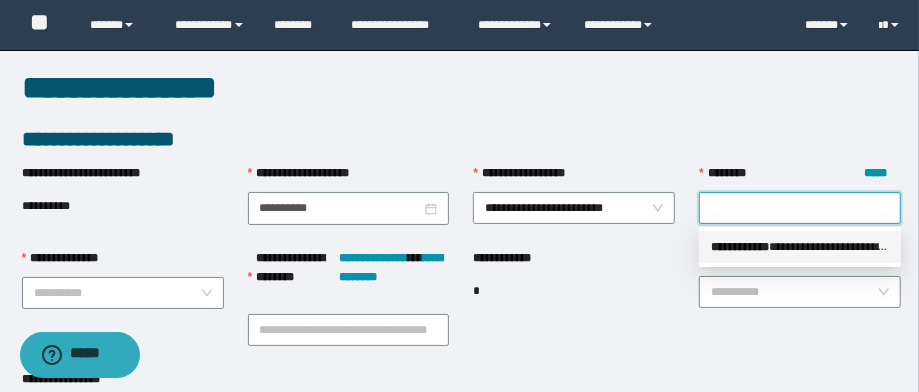 scroll, scrollTop: 0, scrollLeft: 0, axis: both 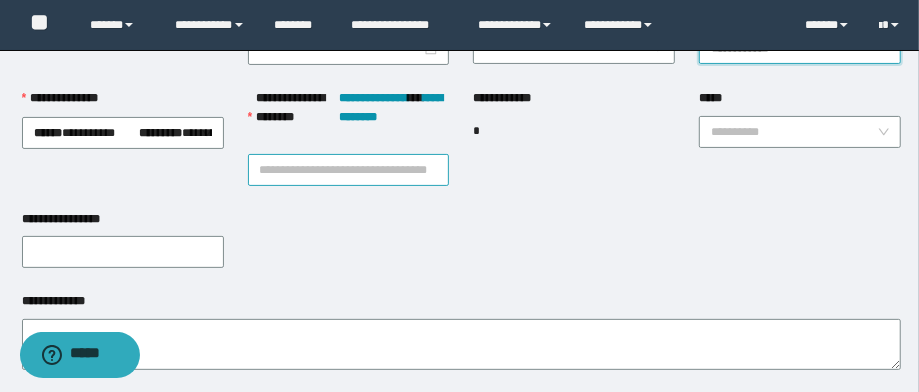 click on "**********" at bounding box center [349, 170] 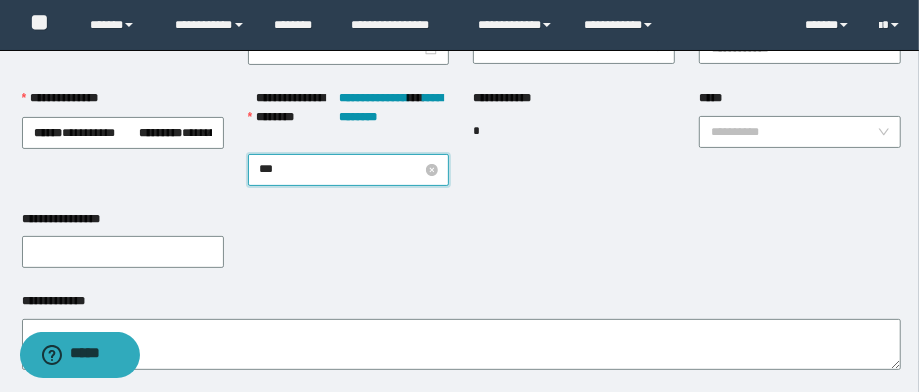 type on "****" 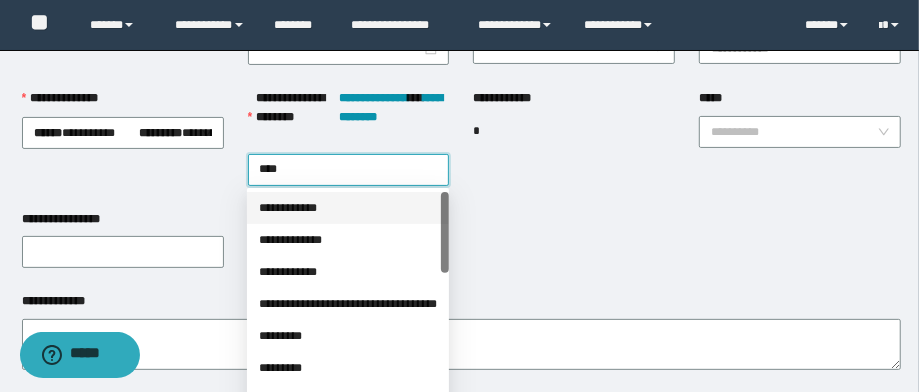 click on "**********" at bounding box center [348, 208] 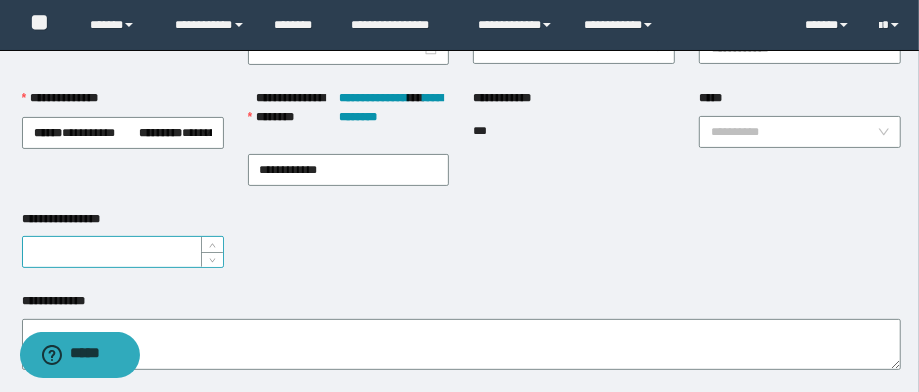 click at bounding box center (123, 252) 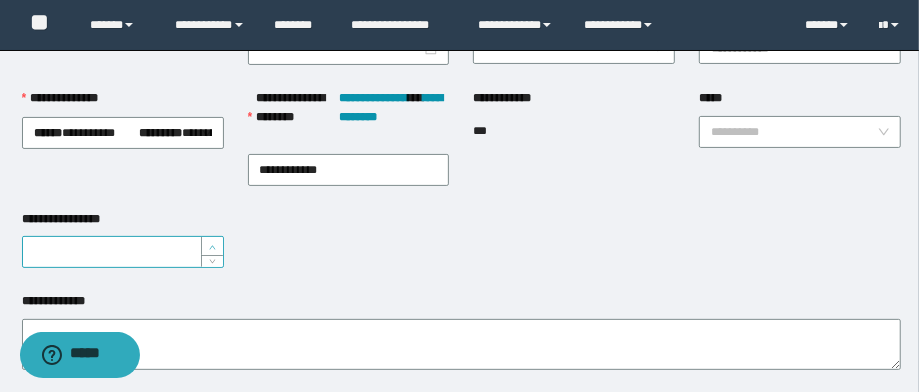 type on "*" 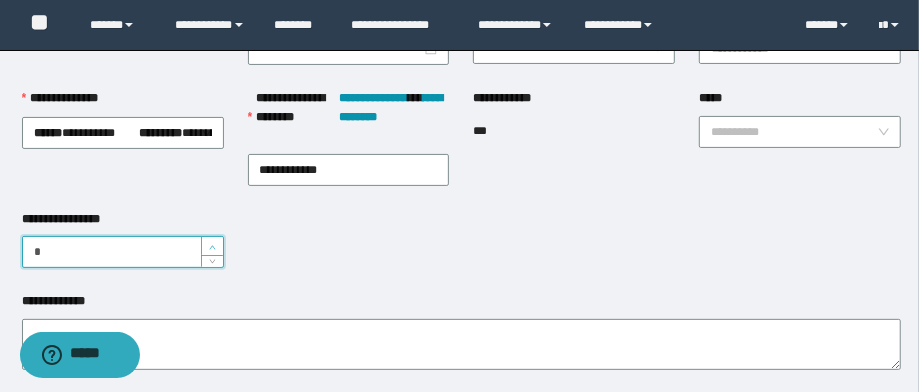 click at bounding box center (212, 246) 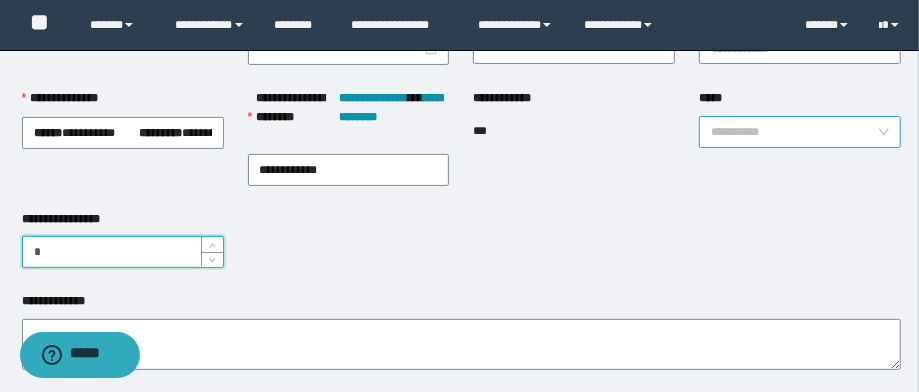 click on "*****" at bounding box center (794, 132) 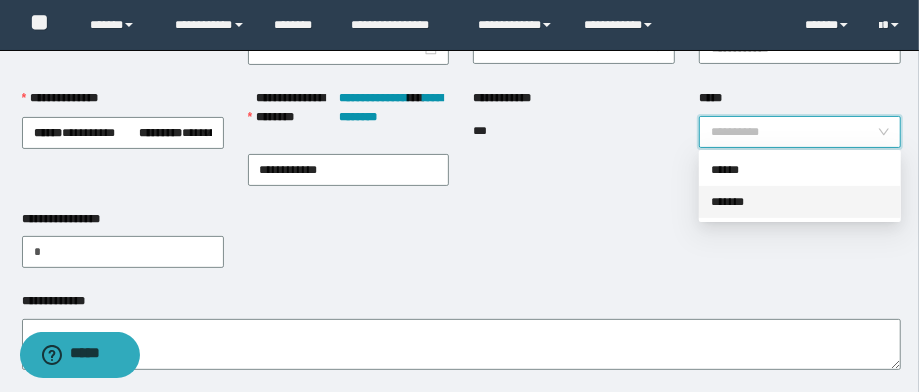 click on "*******" at bounding box center (800, 202) 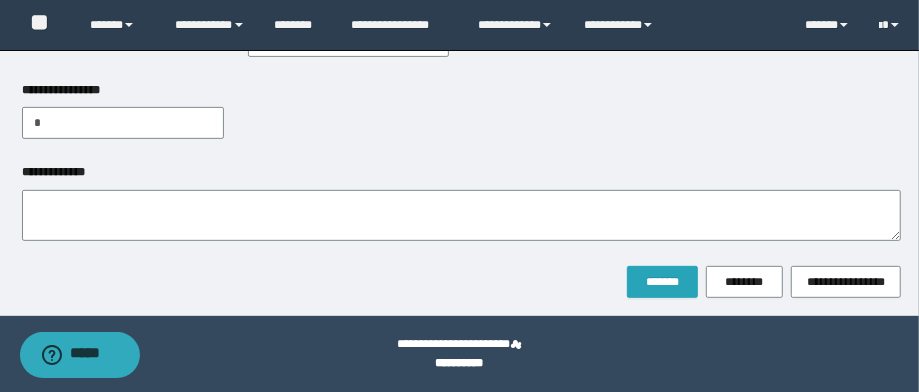 click on "*******" at bounding box center [662, 282] 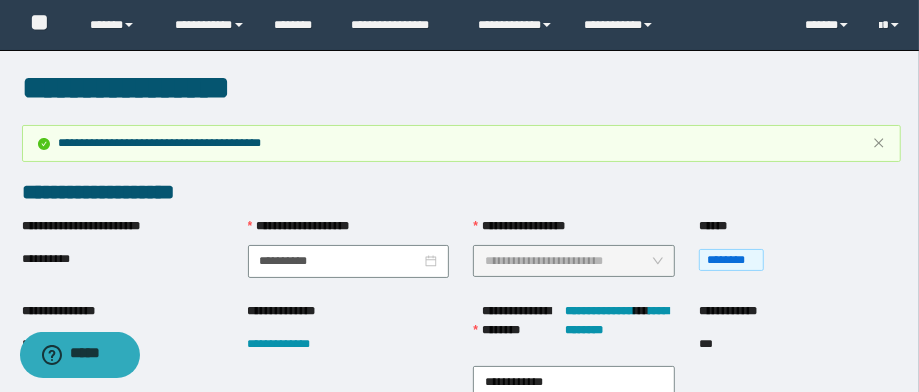 scroll, scrollTop: 160, scrollLeft: 0, axis: vertical 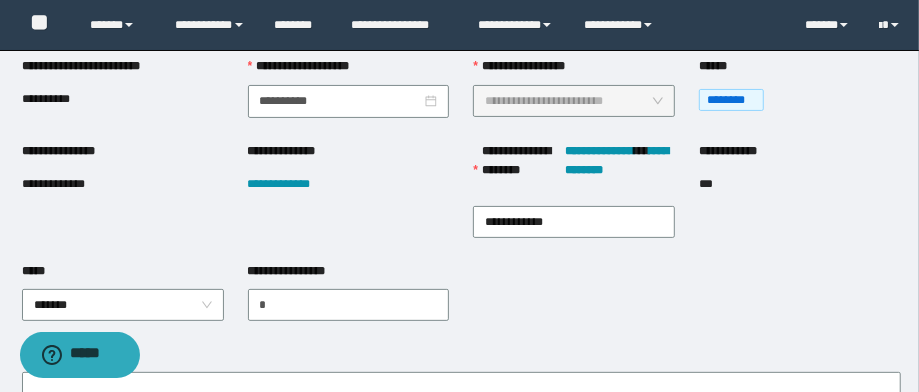 click on "**********" at bounding box center (68, 184) 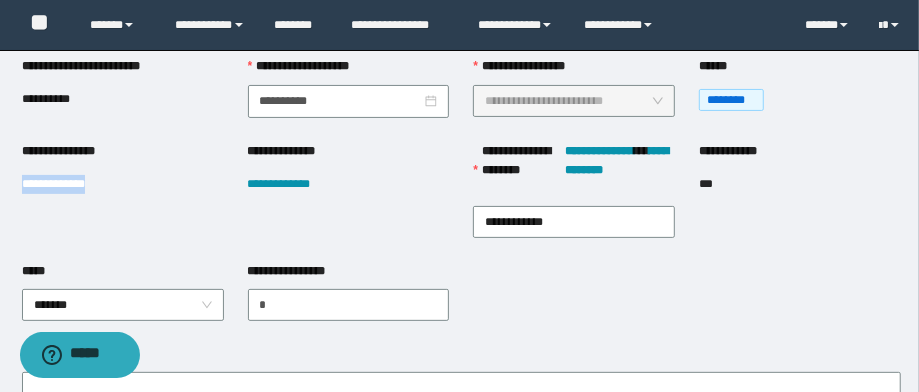 click on "**********" at bounding box center [68, 184] 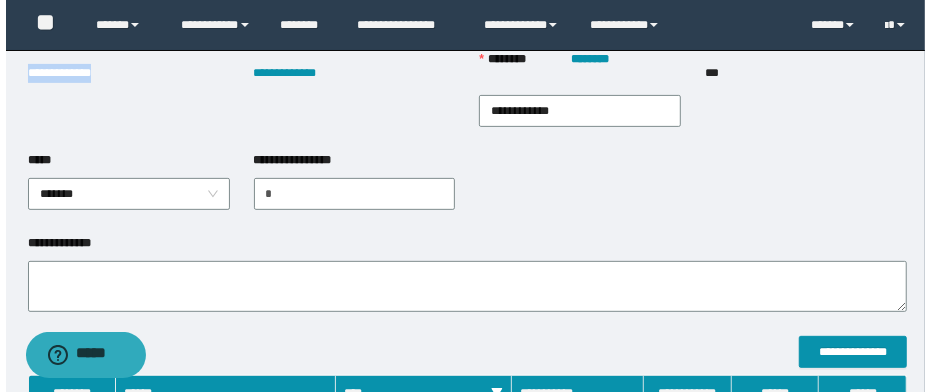 scroll, scrollTop: 400, scrollLeft: 0, axis: vertical 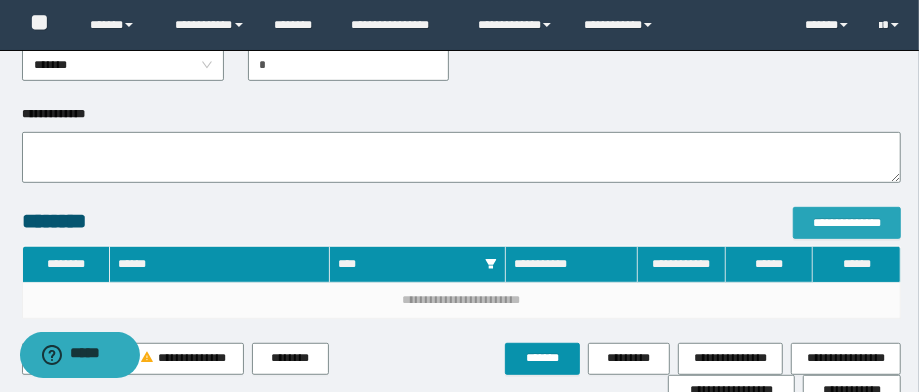 click on "**********" at bounding box center [847, 223] 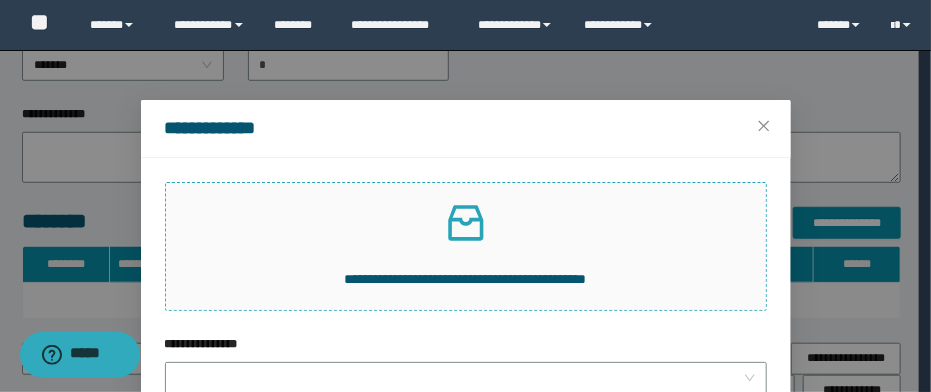 click 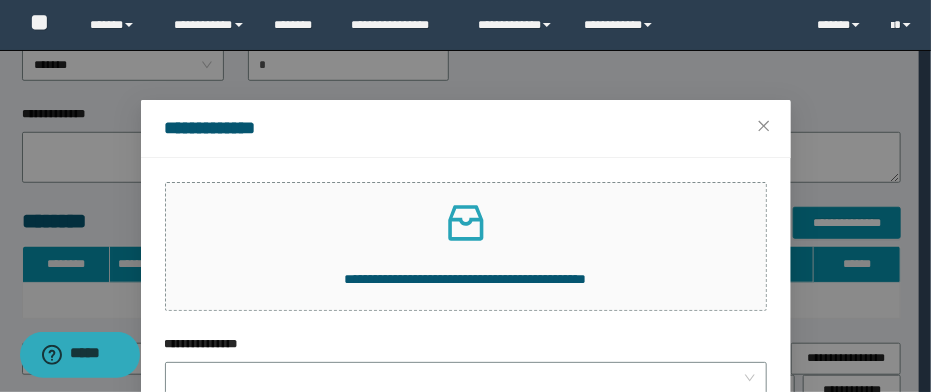 drag, startPoint x: 461, startPoint y: 223, endPoint x: 442, endPoint y: 153, distance: 72.53275 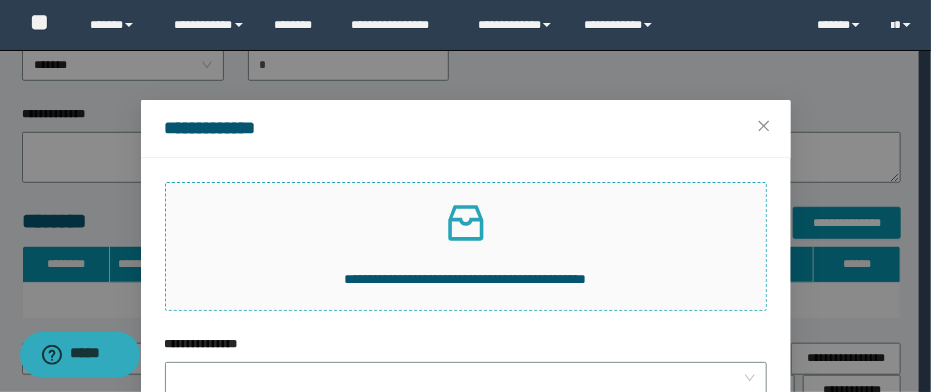 click 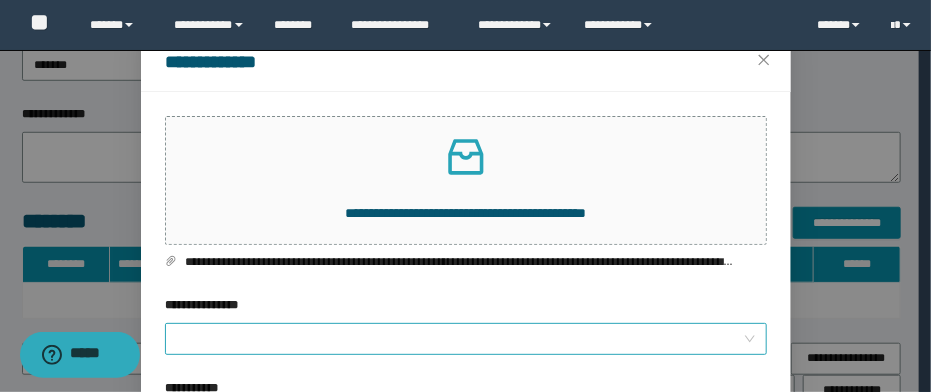 scroll, scrollTop: 80, scrollLeft: 0, axis: vertical 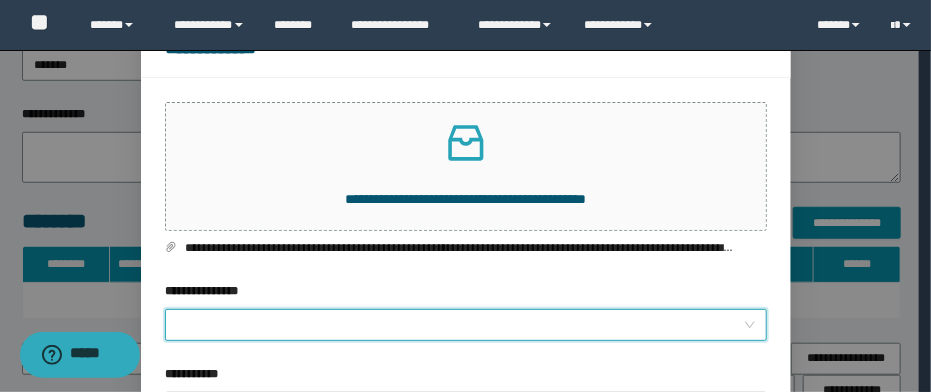 drag, startPoint x: 407, startPoint y: 322, endPoint x: 416, endPoint y: 281, distance: 41.976185 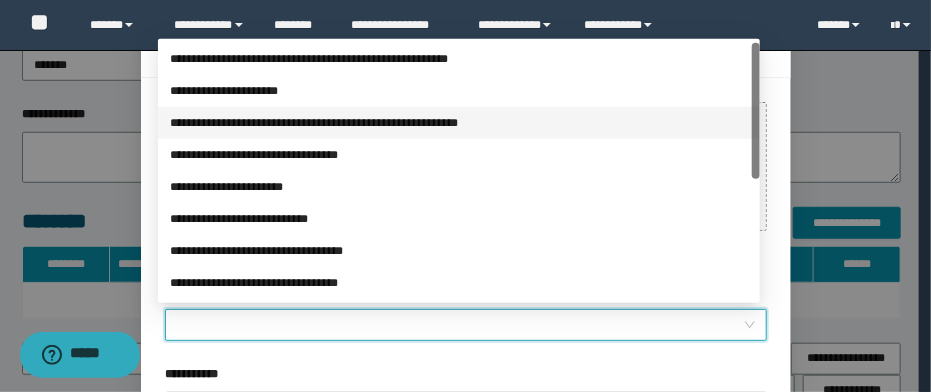 click on "**********" at bounding box center (459, 123) 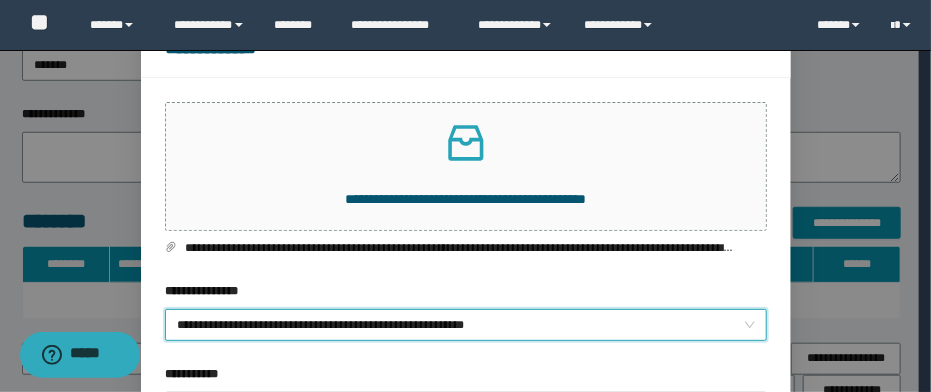 scroll, scrollTop: 235, scrollLeft: 0, axis: vertical 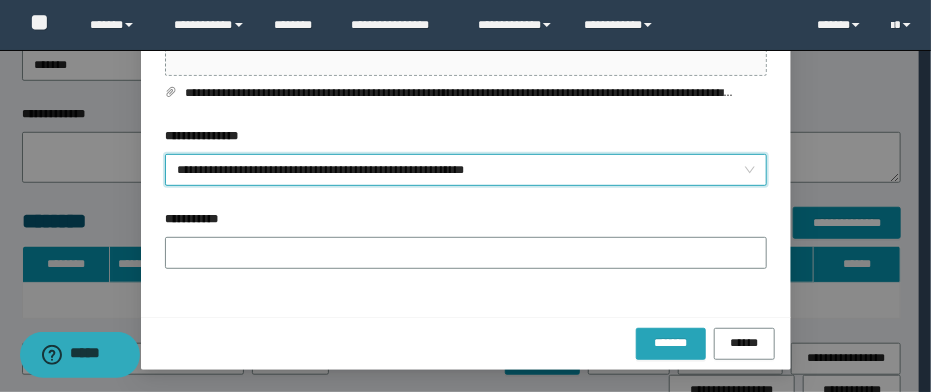 click on "*******" at bounding box center [671, 342] 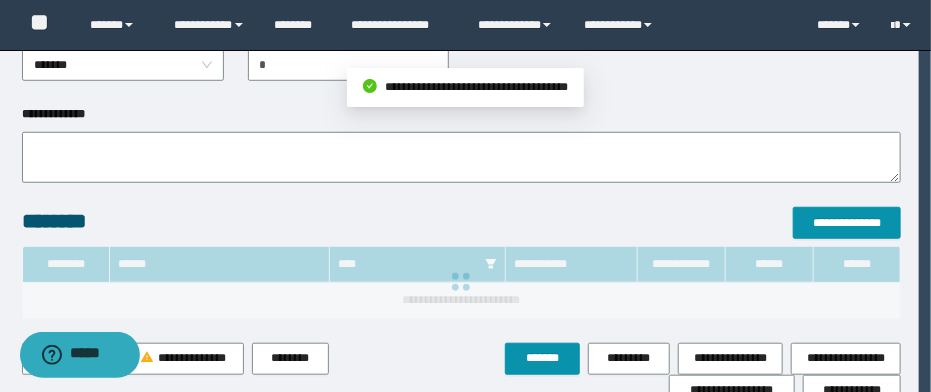 scroll, scrollTop: 194, scrollLeft: 0, axis: vertical 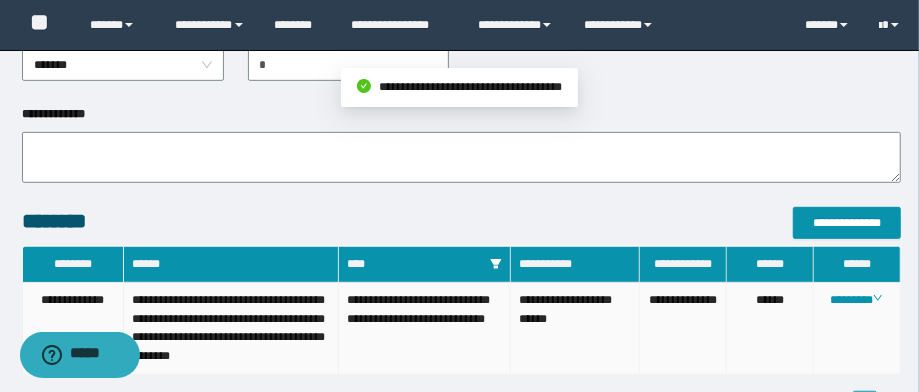 click on "**********" at bounding box center (575, 329) 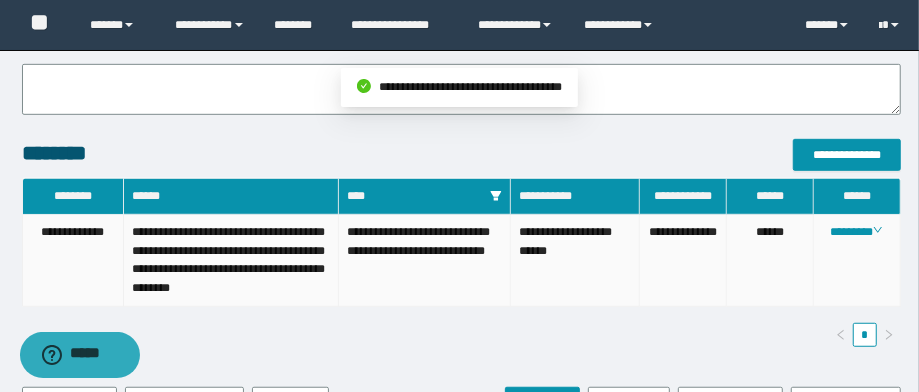 scroll, scrollTop: 659, scrollLeft: 0, axis: vertical 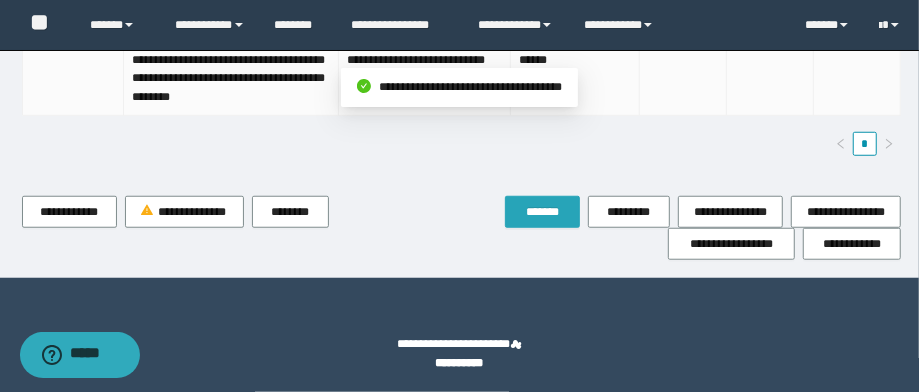 click on "*******" at bounding box center [542, 212] 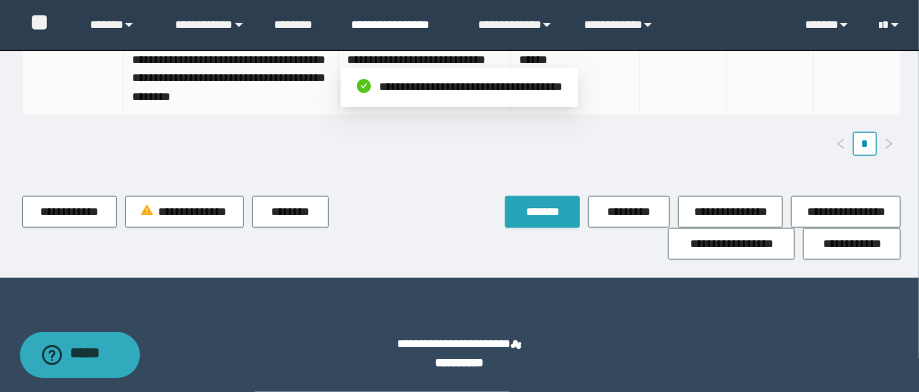scroll, scrollTop: 418, scrollLeft: 0, axis: vertical 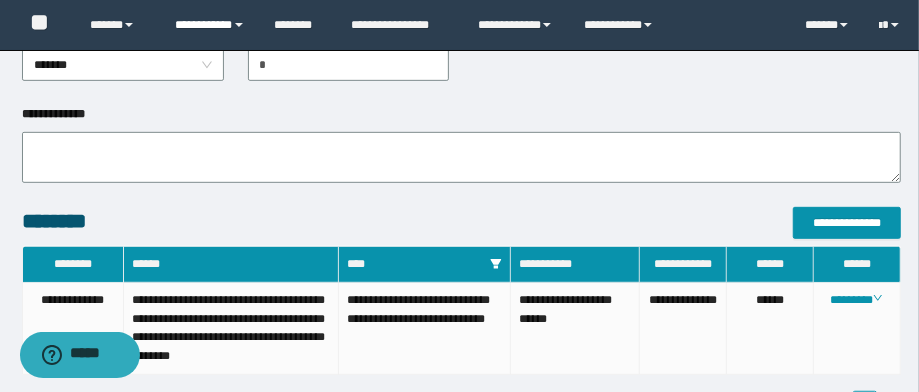 click on "**********" at bounding box center (210, 25) 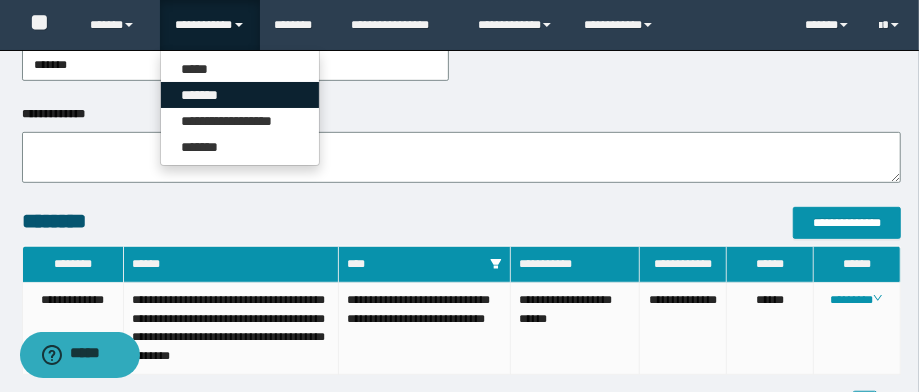 click on "*******" at bounding box center [240, 95] 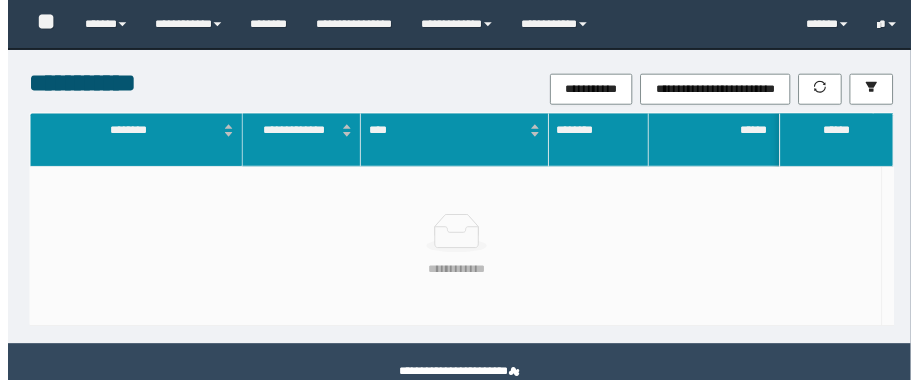 scroll, scrollTop: 0, scrollLeft: 0, axis: both 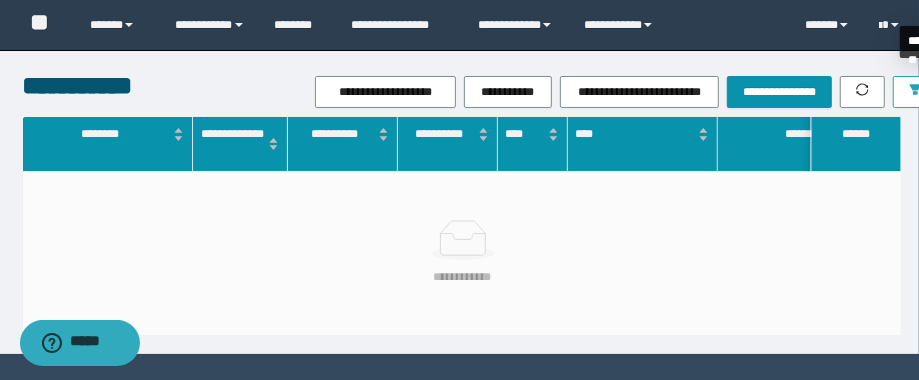 click at bounding box center (915, 92) 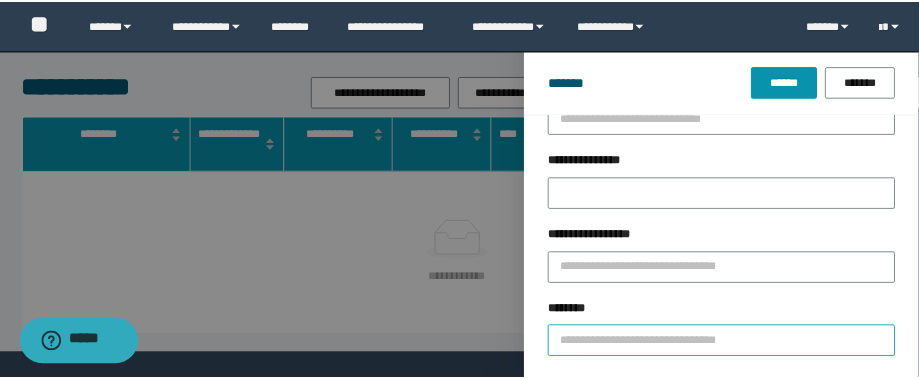 scroll, scrollTop: 160, scrollLeft: 0, axis: vertical 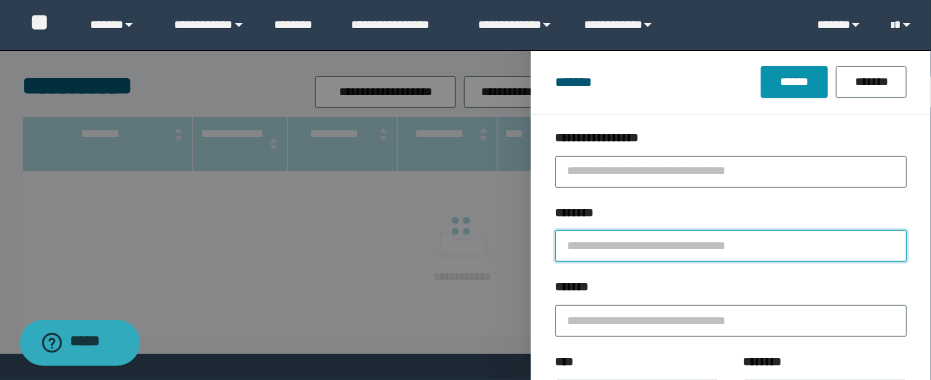 click on "********" at bounding box center [731, 246] 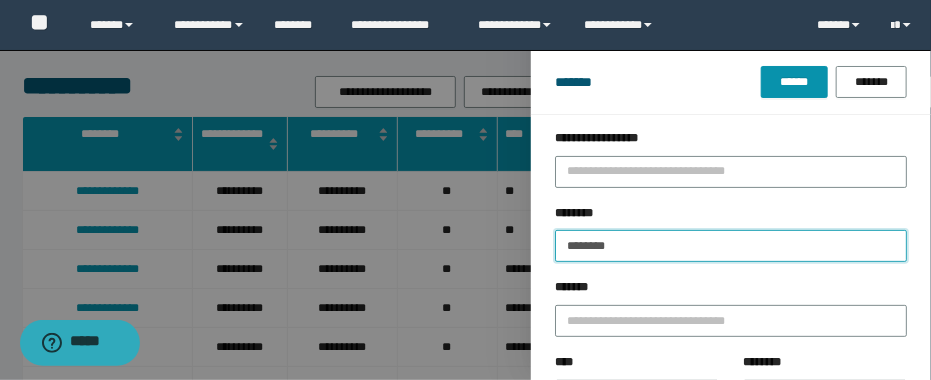 type on "********" 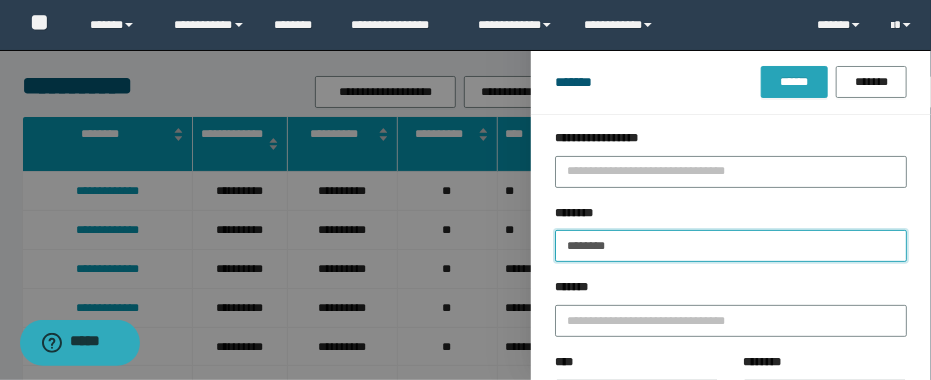 type on "********" 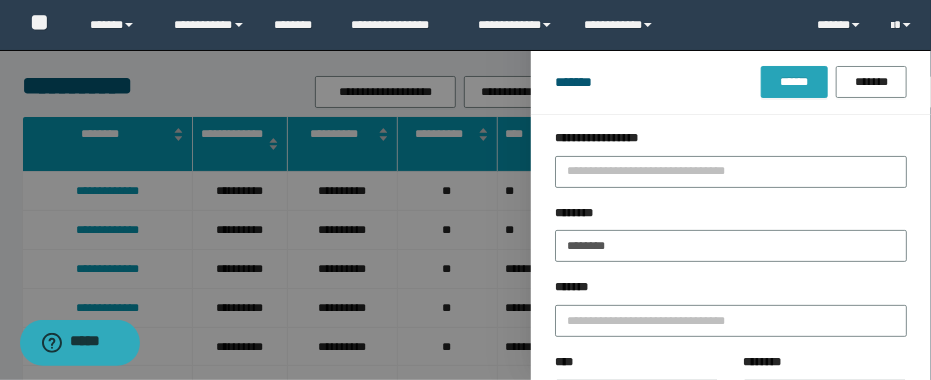 click on "******" at bounding box center [794, 82] 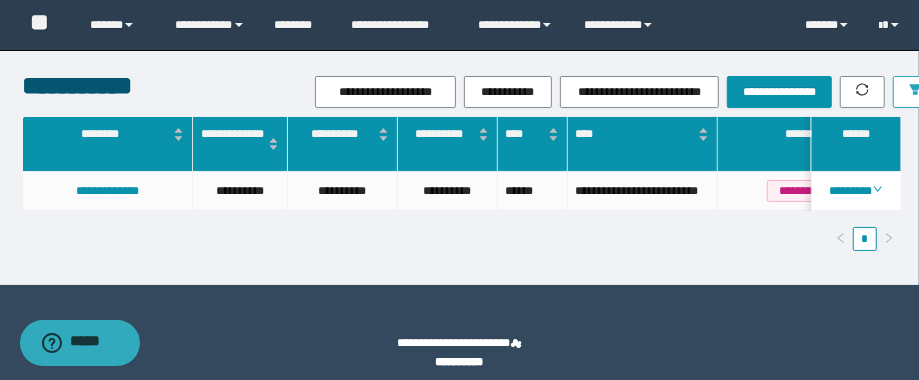 scroll, scrollTop: 0, scrollLeft: 124, axis: horizontal 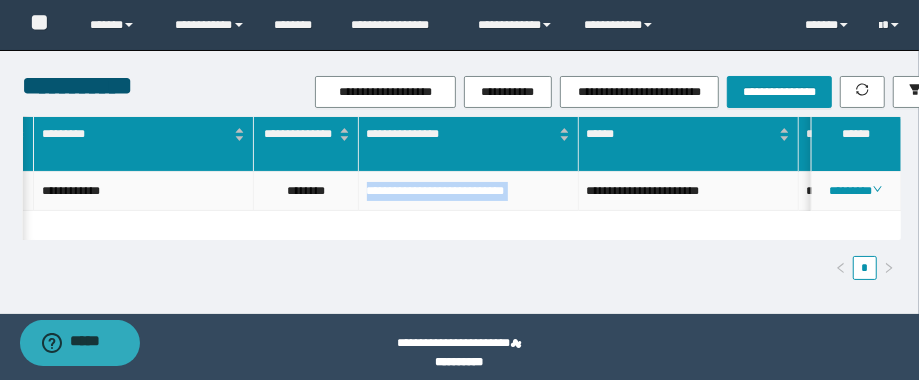 drag, startPoint x: 583, startPoint y: 191, endPoint x: 349, endPoint y: 190, distance: 234.00214 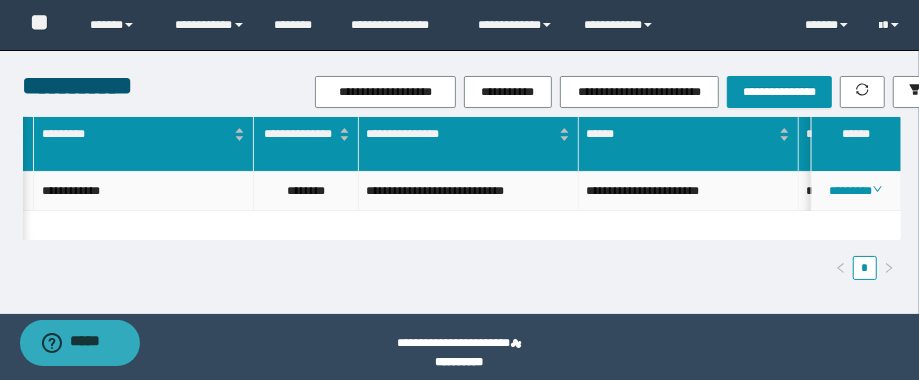 click on "********" at bounding box center [306, 191] 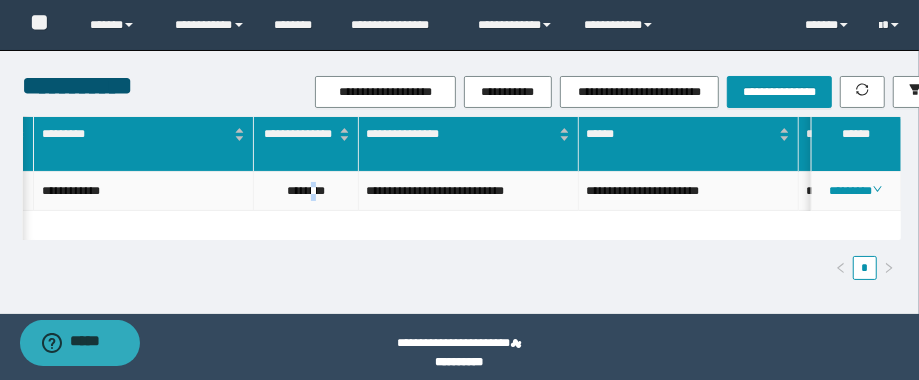 click on "********" at bounding box center (306, 191) 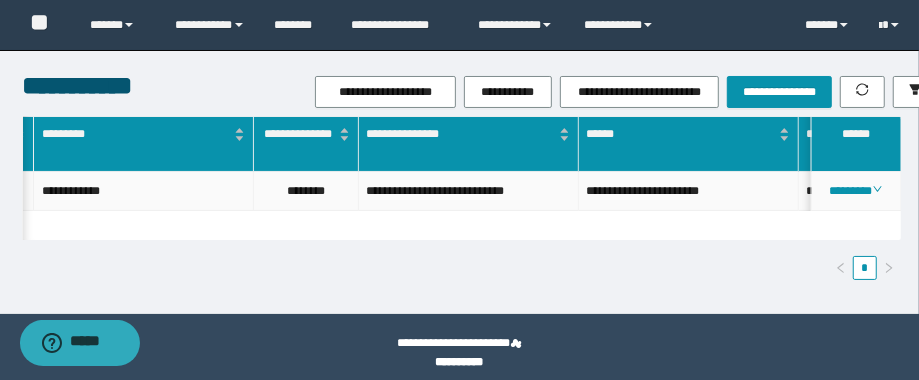 click on "********" at bounding box center [306, 191] 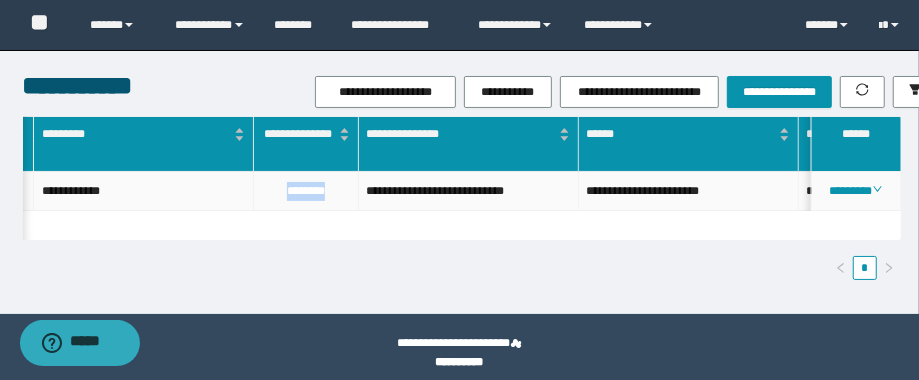 click on "********" at bounding box center (306, 191) 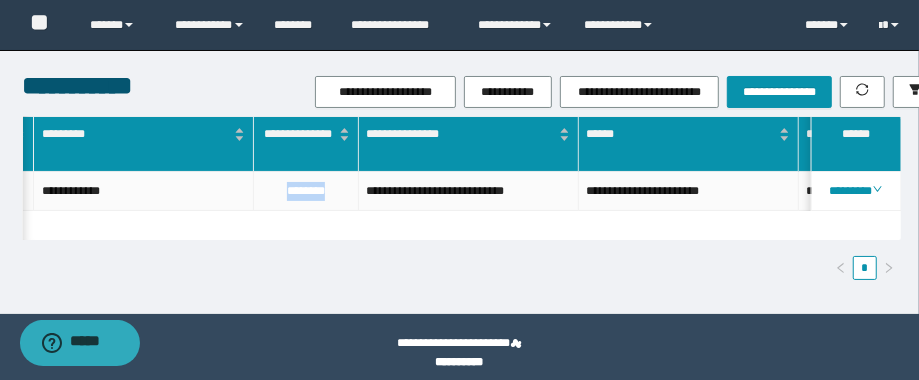 scroll, scrollTop: 0, scrollLeft: 1258, axis: horizontal 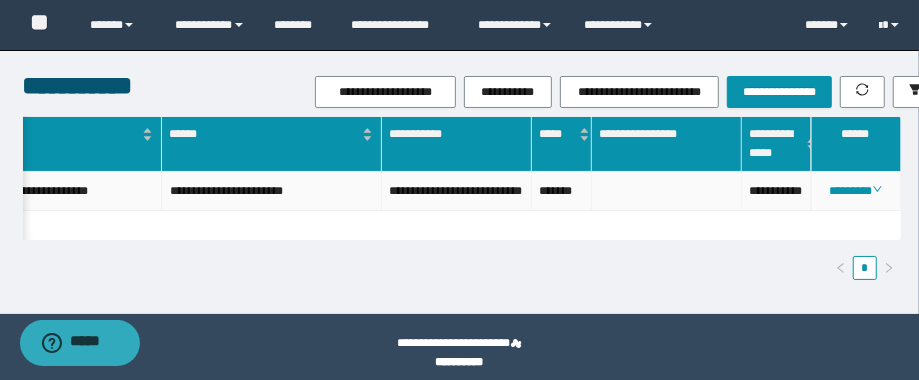 click on "**********" at bounding box center (777, 191) 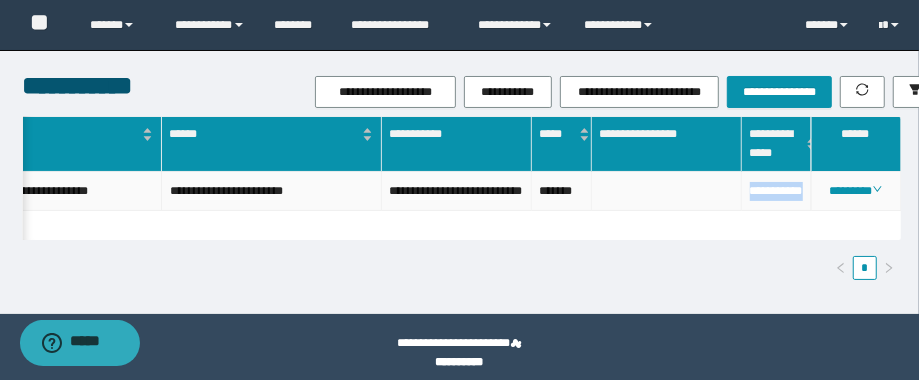 click on "**********" at bounding box center (777, 191) 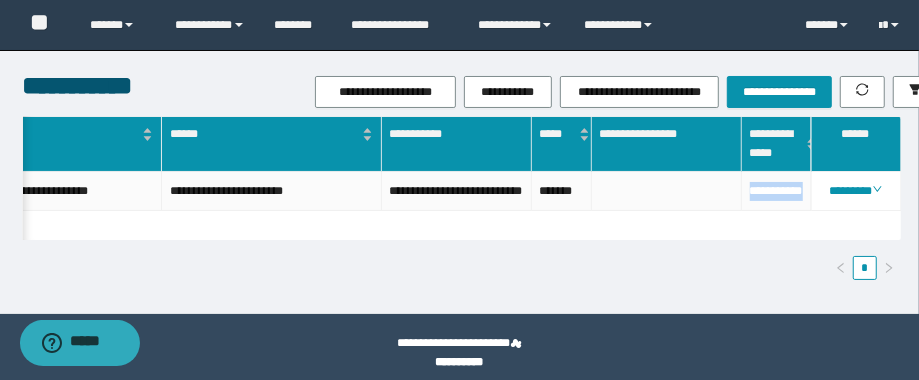 scroll, scrollTop: 0, scrollLeft: 1257, axis: horizontal 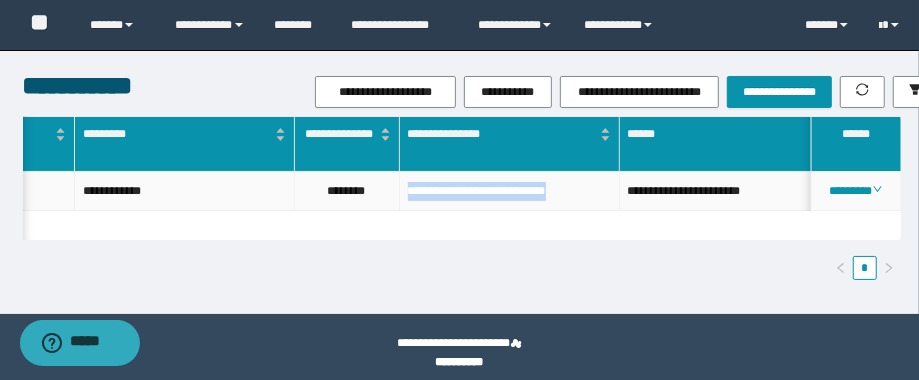 drag, startPoint x: 608, startPoint y: 189, endPoint x: 402, endPoint y: 179, distance: 206.24257 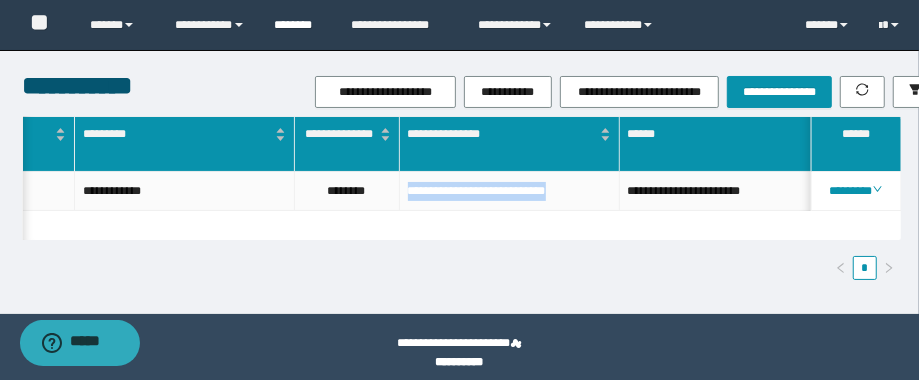 copy on "**********" 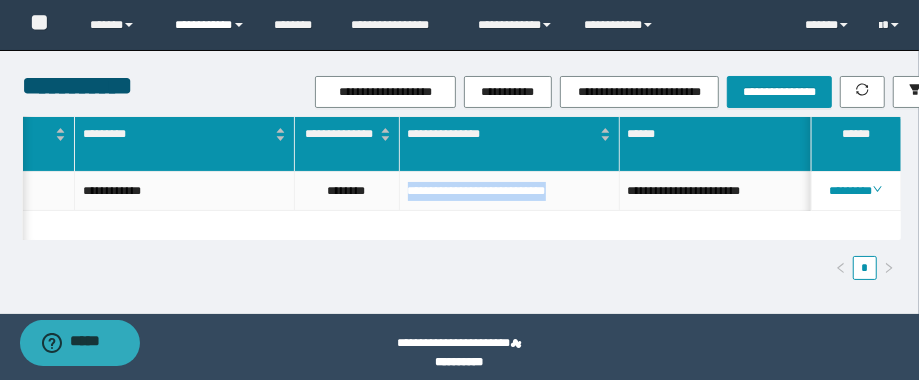 click on "**********" at bounding box center [210, 25] 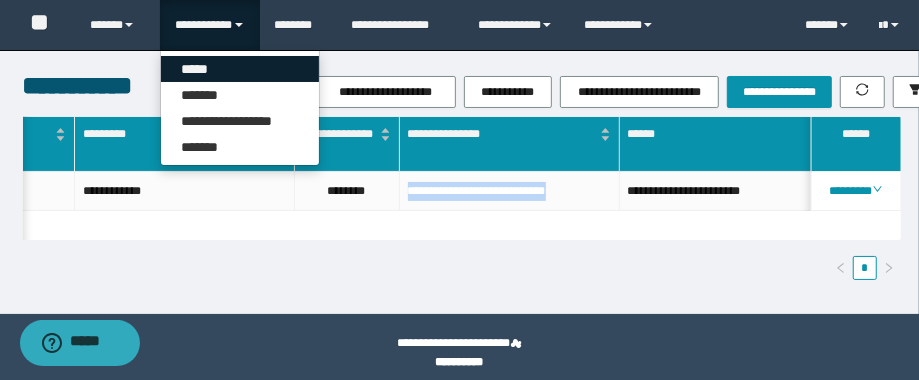 click on "*****" at bounding box center [240, 69] 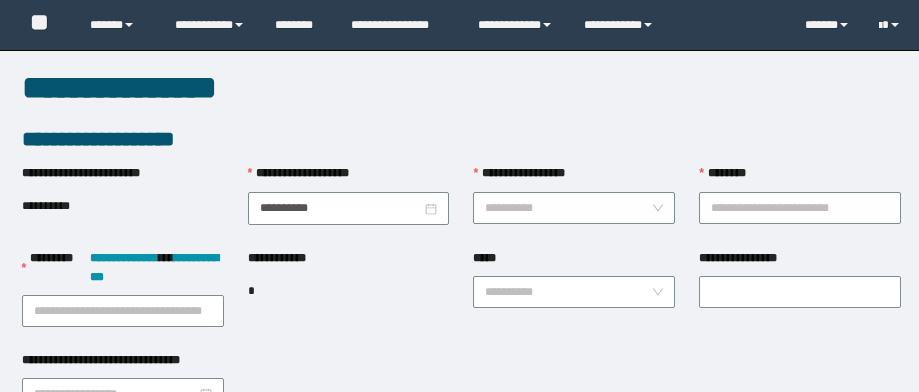 scroll, scrollTop: 0, scrollLeft: 0, axis: both 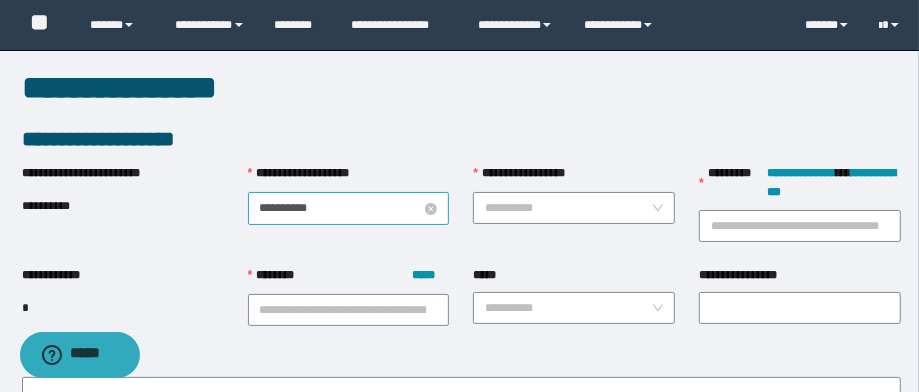 click on "**********" at bounding box center [341, 208] 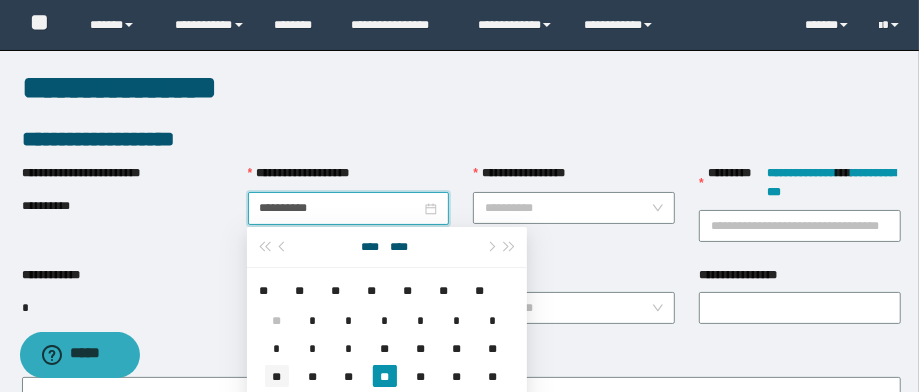 type on "**********" 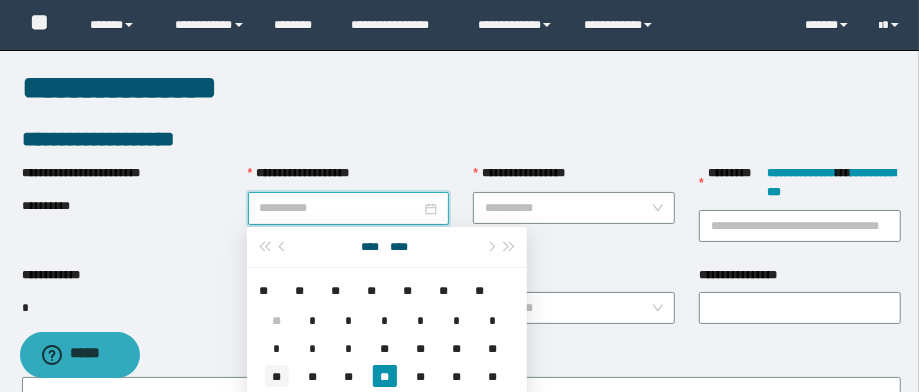 click on "**" at bounding box center (277, 376) 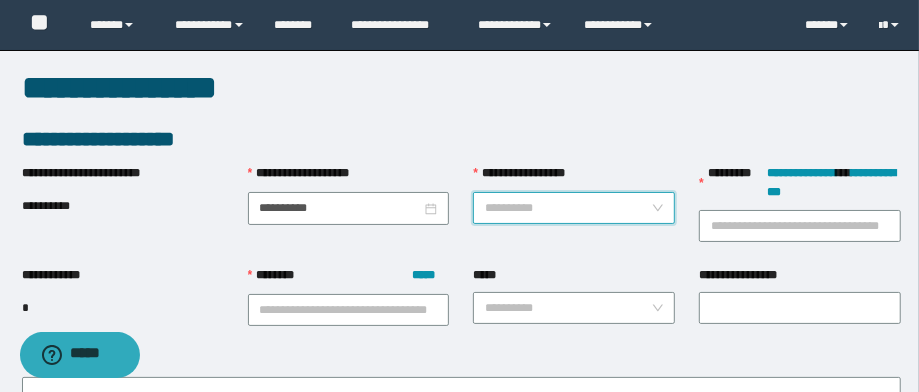 drag, startPoint x: 568, startPoint y: 206, endPoint x: 583, endPoint y: 237, distance: 34.43835 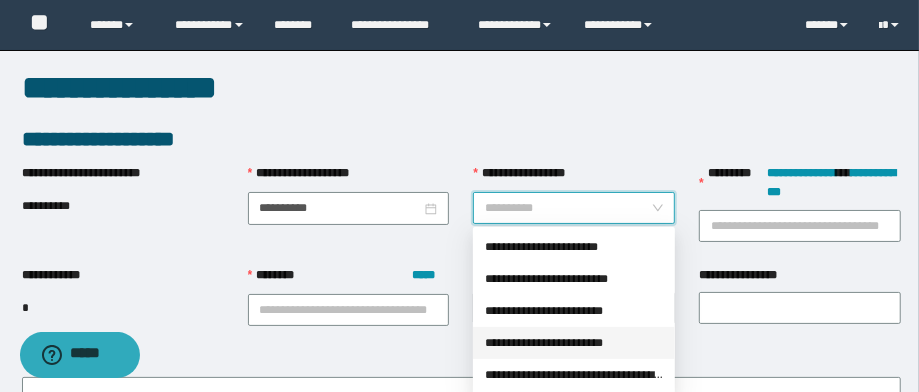 click on "**********" at bounding box center (574, 343) 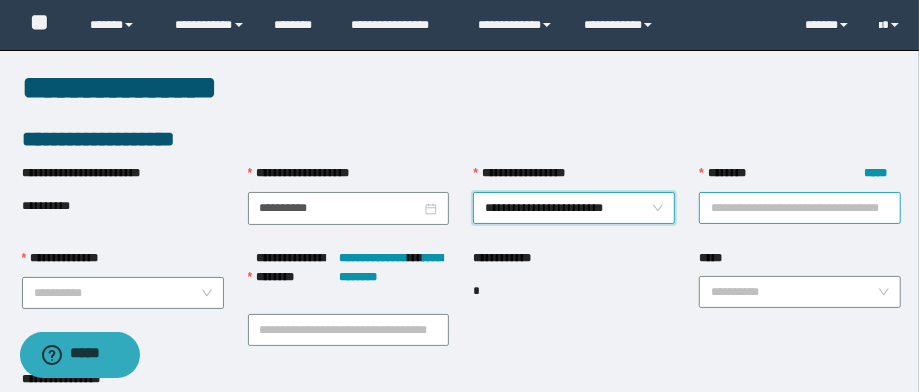 click on "******** *****" at bounding box center (800, 208) 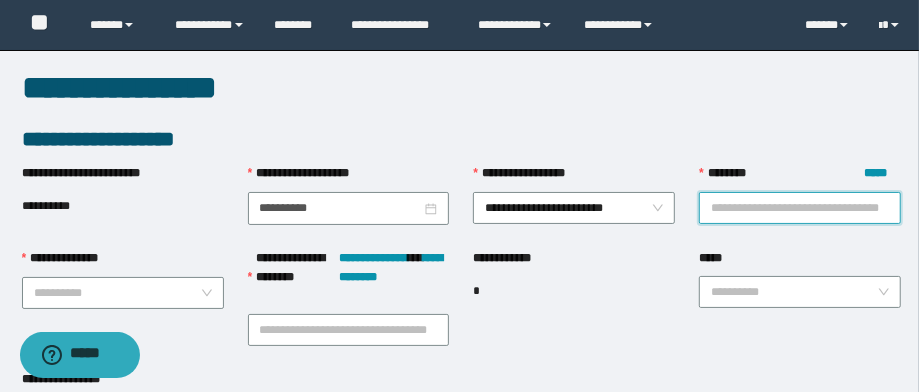 paste on "**********" 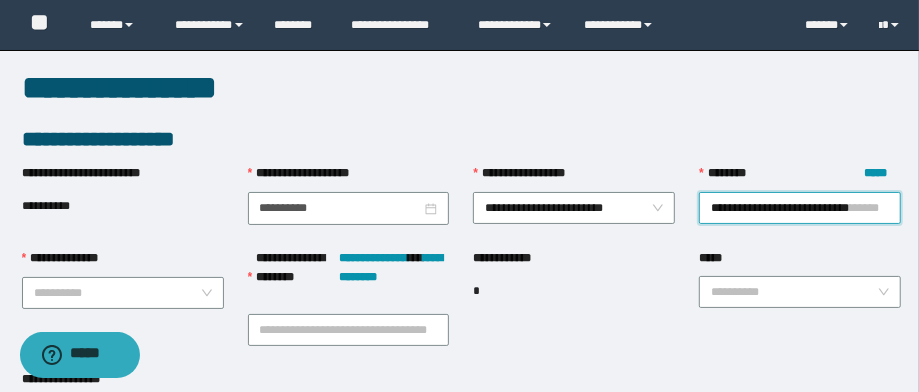 scroll, scrollTop: 0, scrollLeft: 23, axis: horizontal 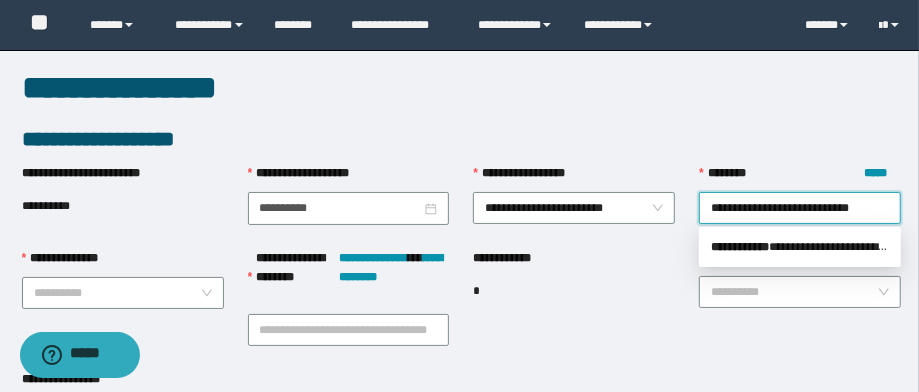 click on "** * ********" at bounding box center [740, 247] 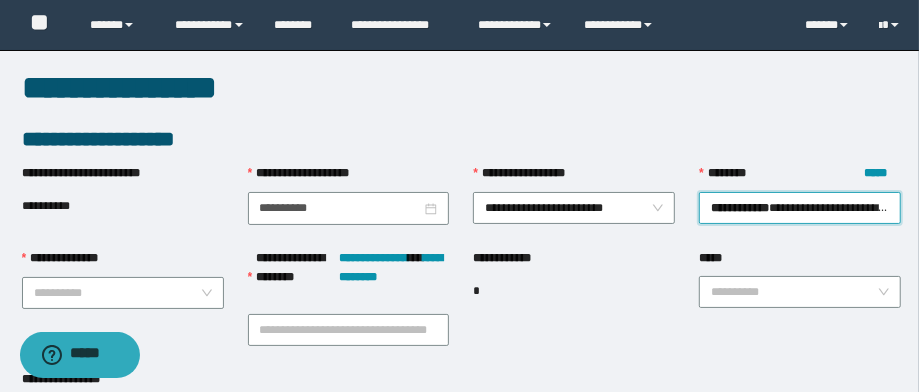 scroll, scrollTop: 0, scrollLeft: 0, axis: both 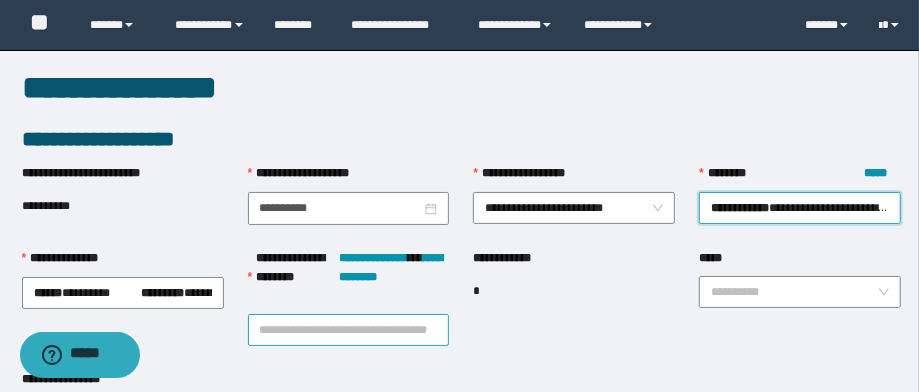 click on "**********" at bounding box center [349, 330] 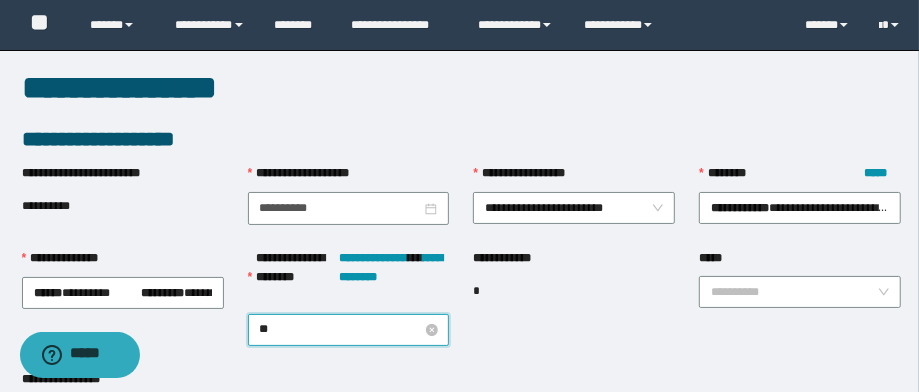type on "***" 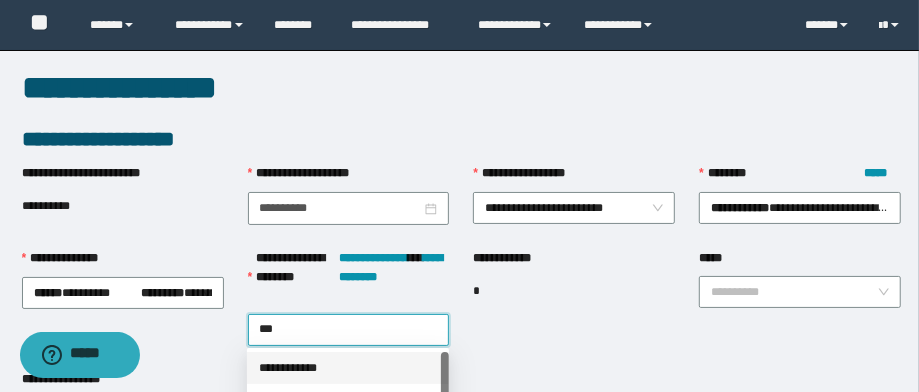 click on "**********" at bounding box center [348, 368] 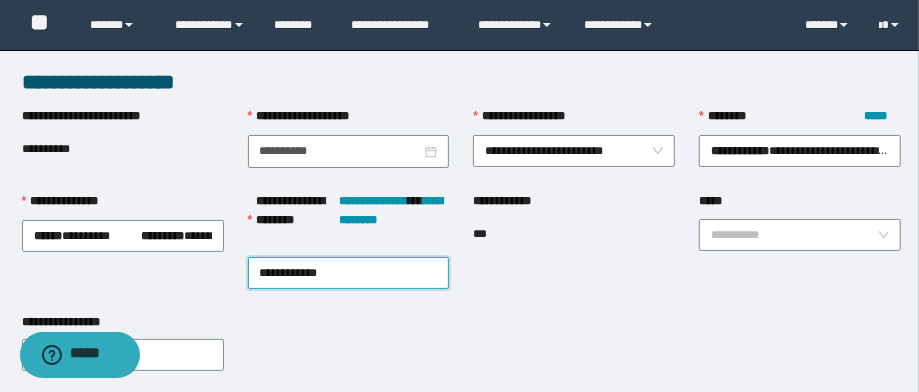 scroll, scrollTop: 80, scrollLeft: 0, axis: vertical 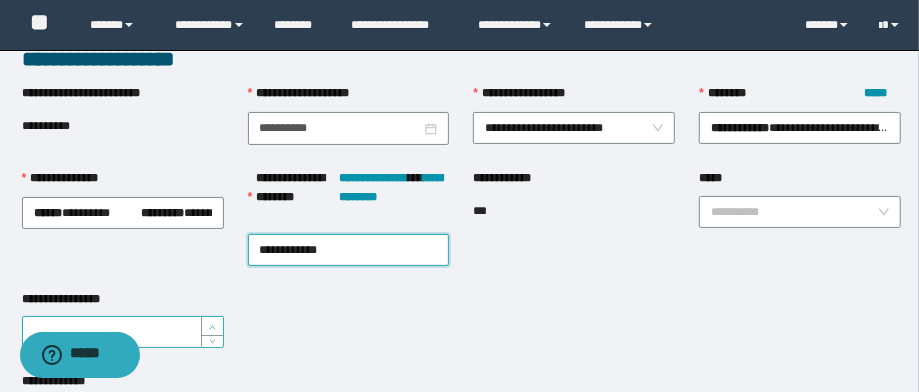 type on "*" 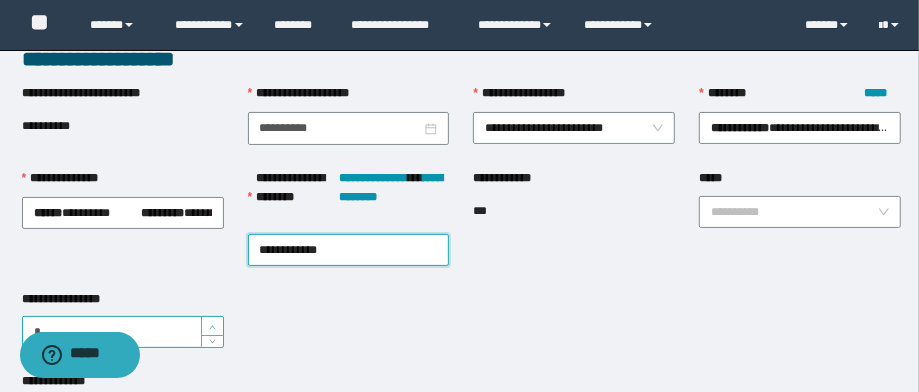 click at bounding box center [212, 326] 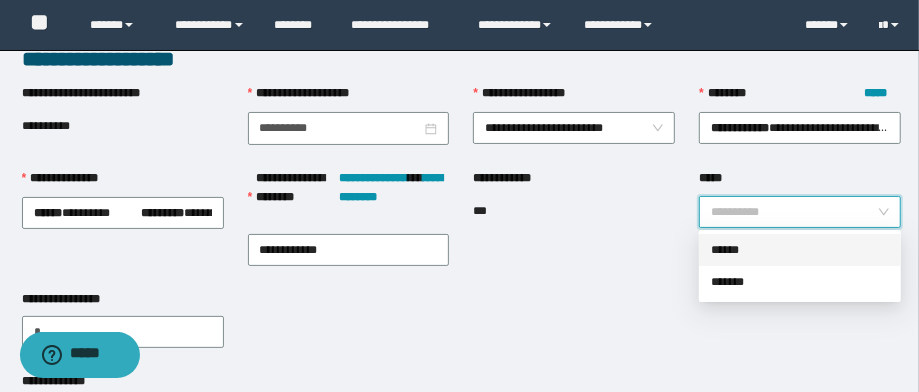 drag, startPoint x: 776, startPoint y: 209, endPoint x: 768, endPoint y: 251, distance: 42.755116 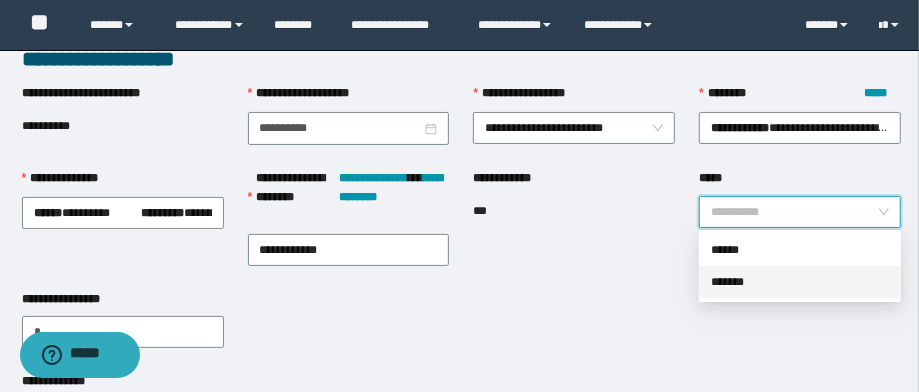 click on "*******" at bounding box center [800, 282] 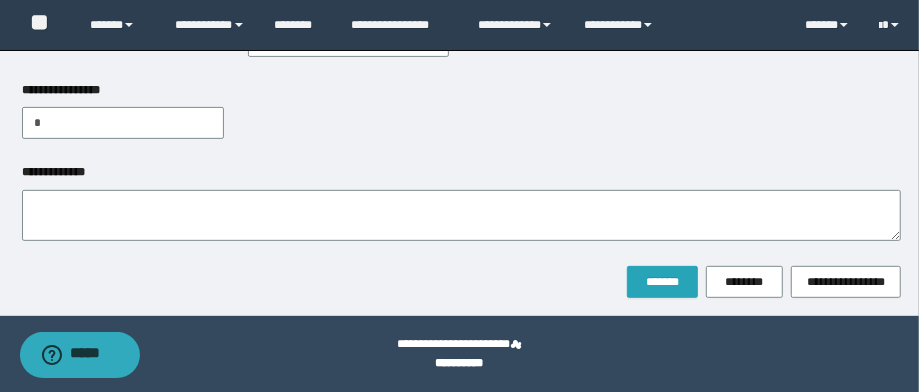 click on "*******" at bounding box center (662, 282) 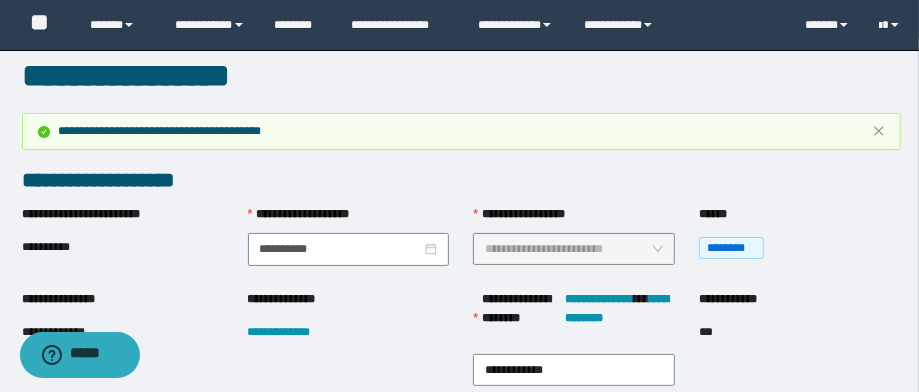 scroll, scrollTop: 160, scrollLeft: 0, axis: vertical 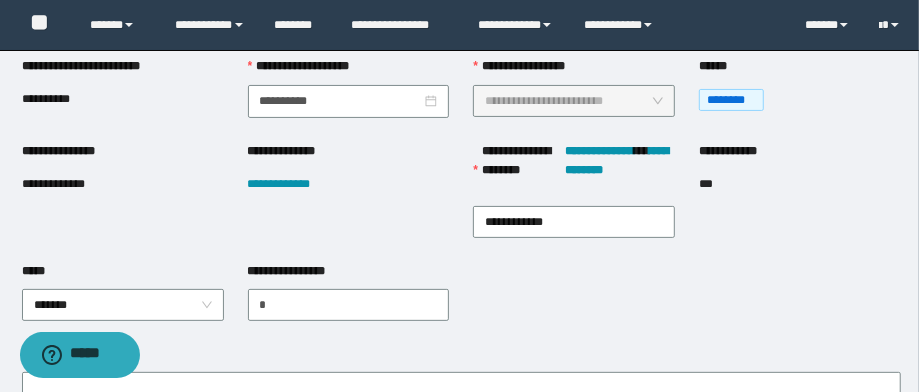 click on "**********" at bounding box center (68, 184) 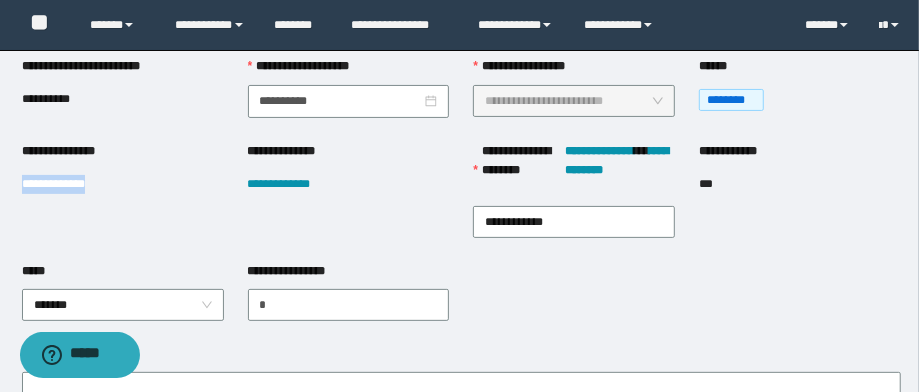 click on "**********" at bounding box center (68, 184) 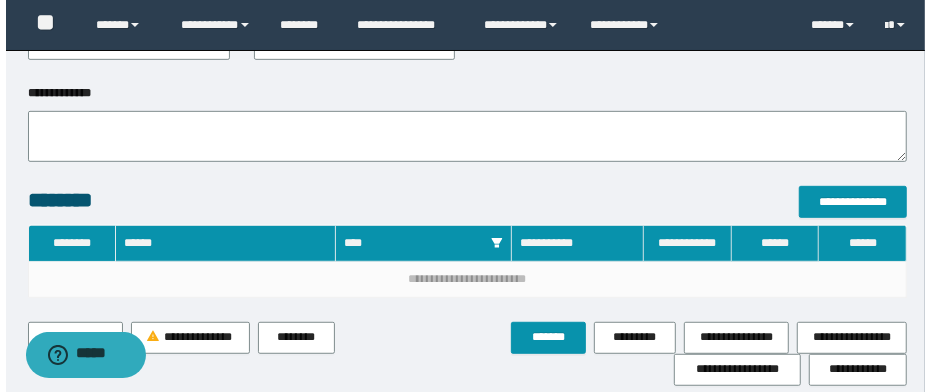 scroll, scrollTop: 480, scrollLeft: 0, axis: vertical 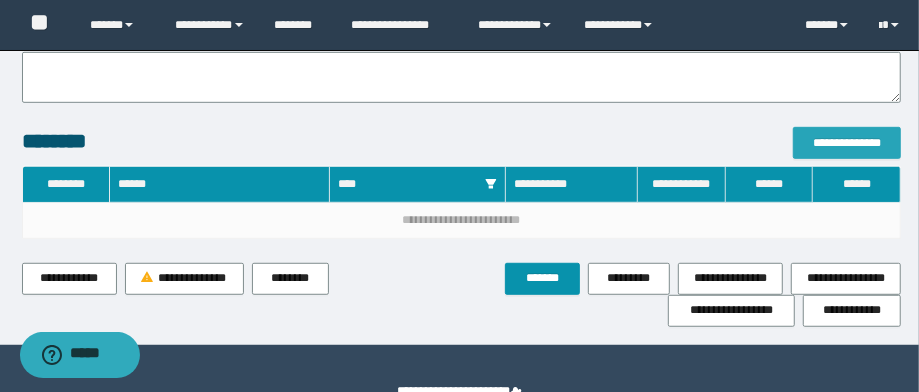 click on "**********" at bounding box center (847, 143) 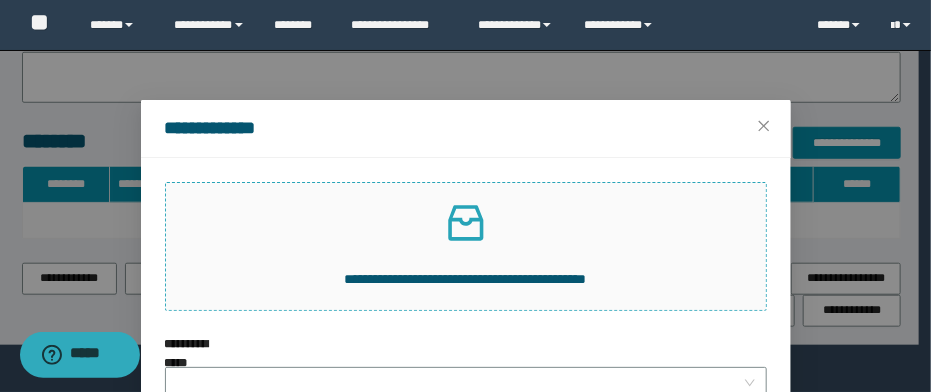 click 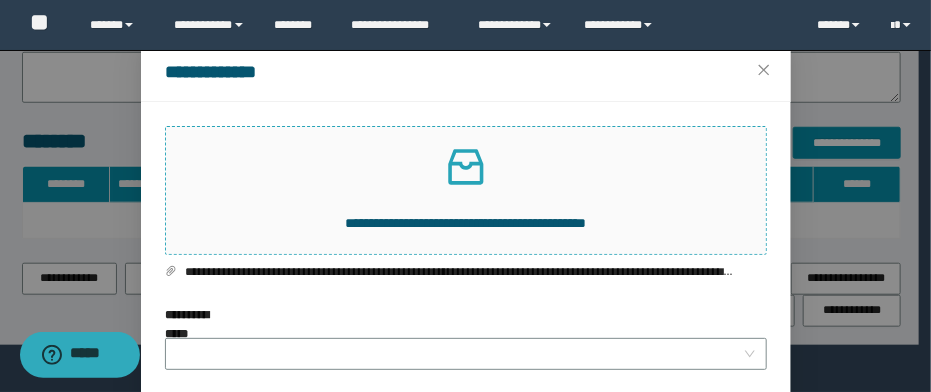 scroll, scrollTop: 80, scrollLeft: 0, axis: vertical 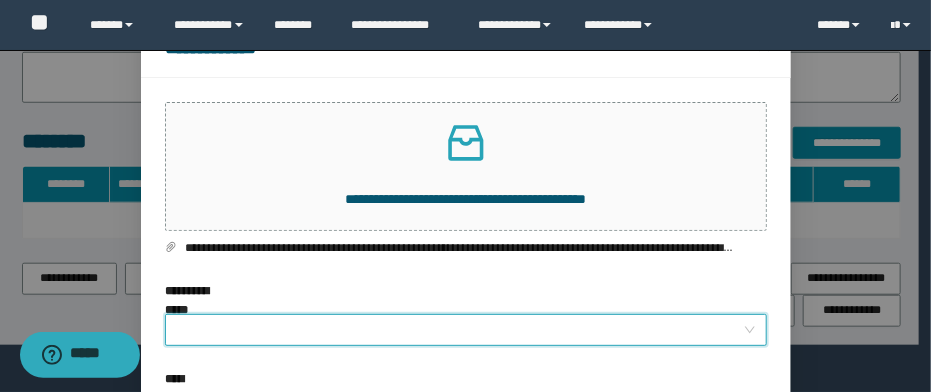 drag, startPoint x: 396, startPoint y: 319, endPoint x: 403, endPoint y: 287, distance: 32.75668 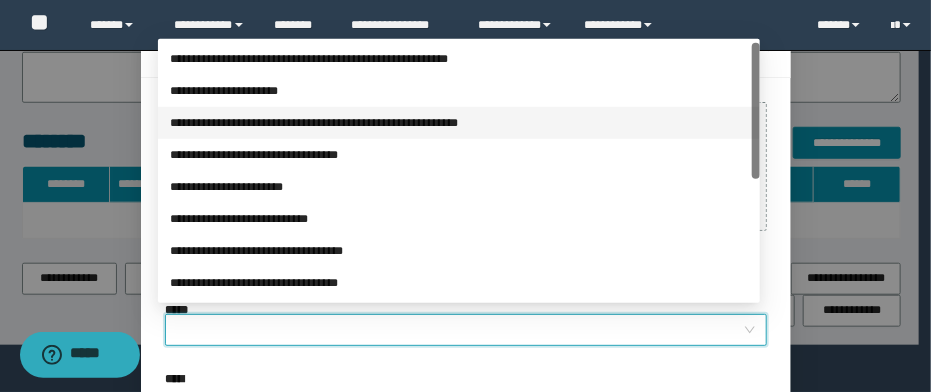 click on "**********" at bounding box center (459, 123) 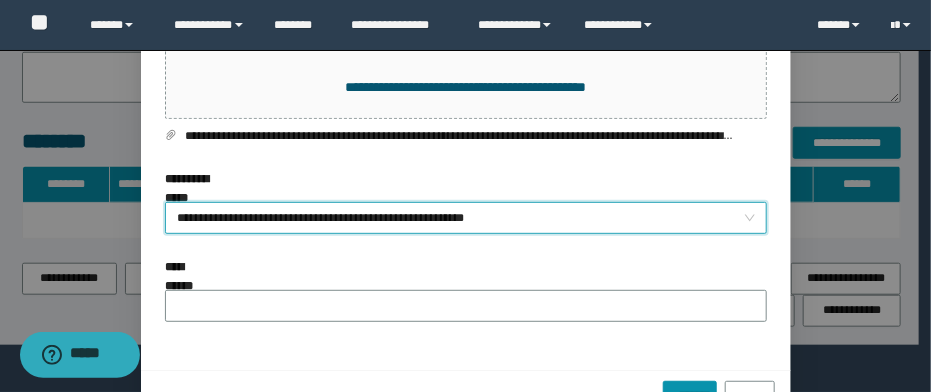 scroll, scrollTop: 235, scrollLeft: 0, axis: vertical 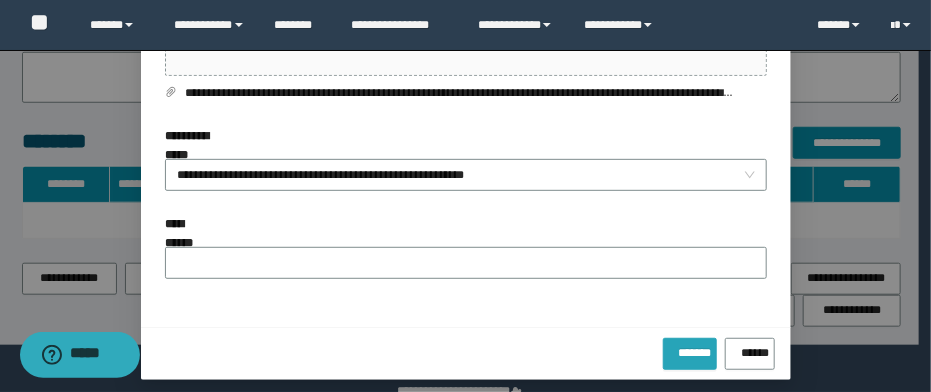 click on "*******" at bounding box center (690, 349) 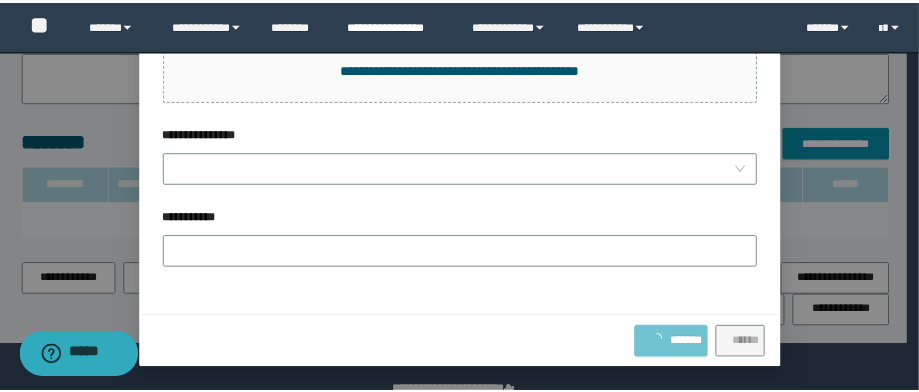 scroll, scrollTop: 108, scrollLeft: 0, axis: vertical 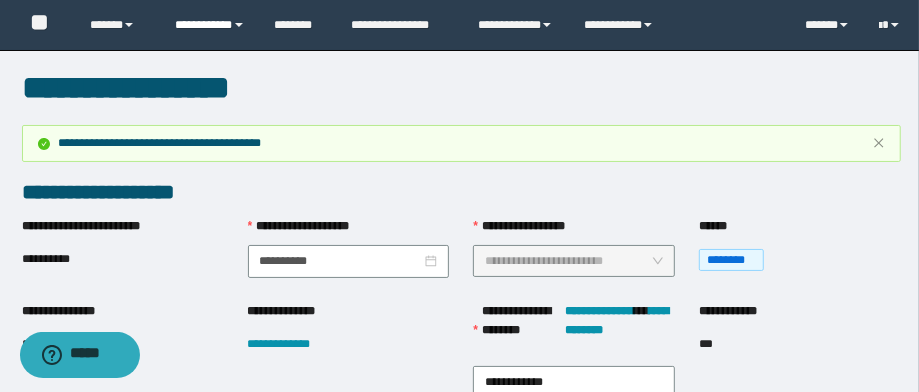click on "**********" at bounding box center (210, 25) 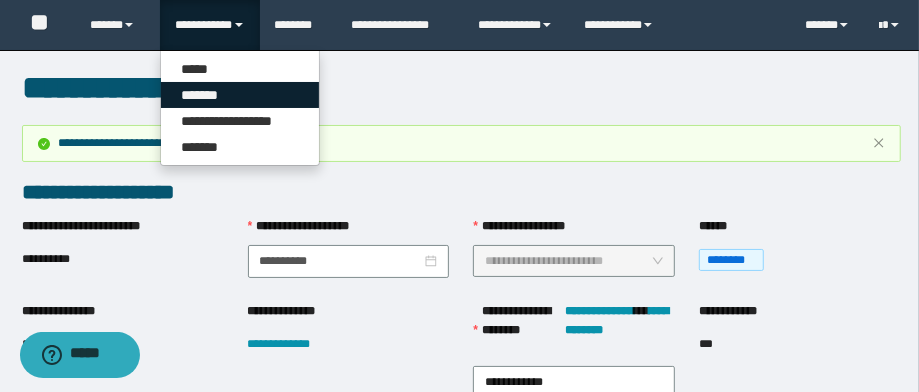 click on "*******" at bounding box center [240, 95] 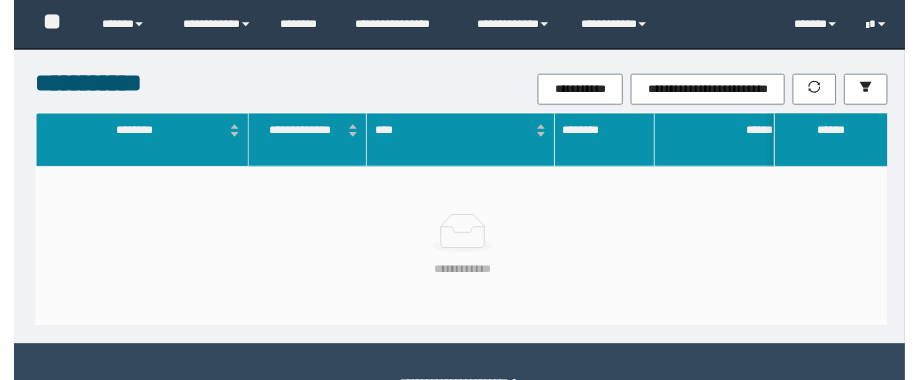 scroll, scrollTop: 0, scrollLeft: 0, axis: both 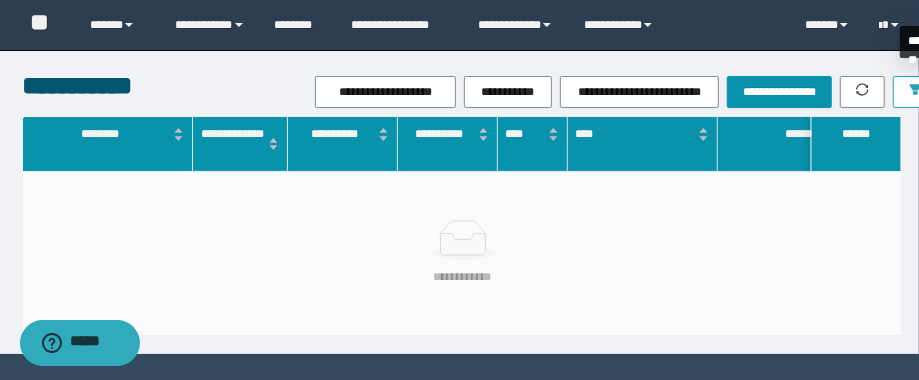 click at bounding box center [915, 92] 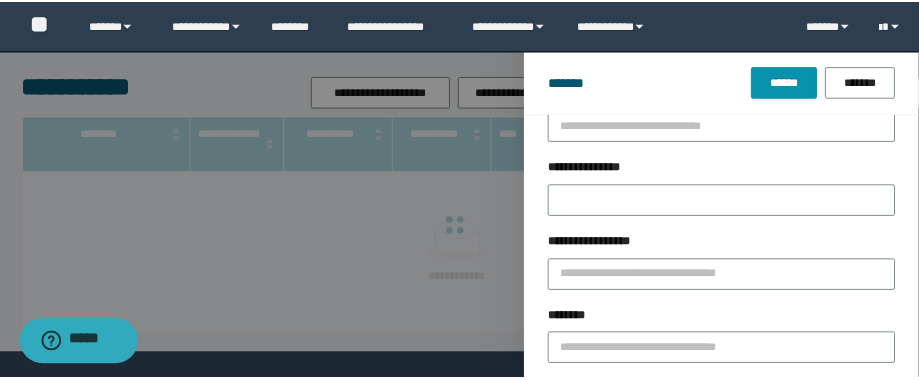 scroll, scrollTop: 80, scrollLeft: 0, axis: vertical 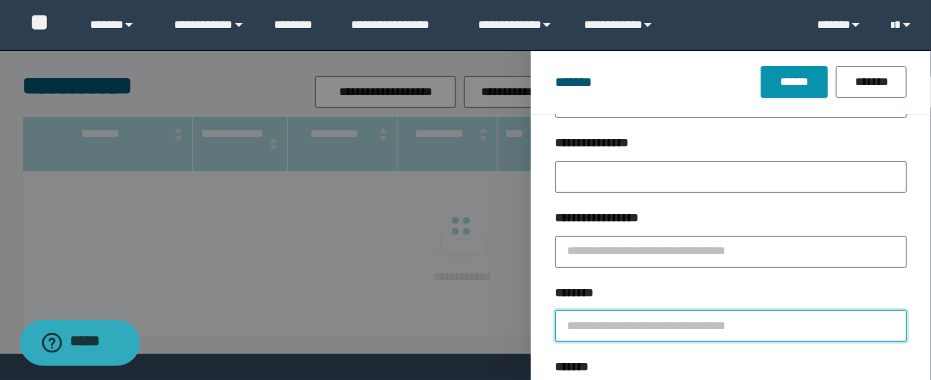 click on "********" at bounding box center [731, 326] 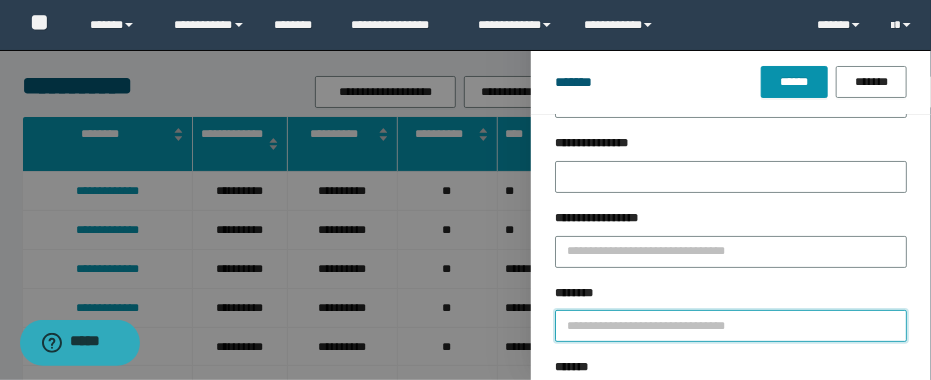 click on "********" at bounding box center [731, 326] 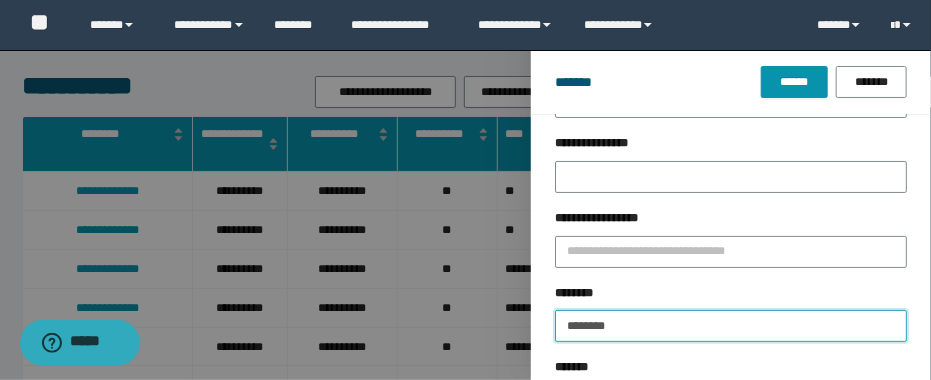 click on "******" at bounding box center (794, 82) 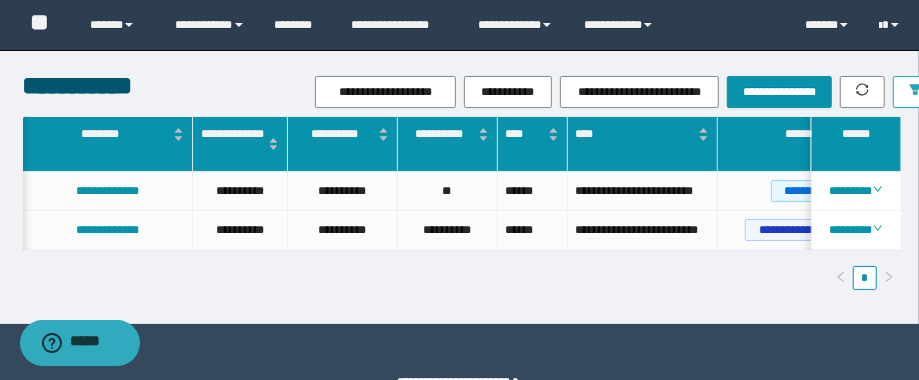 scroll, scrollTop: 0, scrollLeft: 129, axis: horizontal 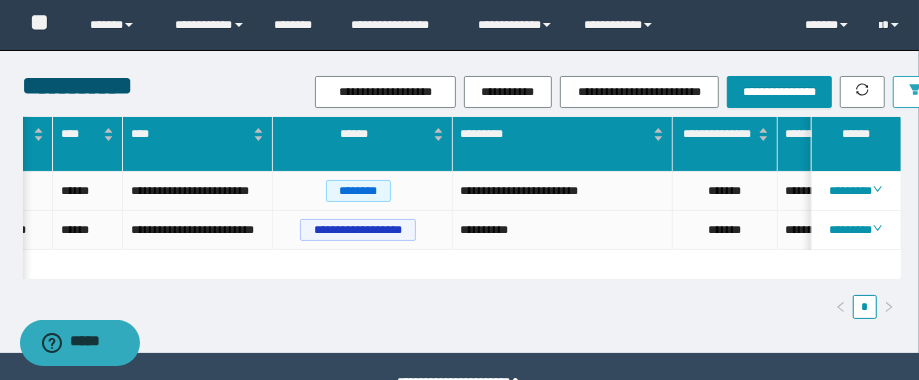 click at bounding box center (915, 92) 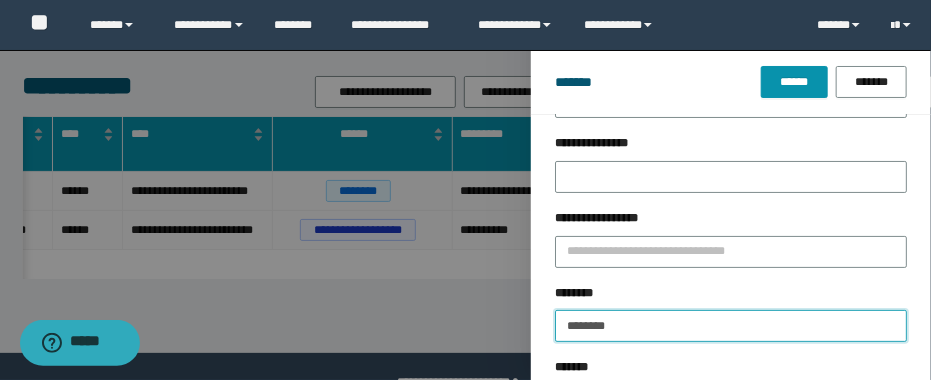 drag, startPoint x: 508, startPoint y: 325, endPoint x: 451, endPoint y: 292, distance: 65.863495 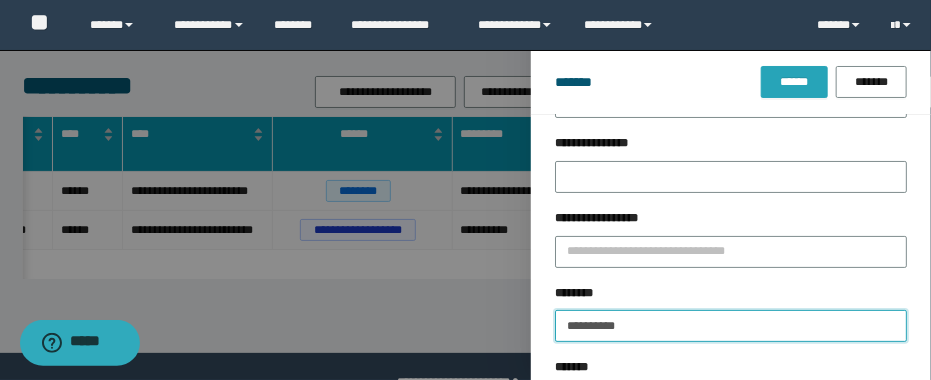 type on "**********" 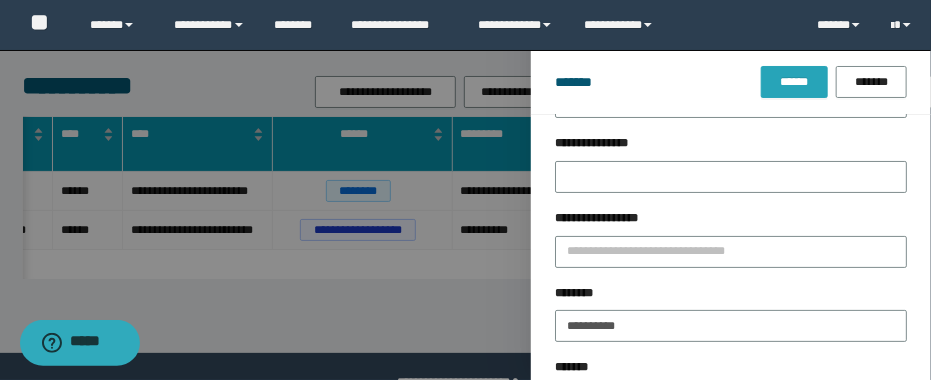 click on "******" at bounding box center (794, 82) 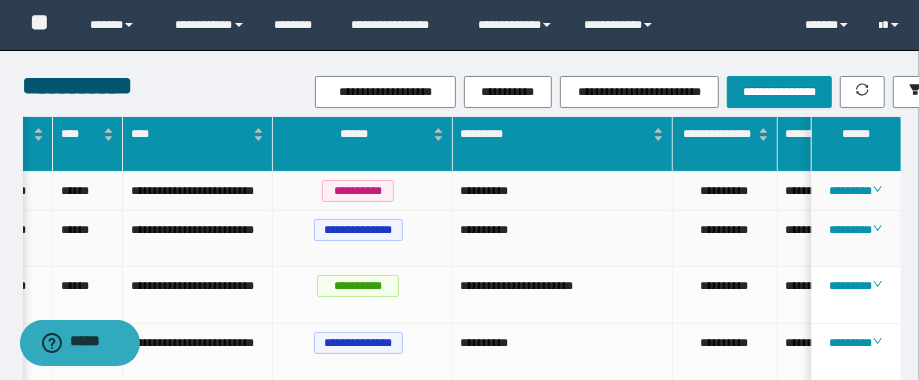 click on "**********" at bounding box center [563, 191] 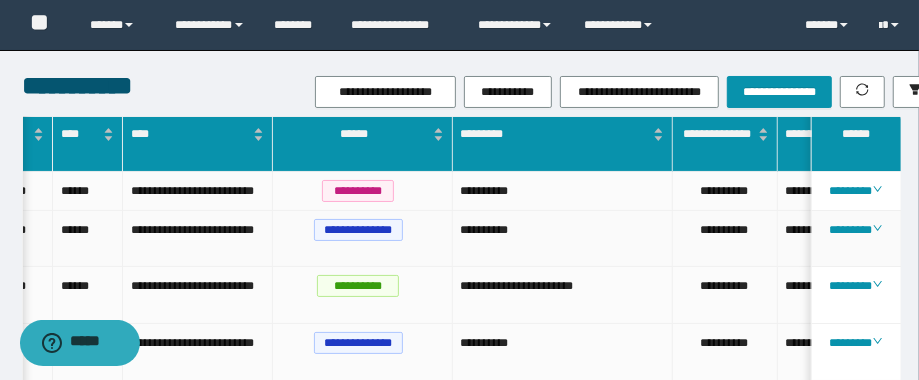 scroll, scrollTop: 0, scrollLeft: 413, axis: horizontal 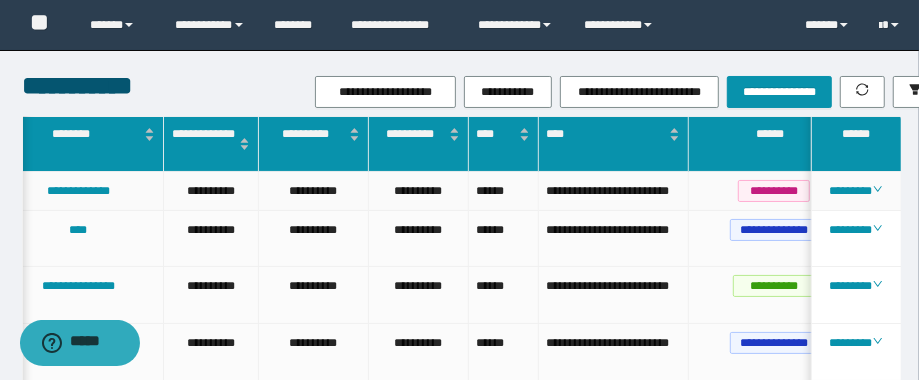 click on "**********" at bounding box center (613, 191) 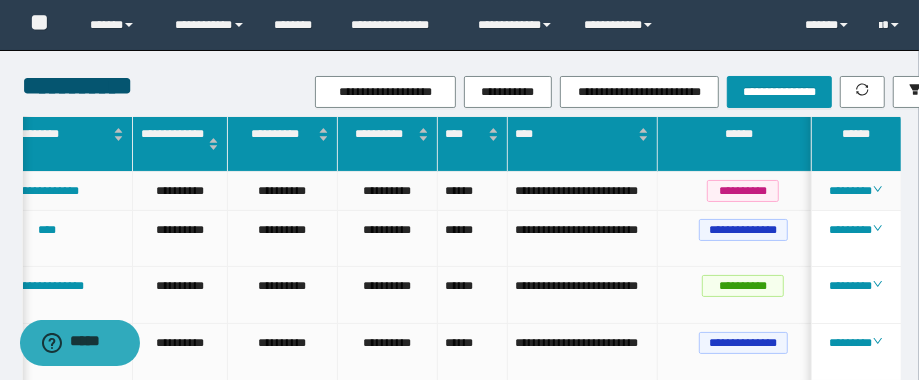 scroll, scrollTop: 0, scrollLeft: 61, axis: horizontal 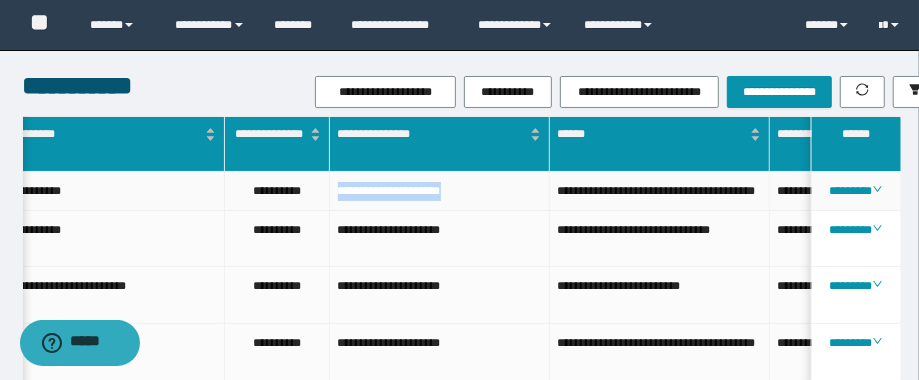drag, startPoint x: 503, startPoint y: 182, endPoint x: 316, endPoint y: 198, distance: 187.68324 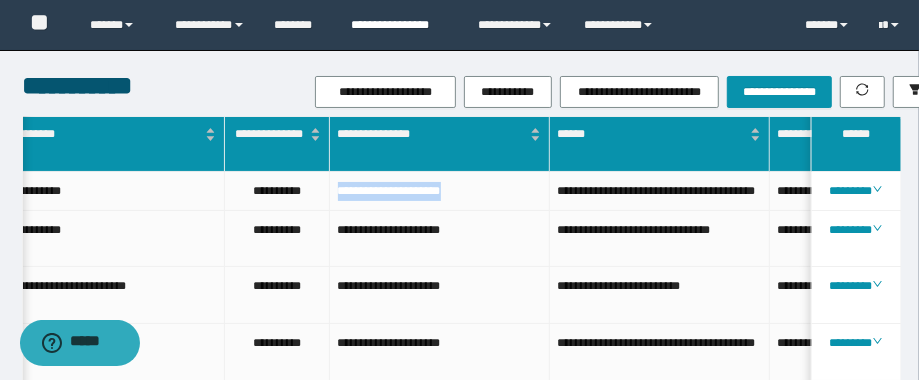 copy on "**********" 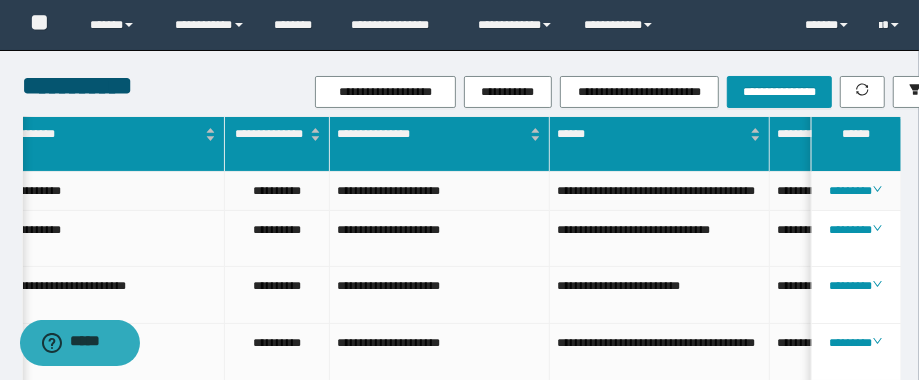 click on "**********" at bounding box center [277, 191] 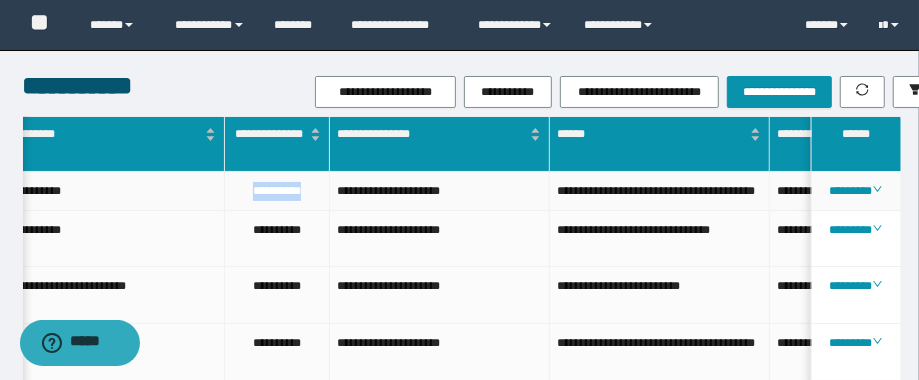 click on "**********" at bounding box center [277, 191] 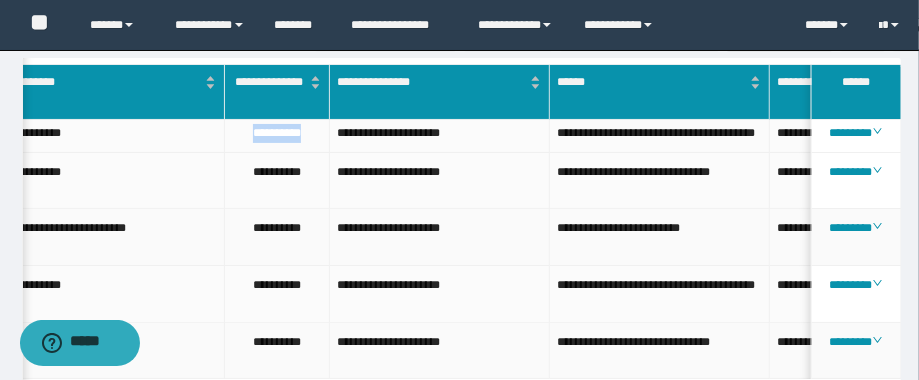 scroll, scrollTop: 13, scrollLeft: 0, axis: vertical 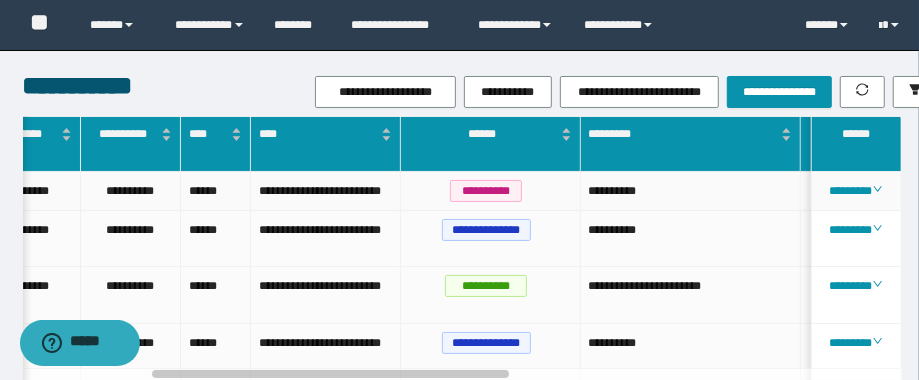 click on "**********" at bounding box center [691, 191] 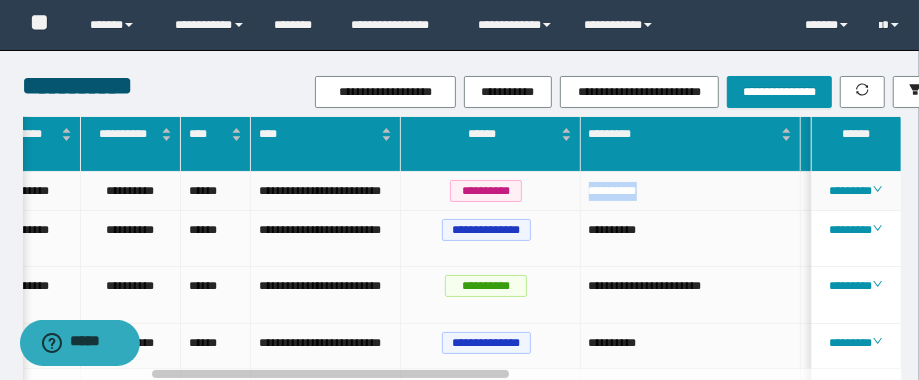 click on "**********" at bounding box center [691, 191] 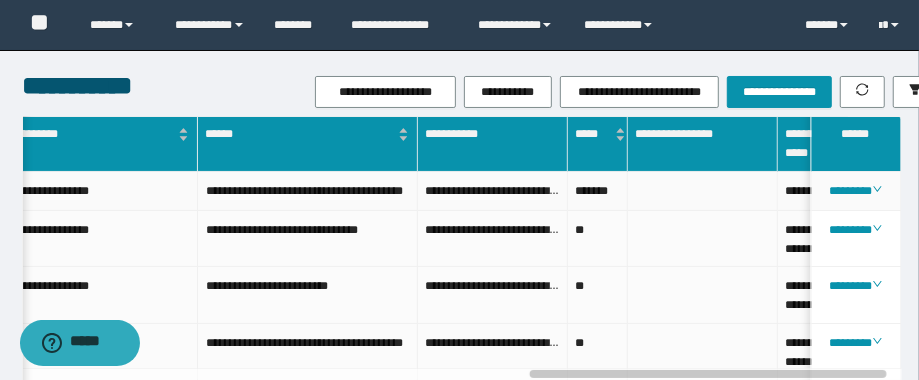 click on "**********" at bounding box center (88, 191) 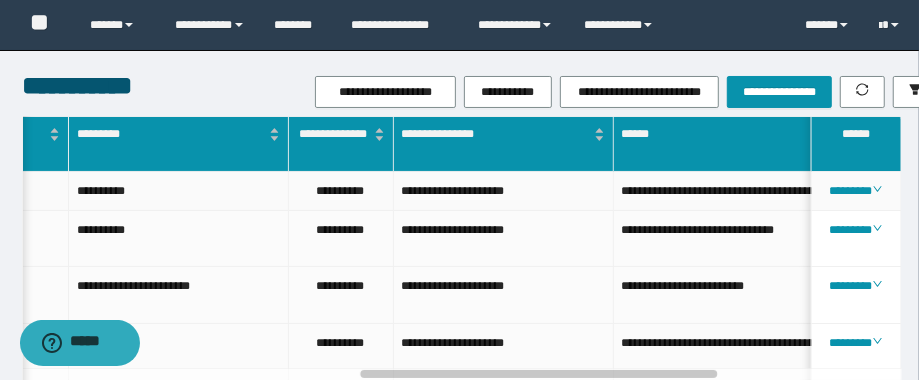 click on "**********" at bounding box center (179, 191) 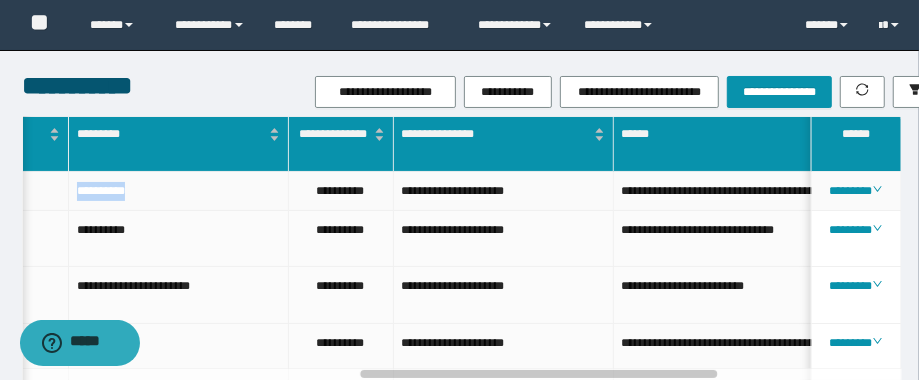 click on "**********" at bounding box center (179, 191) 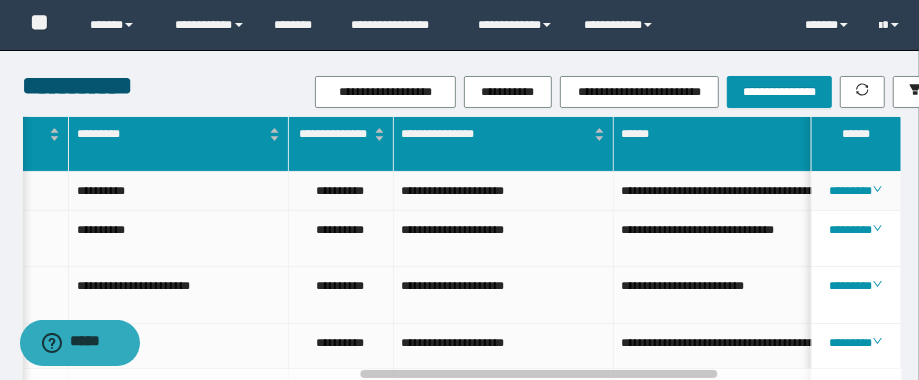 click on "**********" at bounding box center (724, 191) 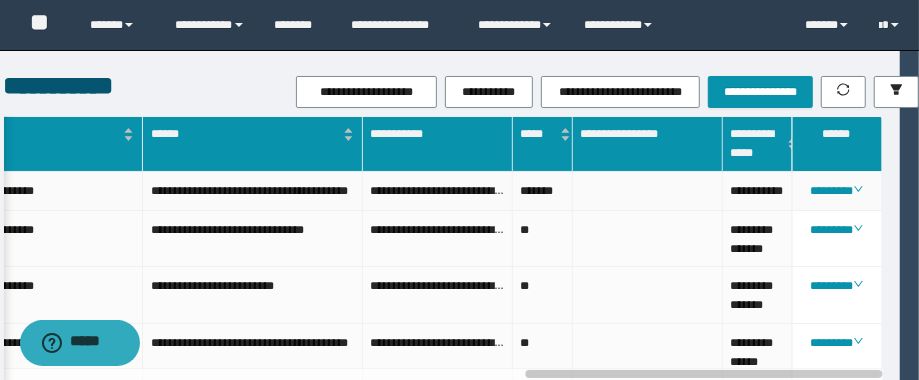 click on "**********" at bounding box center [758, 191] 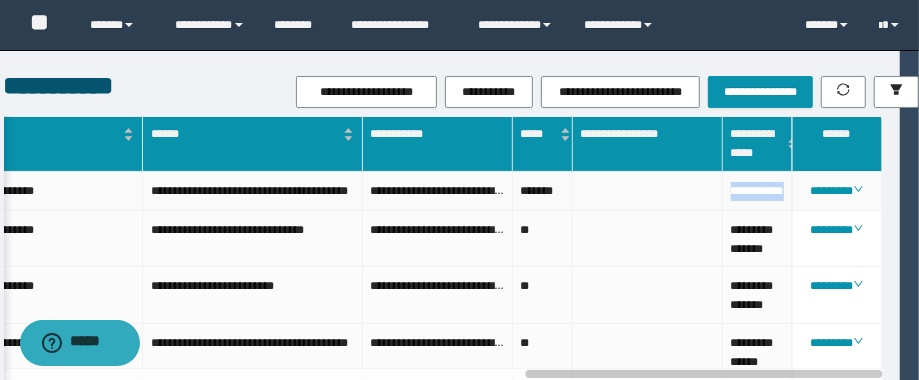 click on "**********" at bounding box center [758, 191] 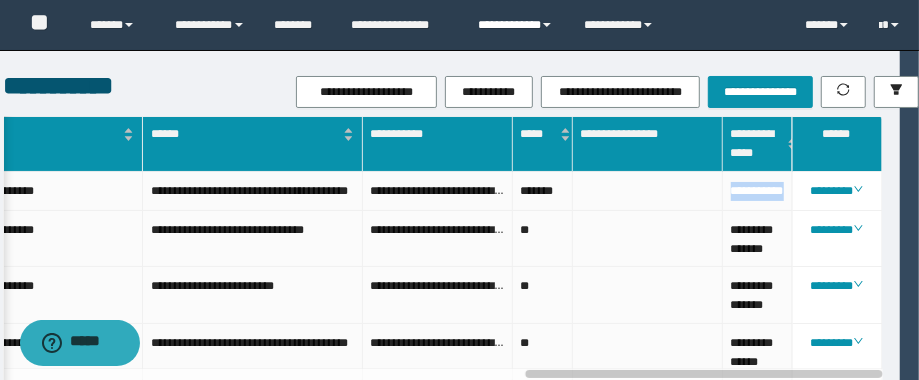 copy on "**********" 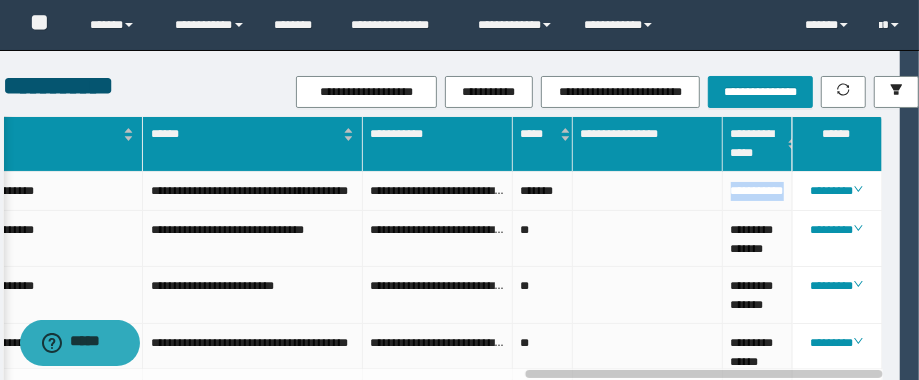 scroll, scrollTop: 0, scrollLeft: 1245, axis: horizontal 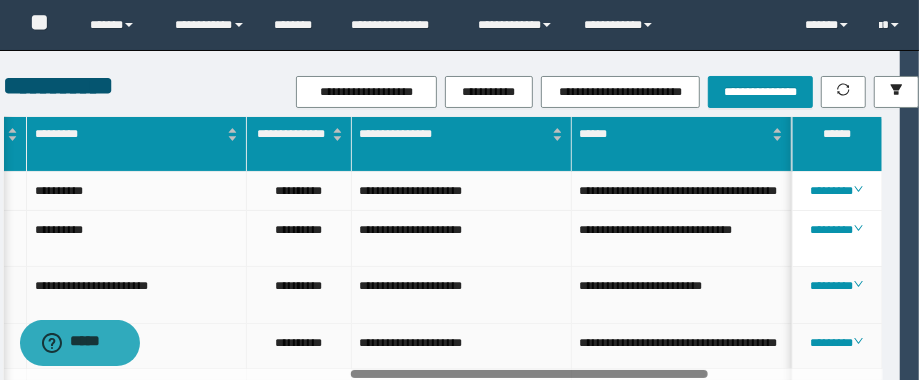 drag, startPoint x: 537, startPoint y: 373, endPoint x: 392, endPoint y: 285, distance: 169.61427 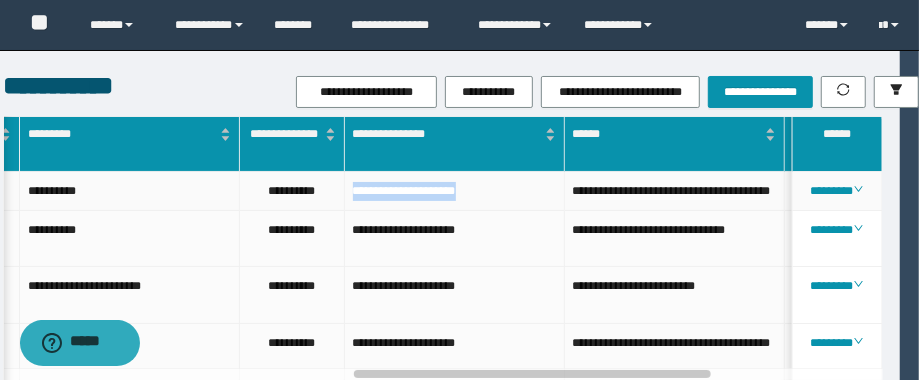 drag, startPoint x: 512, startPoint y: 185, endPoint x: 318, endPoint y: 202, distance: 194.74342 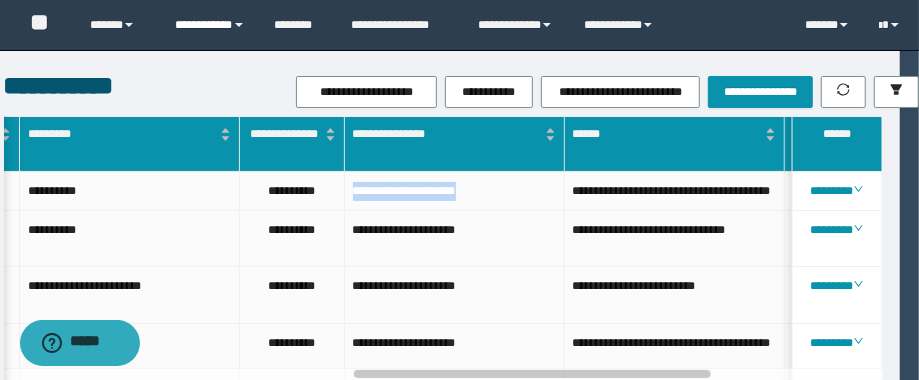 click on "**********" at bounding box center [210, 25] 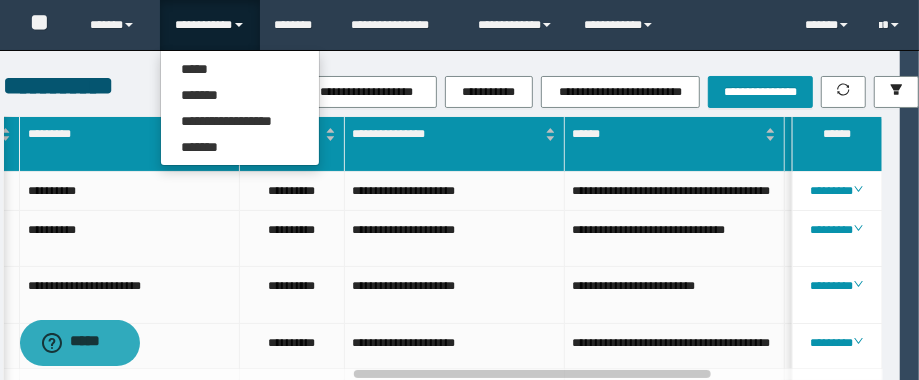 click on "**********" at bounding box center (240, 108) 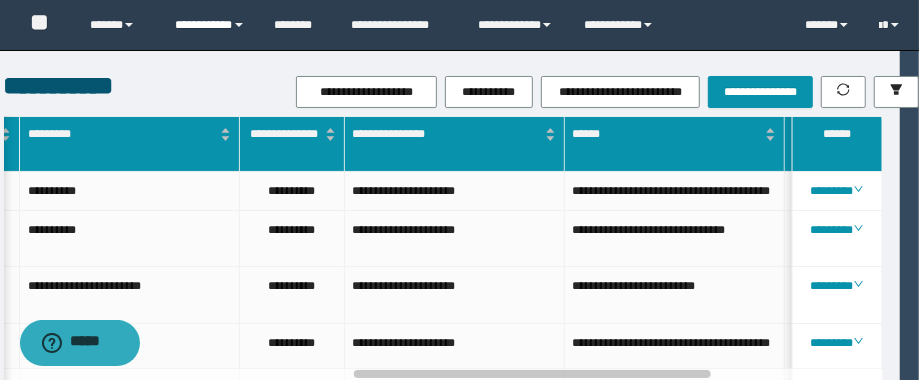 click on "**********" at bounding box center (210, 25) 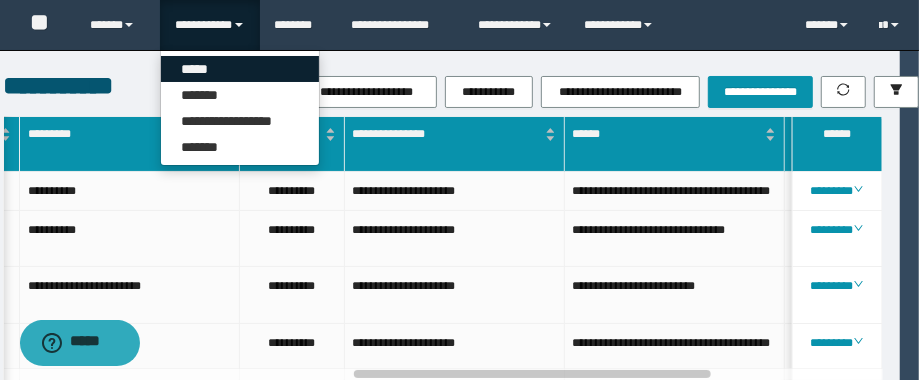 click on "*****" at bounding box center (240, 69) 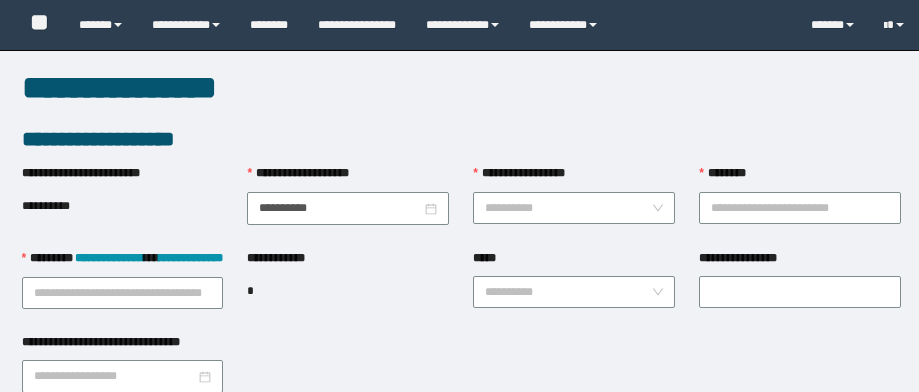 scroll, scrollTop: 0, scrollLeft: 0, axis: both 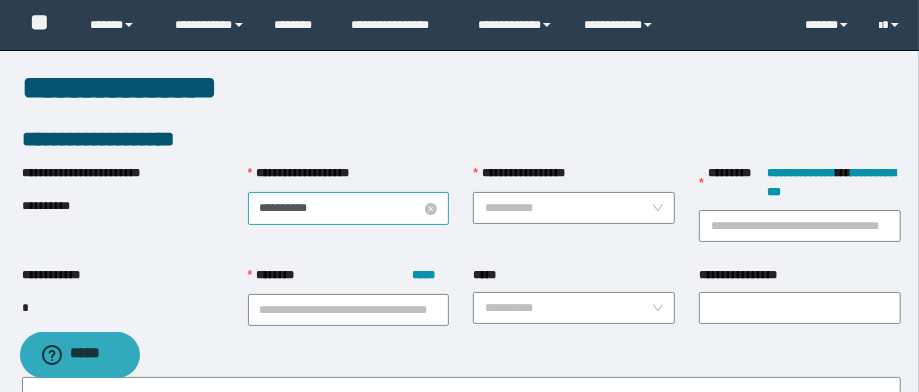 click on "**********" at bounding box center [341, 208] 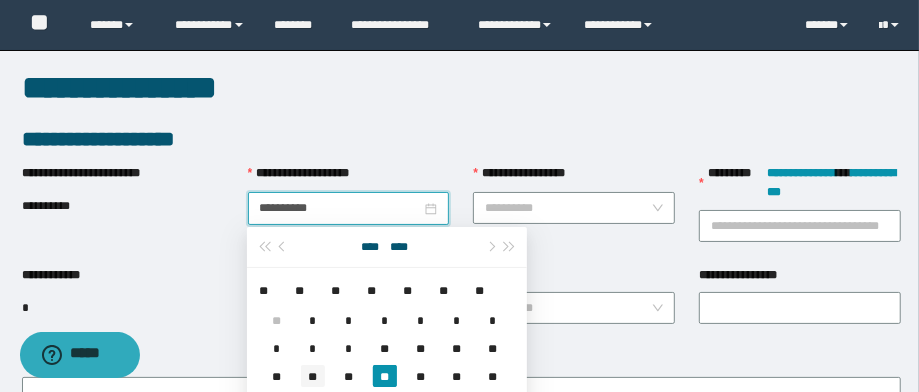 type on "**********" 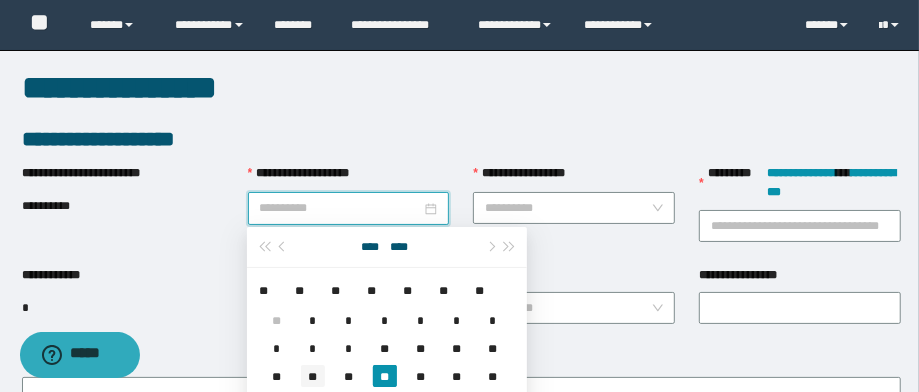 click on "**" at bounding box center [313, 376] 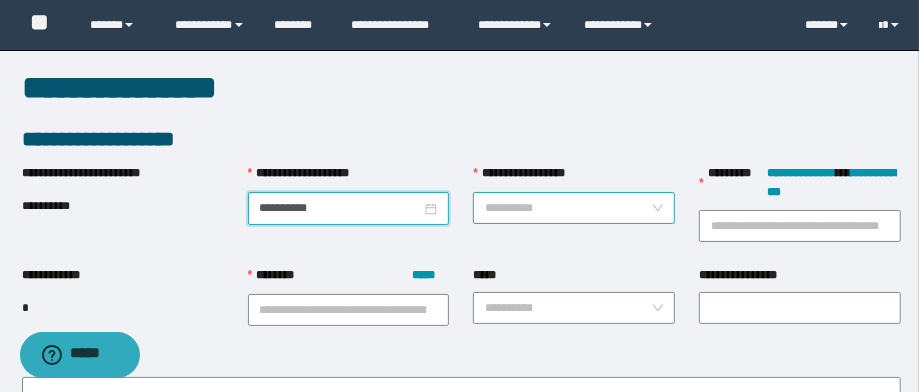 click on "**********" at bounding box center (568, 208) 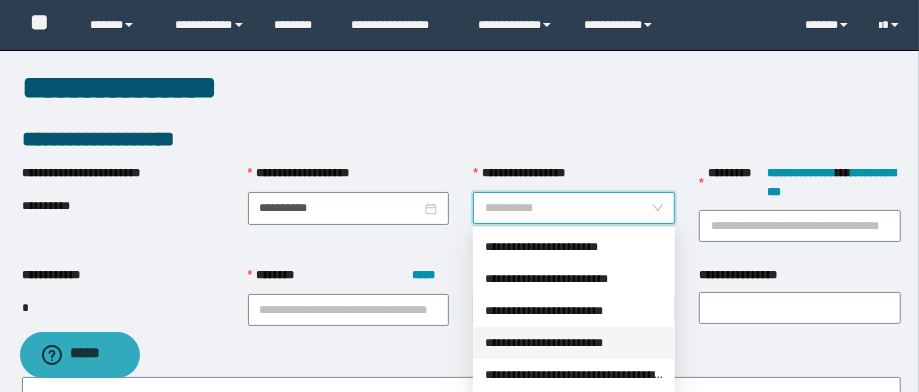 click on "**********" at bounding box center [574, 343] 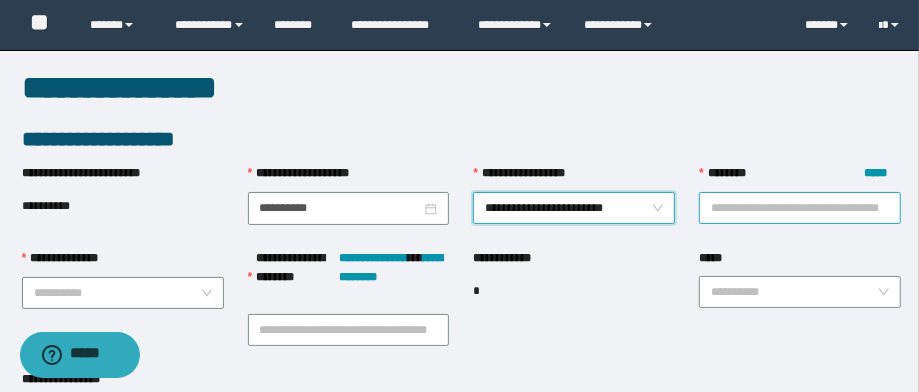 click on "******** *****" at bounding box center [800, 208] 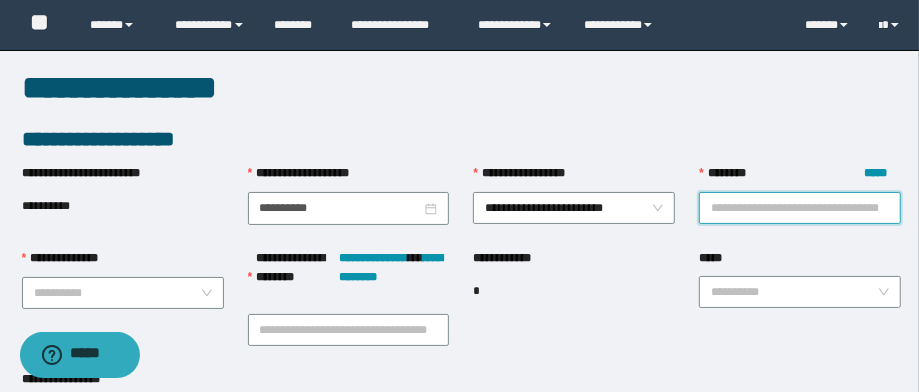 paste on "**********" 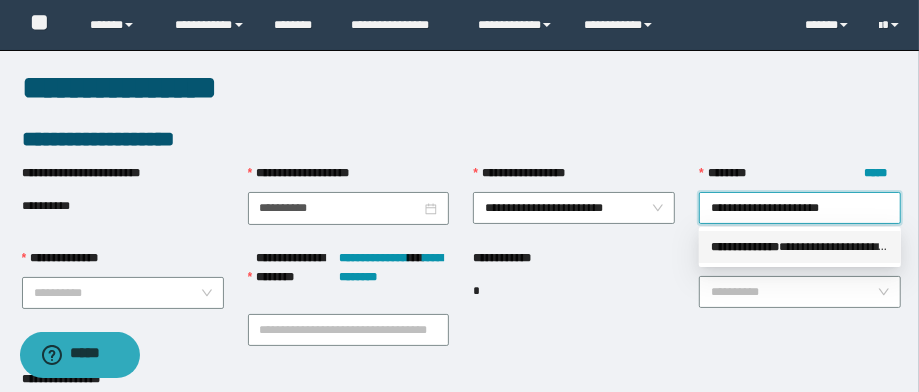 click on "**********" at bounding box center (745, 247) 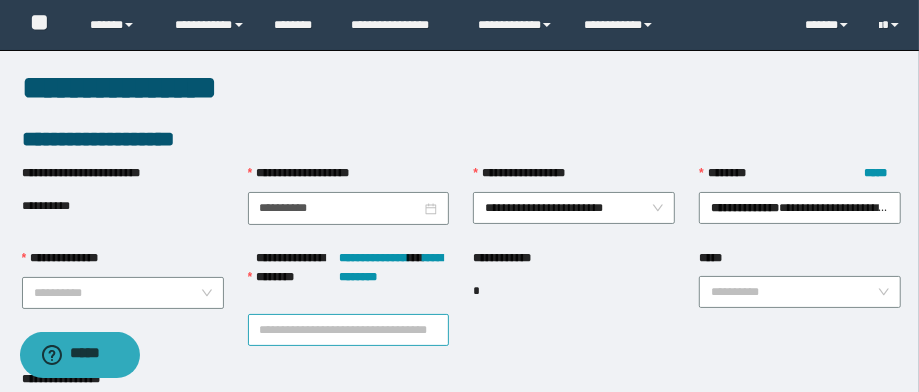 click on "**********" at bounding box center [349, 330] 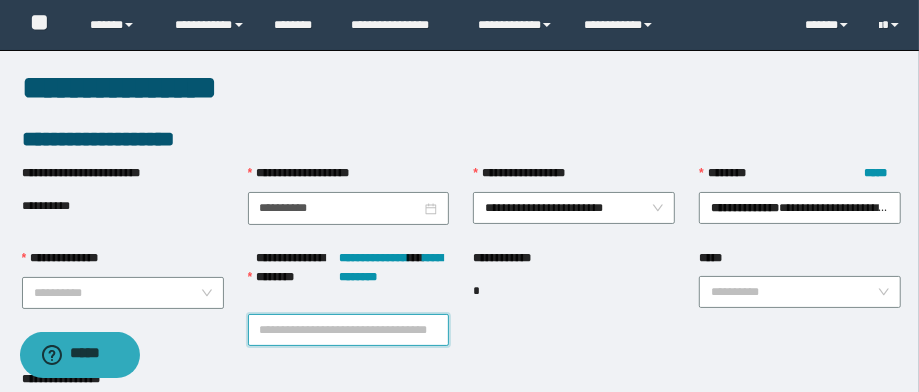 paste on "**********" 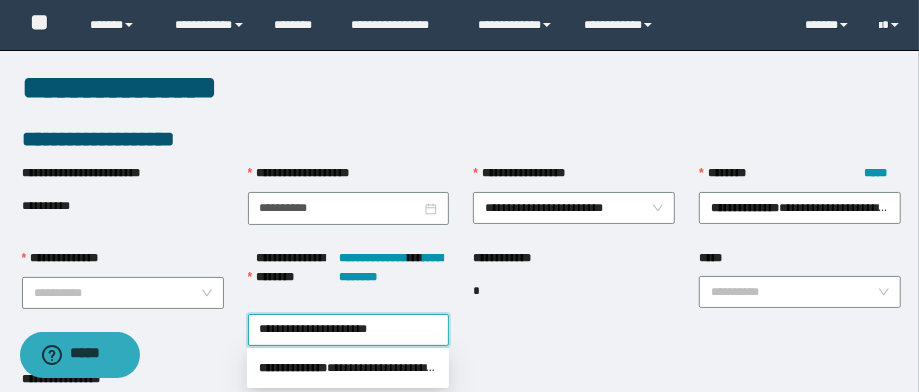 click on "**********" at bounding box center (348, 368) 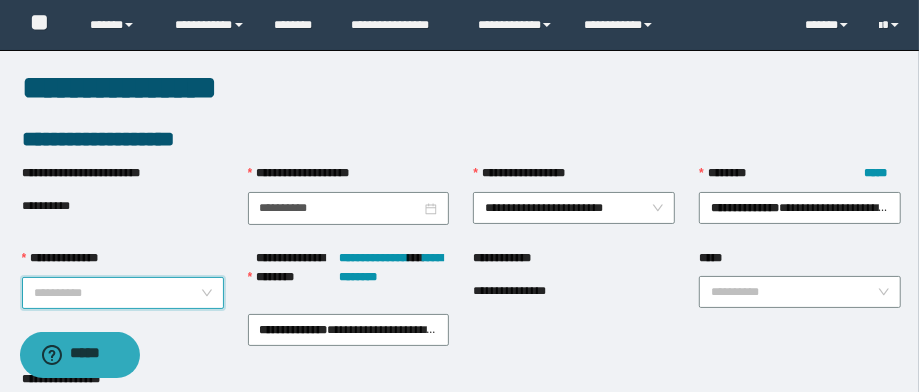 drag, startPoint x: 166, startPoint y: 292, endPoint x: 167, endPoint y: 315, distance: 23.021729 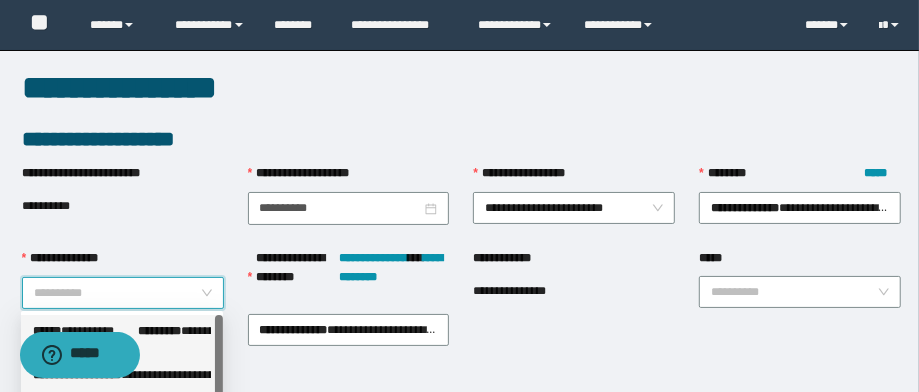 click on "**********" at bounding box center [122, 353] 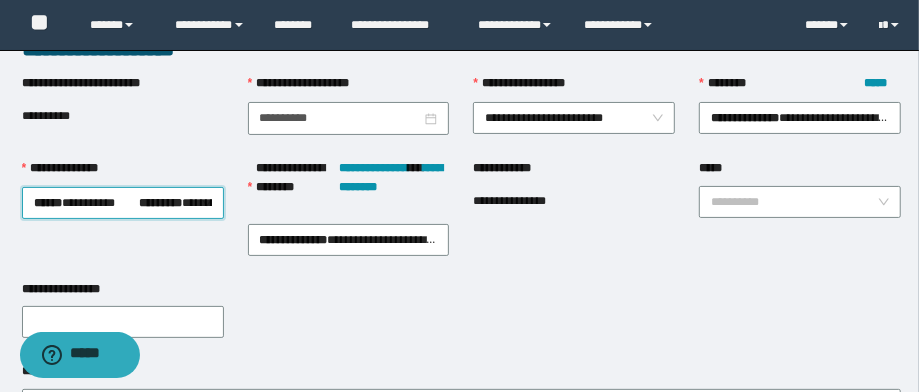 scroll, scrollTop: 160, scrollLeft: 0, axis: vertical 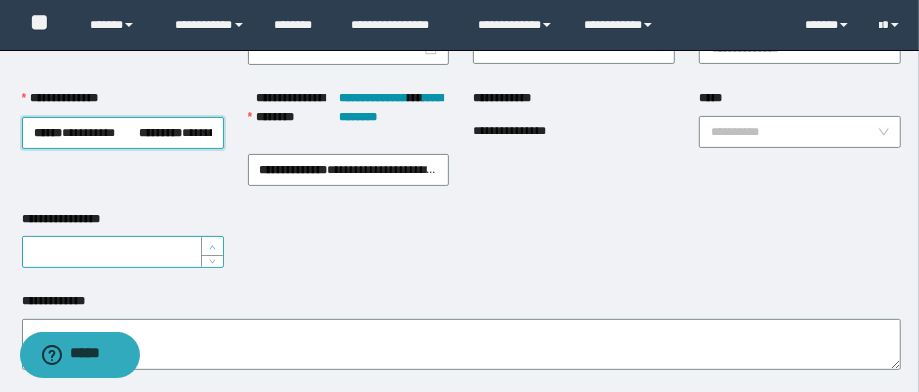 type on "*" 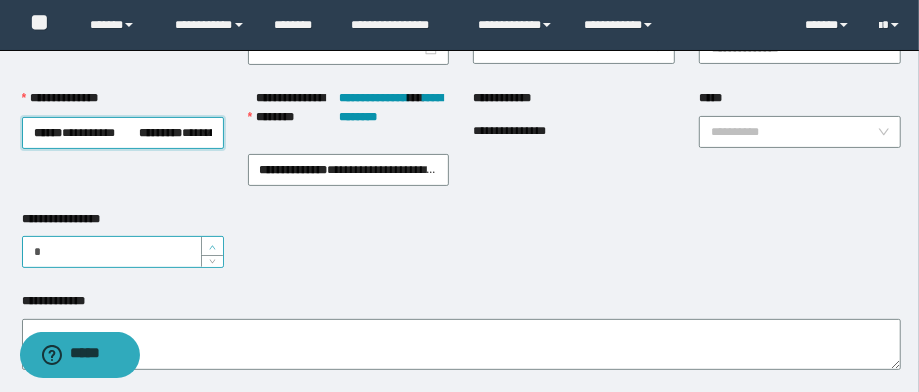 click at bounding box center [213, 247] 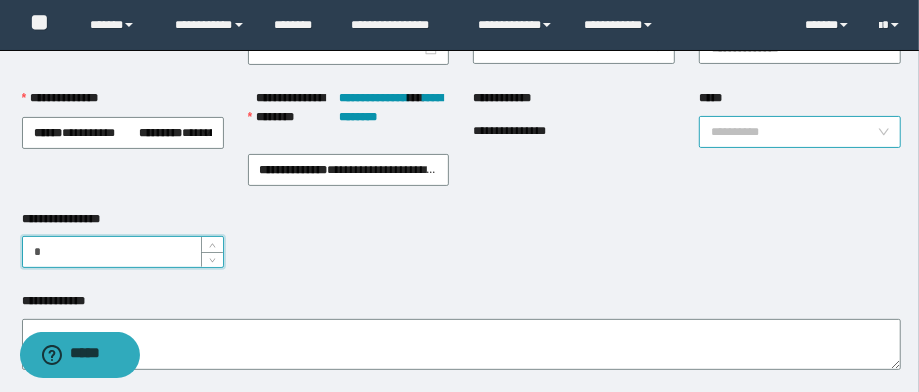 click on "*****" at bounding box center (794, 132) 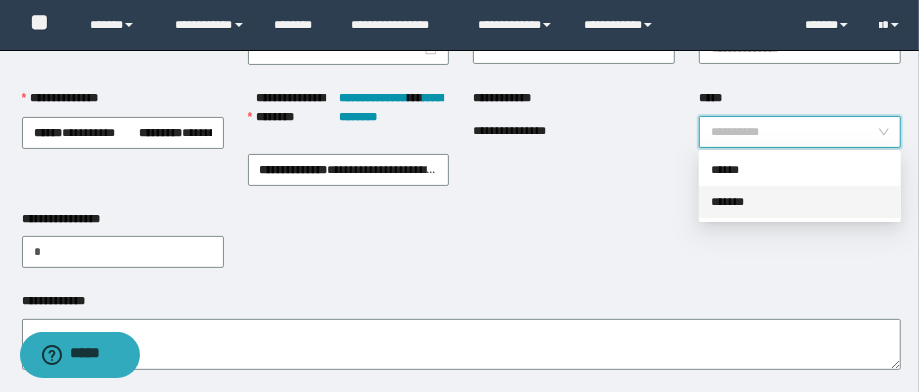 click on "*******" at bounding box center [800, 202] 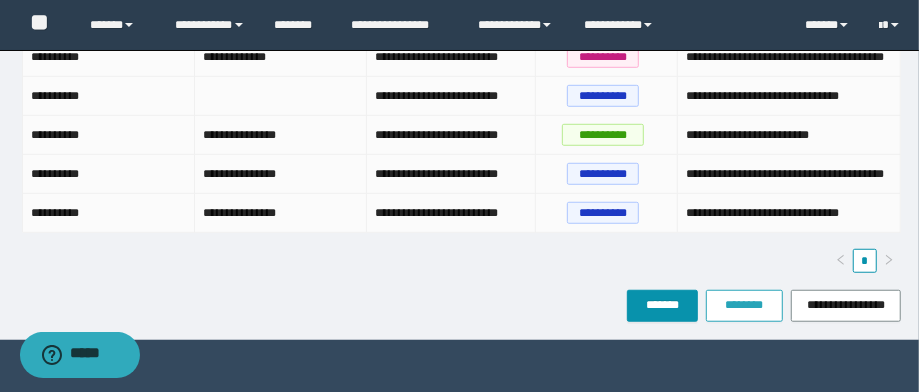 scroll, scrollTop: 640, scrollLeft: 0, axis: vertical 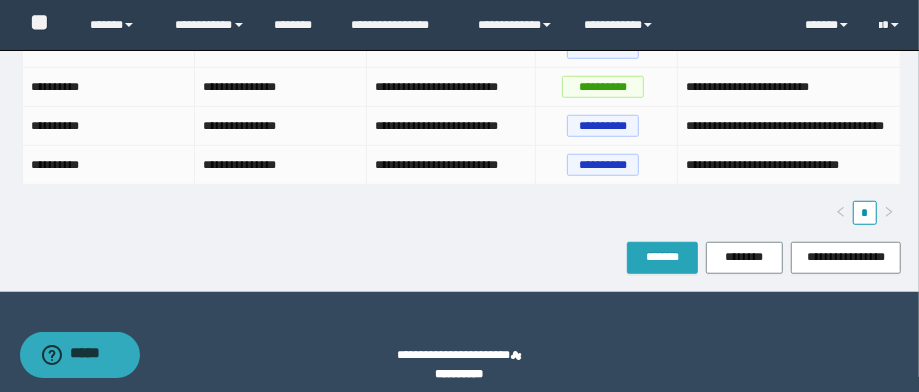 click on "*******" at bounding box center [662, 257] 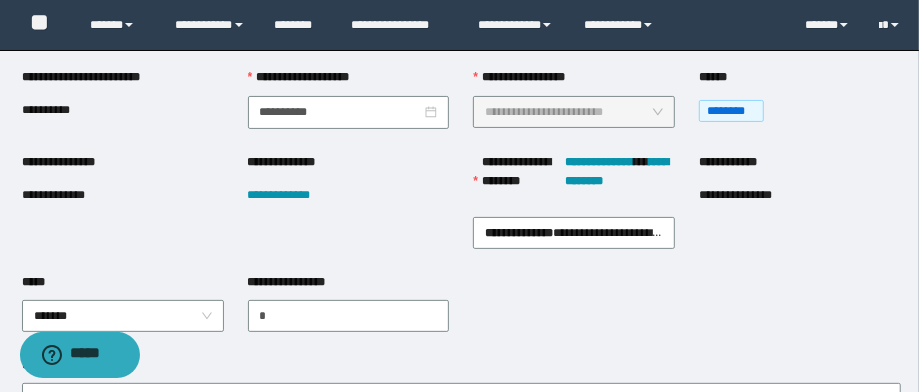 scroll, scrollTop: 160, scrollLeft: 0, axis: vertical 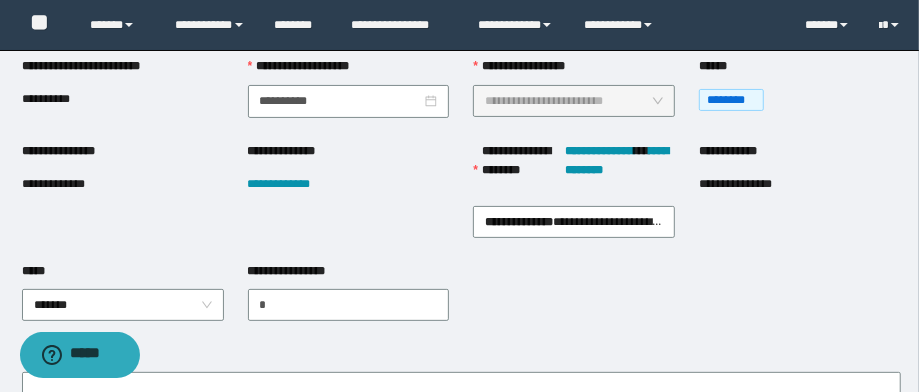 click on "**********" at bounding box center [68, 184] 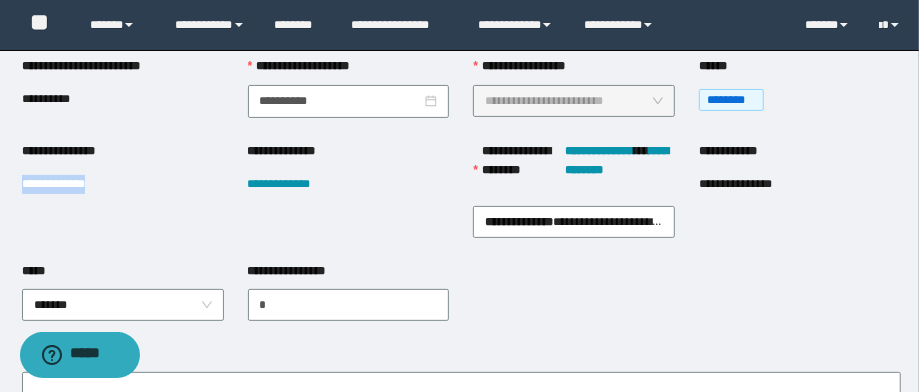 click on "**********" at bounding box center [68, 184] 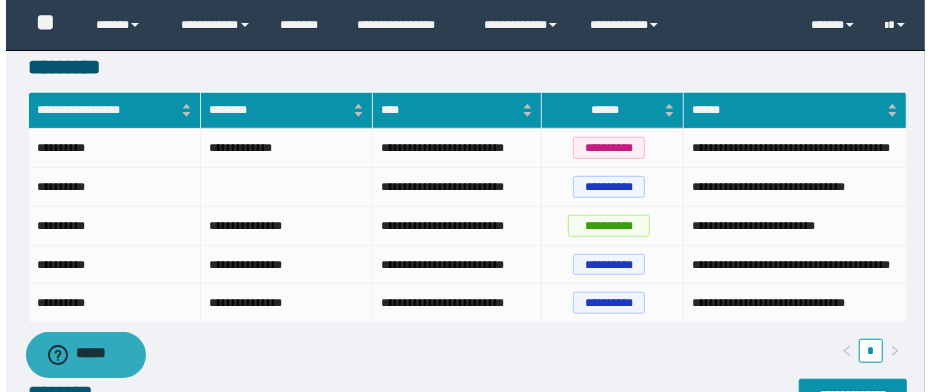 scroll, scrollTop: 640, scrollLeft: 0, axis: vertical 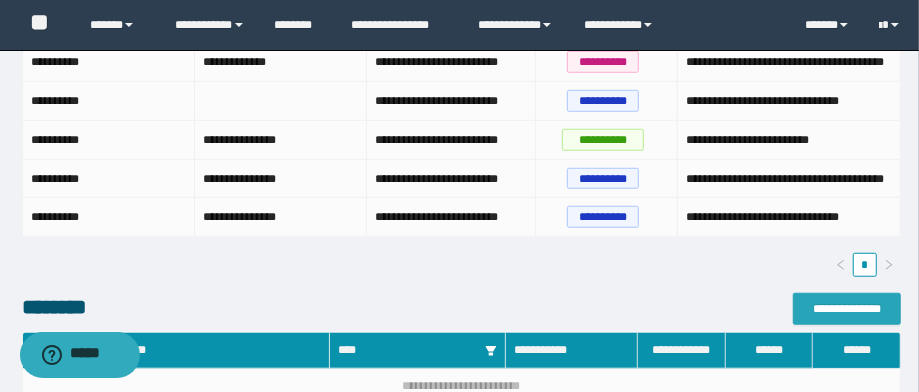 click on "**********" at bounding box center [847, 309] 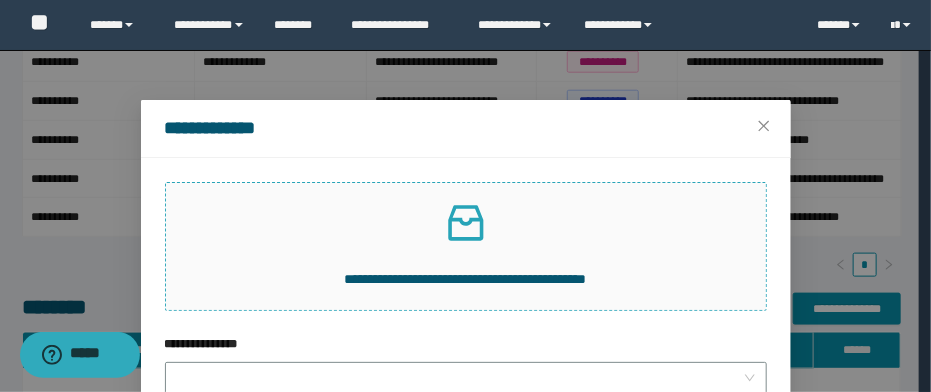 click 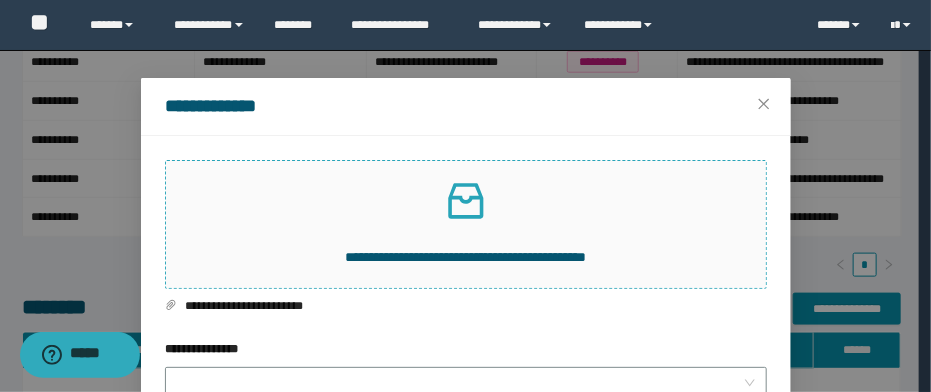 scroll, scrollTop: 0, scrollLeft: 0, axis: both 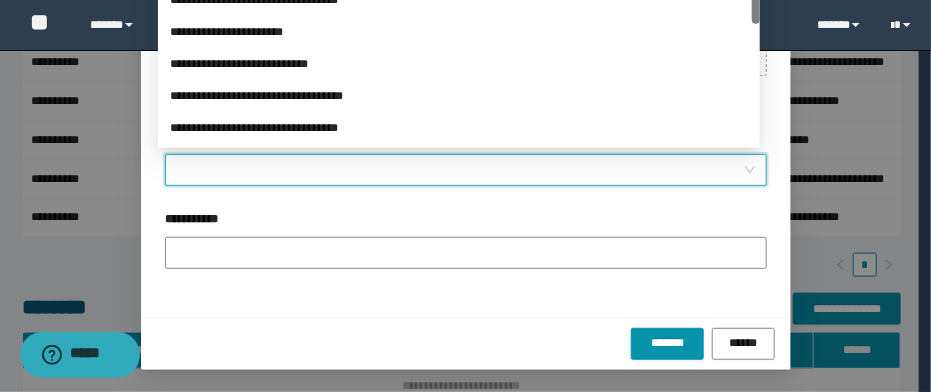 click on "**********" at bounding box center (460, 170) 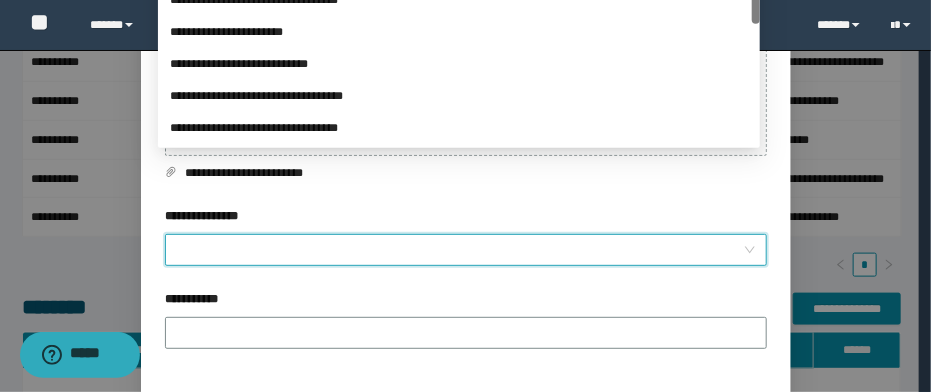 click on "**********" at bounding box center (460, 250) 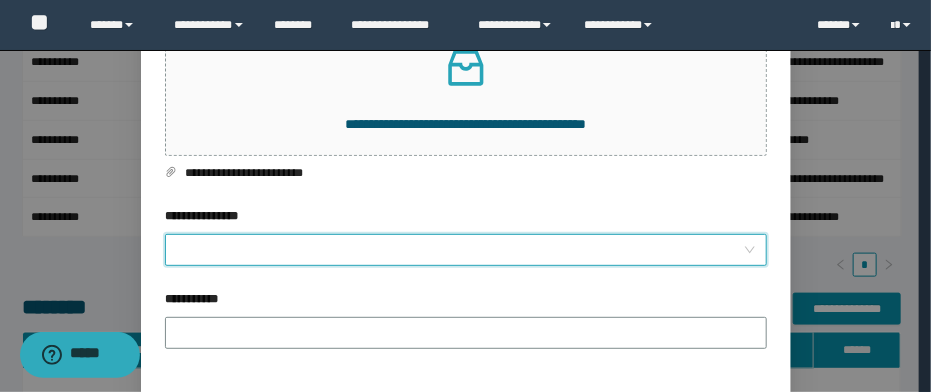 drag, startPoint x: 431, startPoint y: 252, endPoint x: 437, endPoint y: 239, distance: 14.3178215 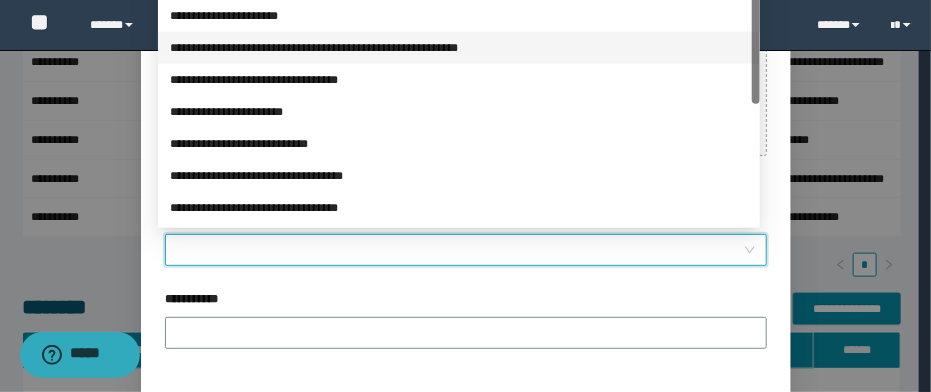 click on "**********" at bounding box center [459, 48] 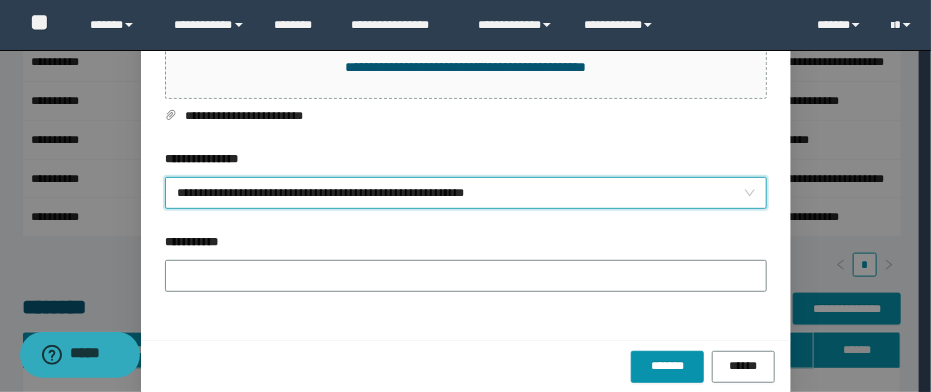 scroll, scrollTop: 235, scrollLeft: 0, axis: vertical 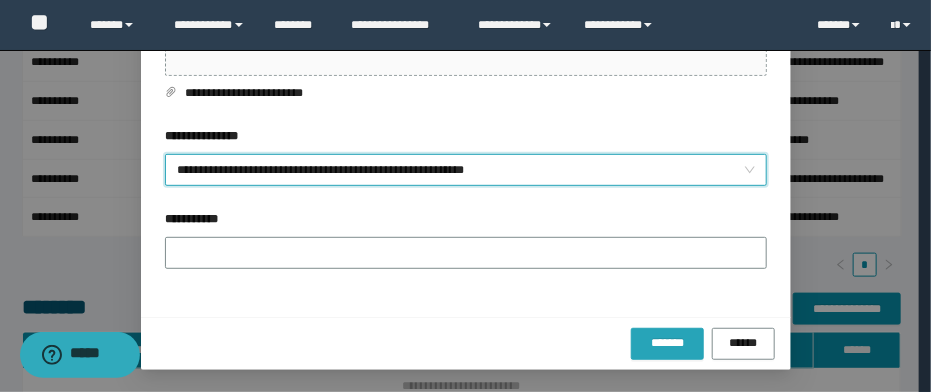 click on "*******" at bounding box center [667, 344] 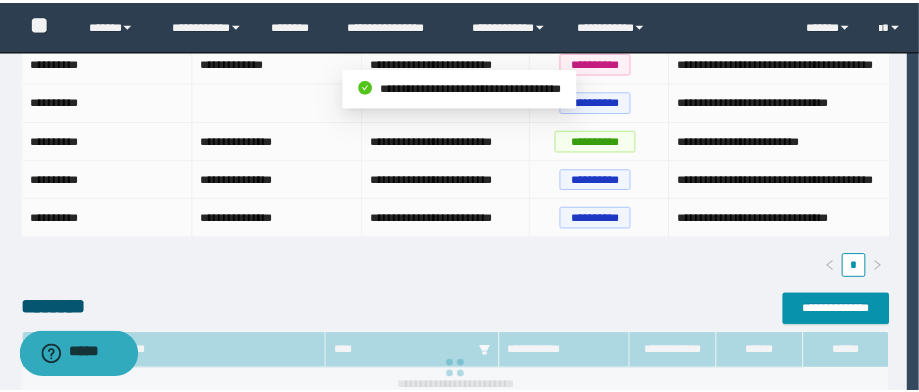 scroll, scrollTop: 108, scrollLeft: 0, axis: vertical 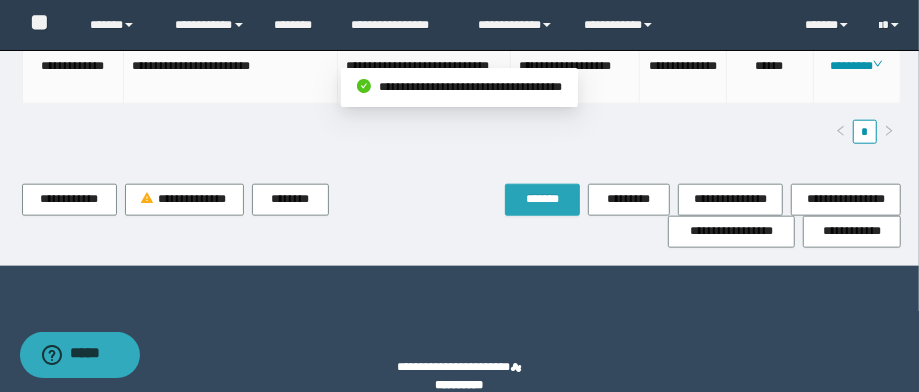 click on "*******" at bounding box center (542, 199) 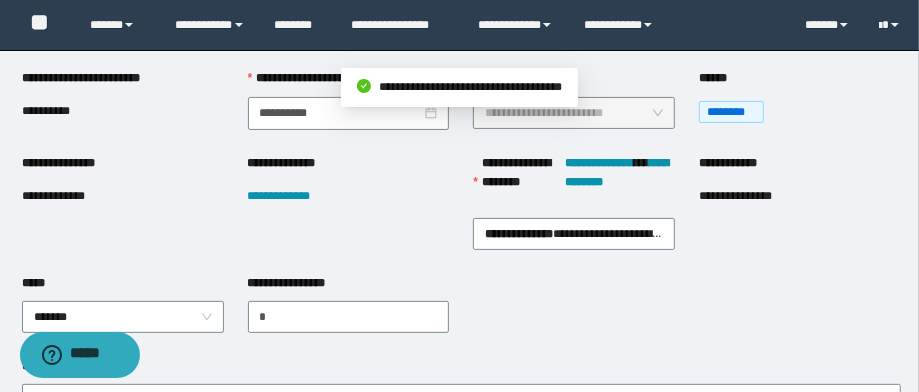 scroll, scrollTop: 0, scrollLeft: 0, axis: both 